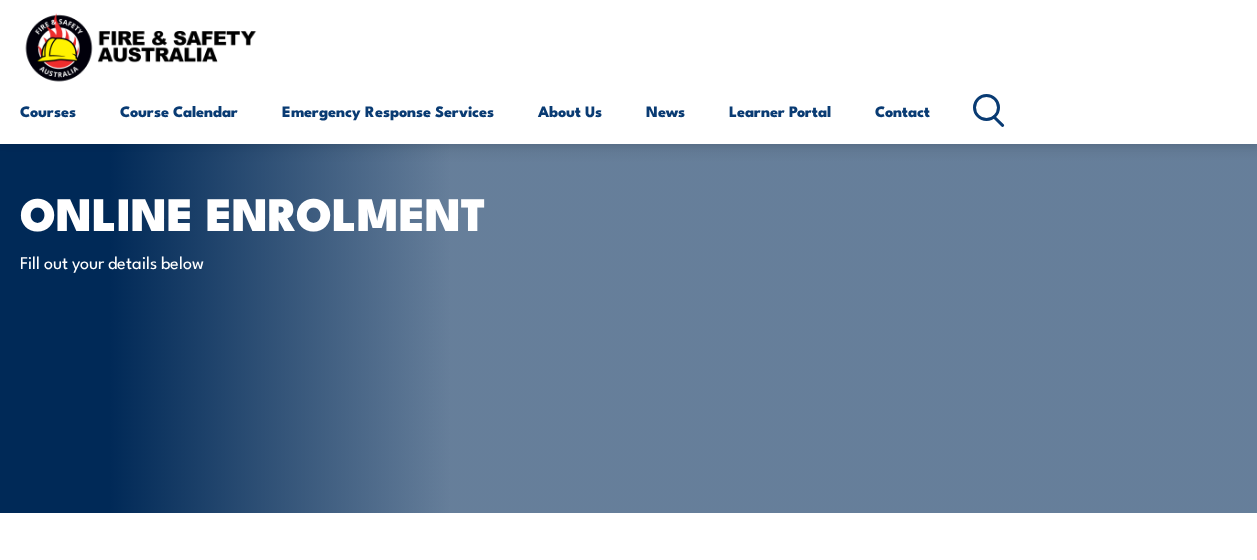 scroll, scrollTop: 470, scrollLeft: 0, axis: vertical 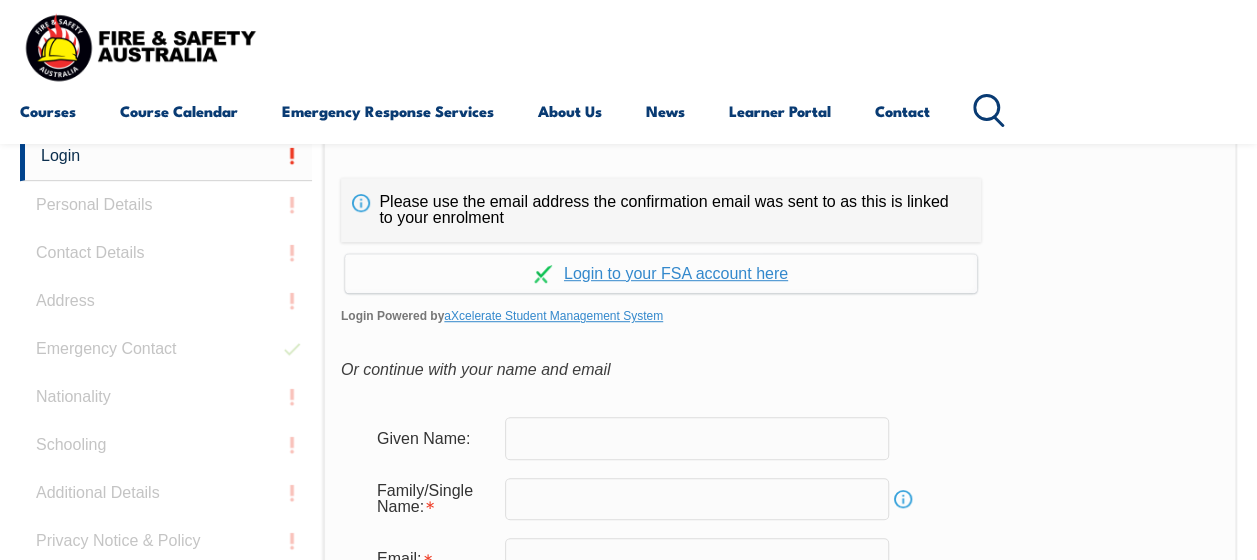 click at bounding box center [697, 438] 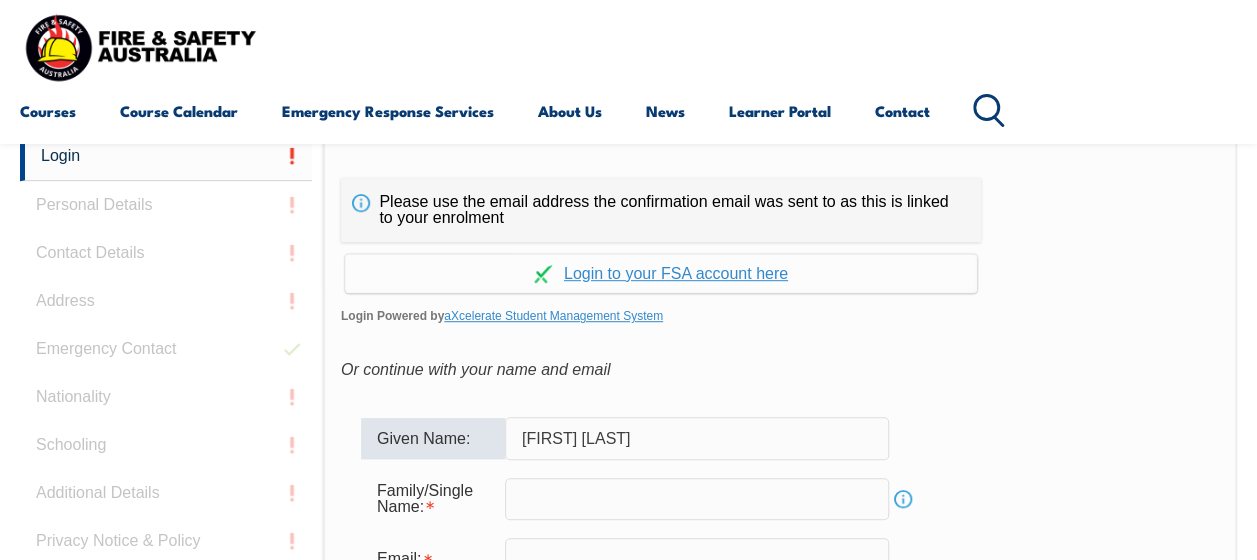 type on "[FIRST] [LAST]" 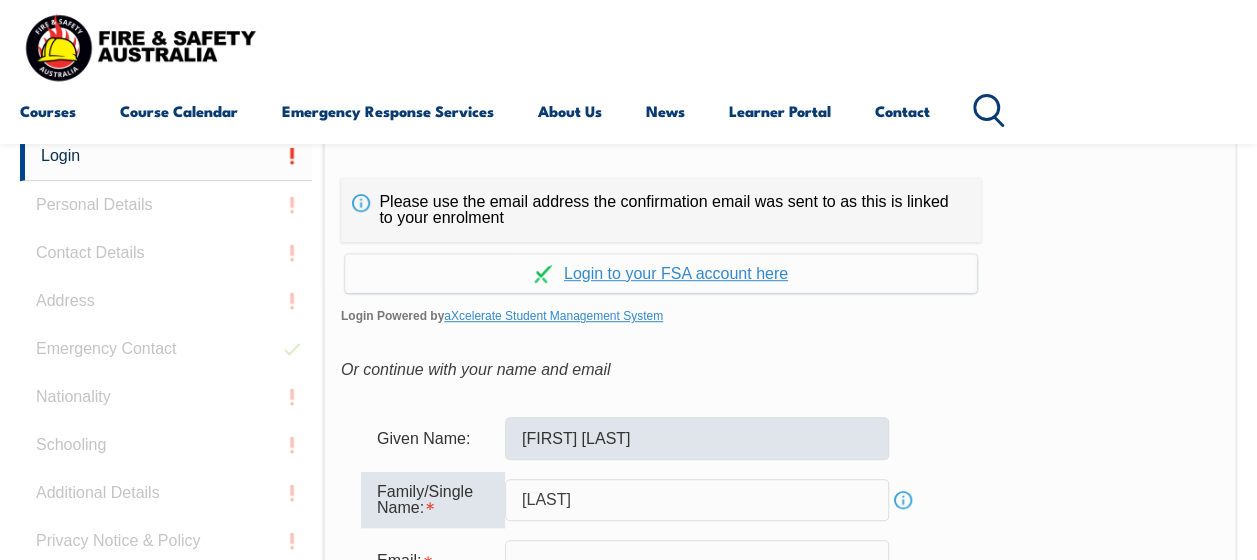 scroll, scrollTop: 482, scrollLeft: 0, axis: vertical 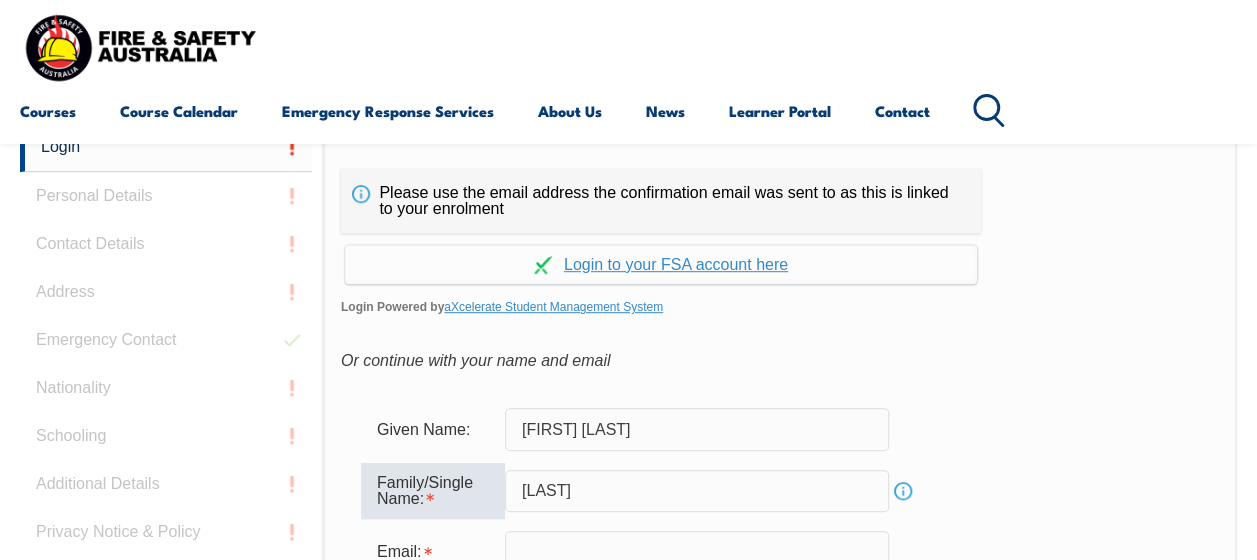 click on "[LAST]" at bounding box center [697, 491] 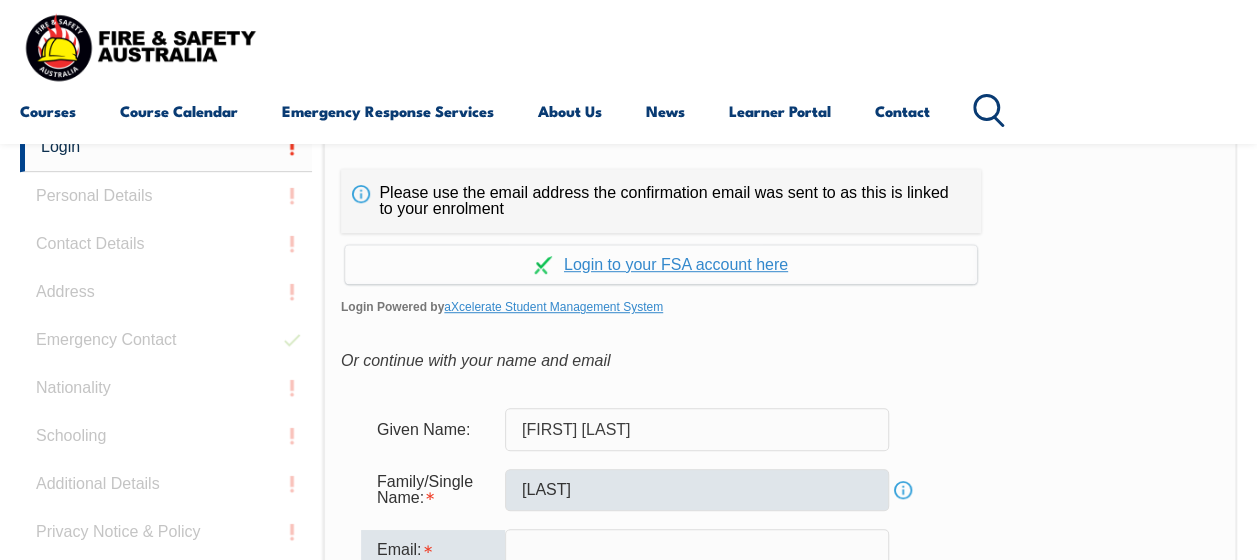 scroll, scrollTop: 493, scrollLeft: 0, axis: vertical 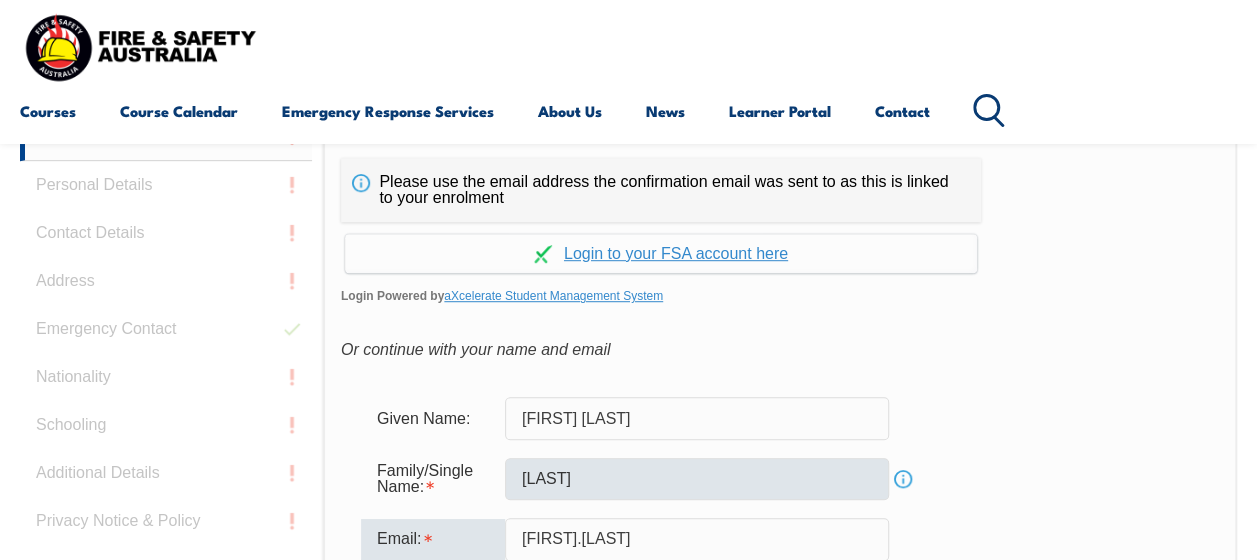 type on "[FIRST].[LAST]@xylem.com" 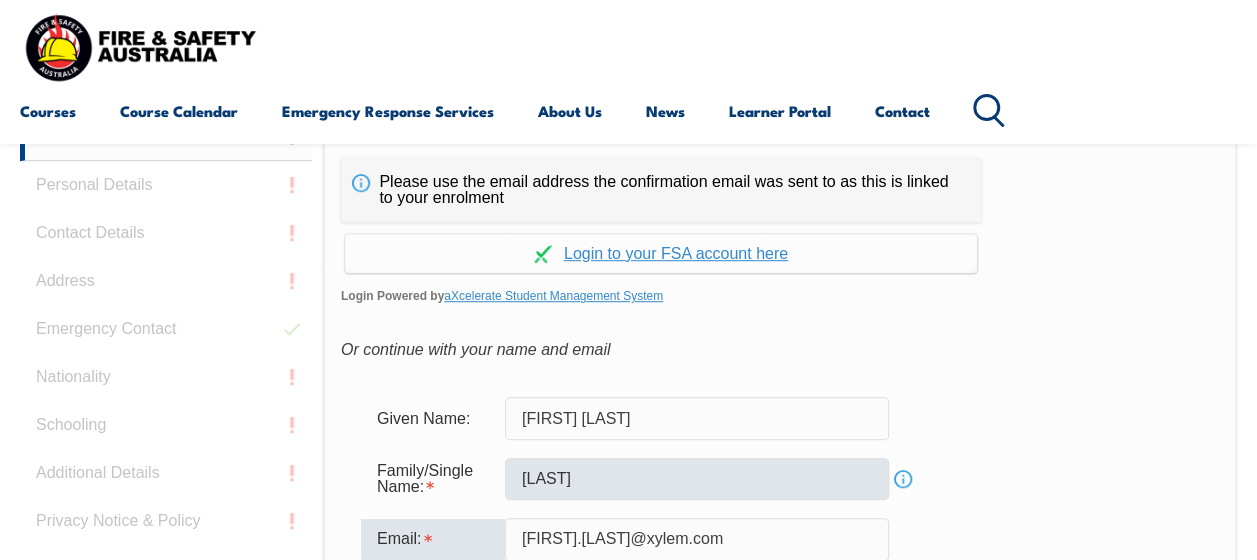 type 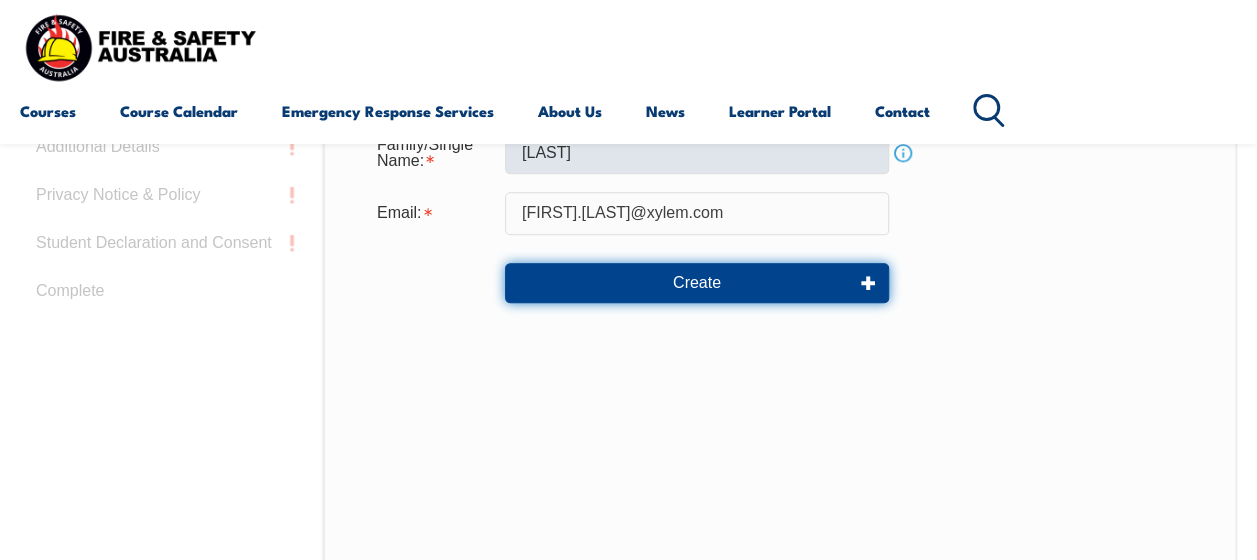 scroll, scrollTop: 821, scrollLeft: 0, axis: vertical 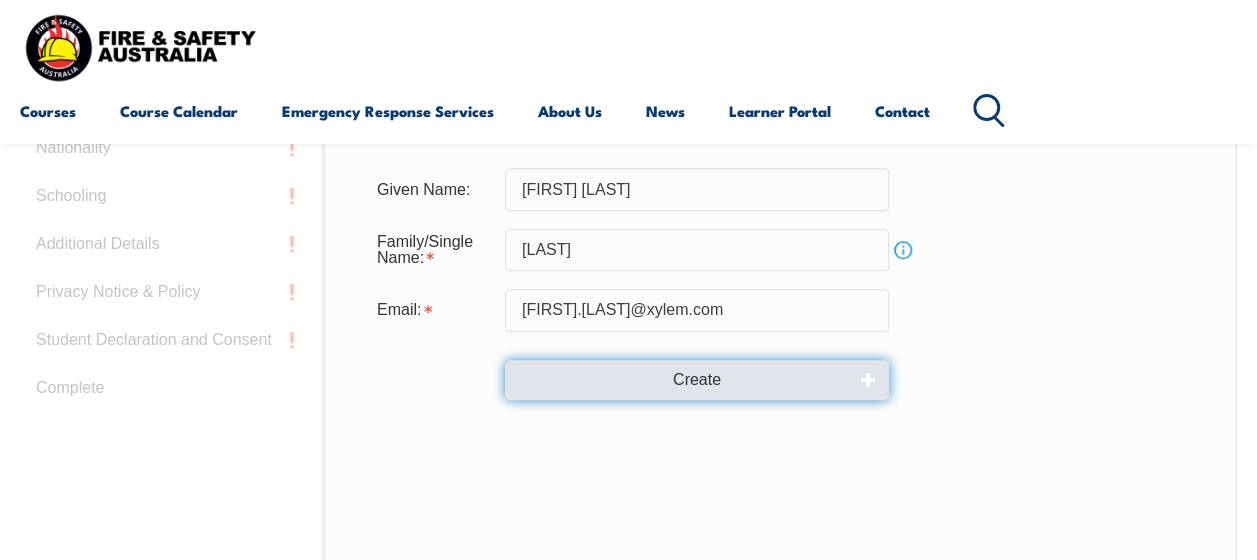 click on "Create" at bounding box center (697, 380) 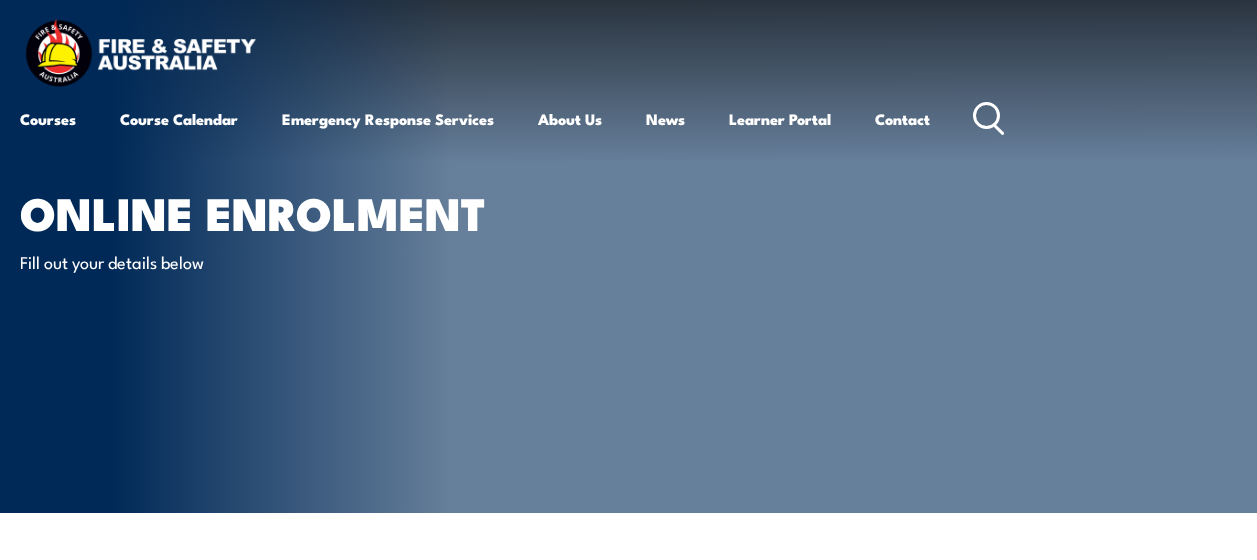scroll, scrollTop: 0, scrollLeft: 0, axis: both 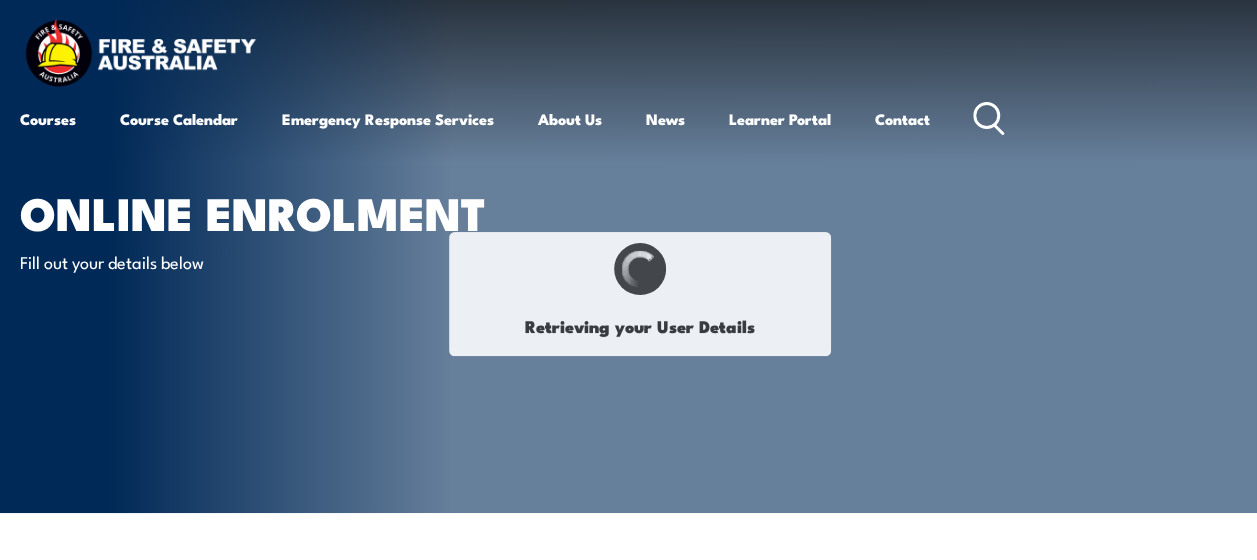 type on "[NAME]" 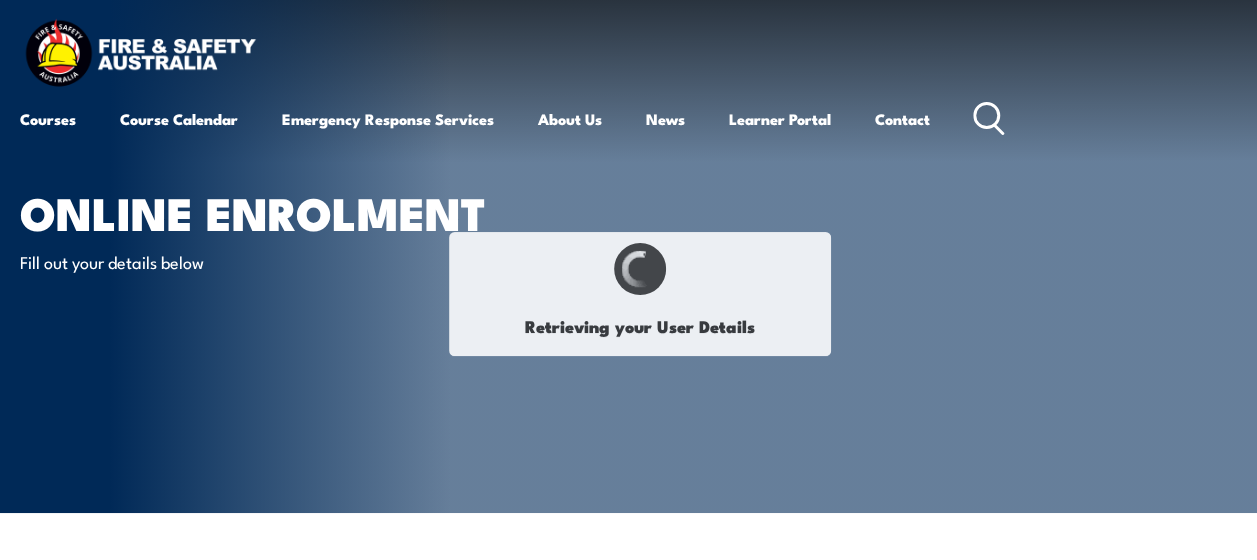type on "[NAME]" 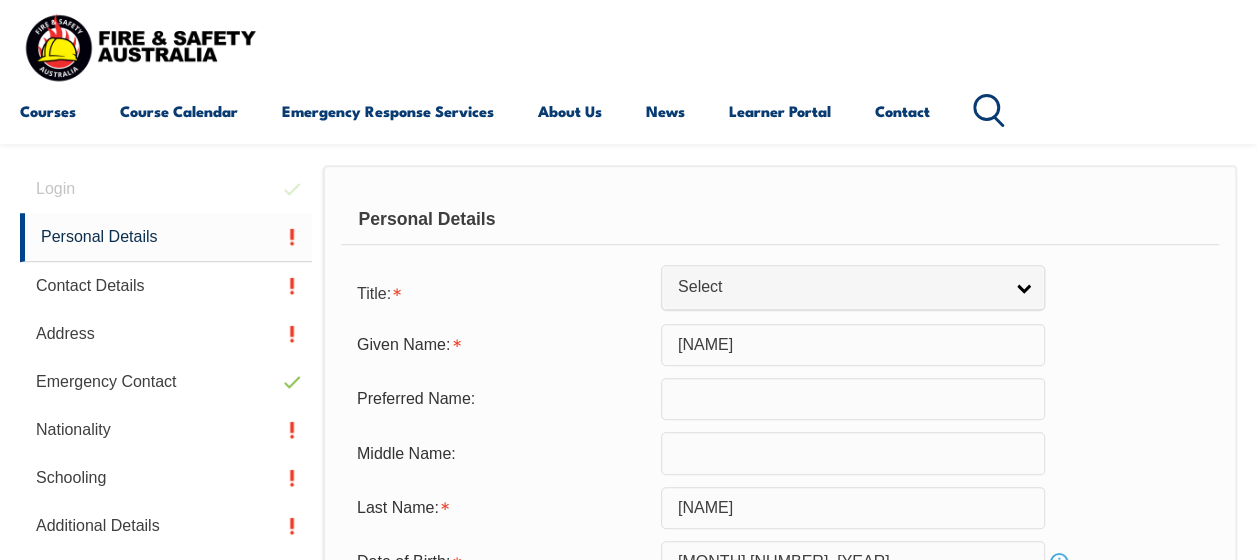 scroll, scrollTop: 485, scrollLeft: 0, axis: vertical 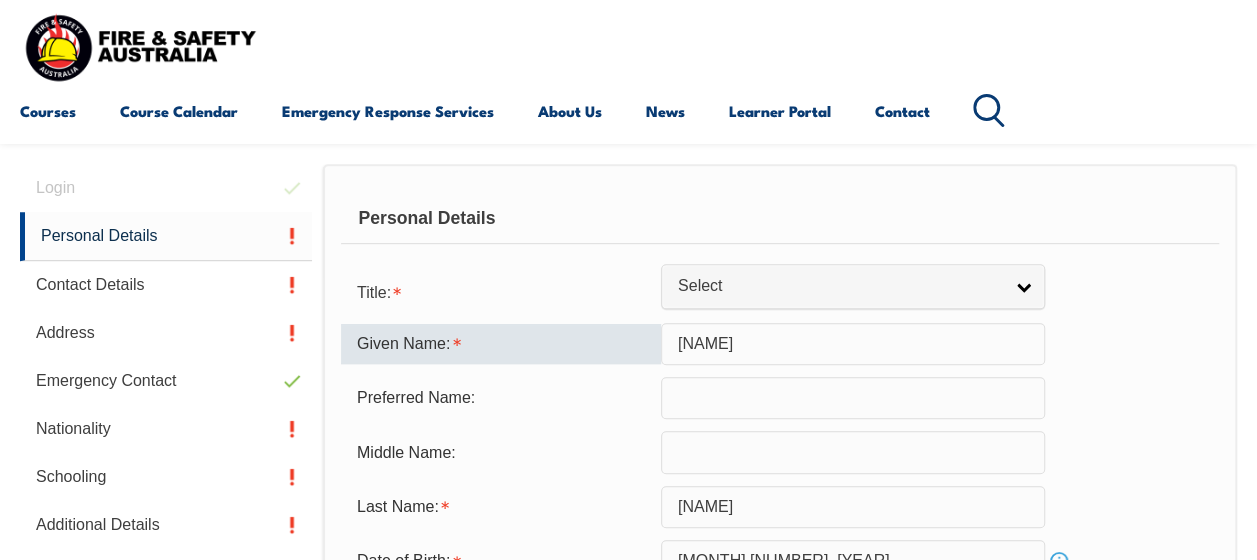 drag, startPoint x: 747, startPoint y: 346, endPoint x: 568, endPoint y: 358, distance: 179.40178 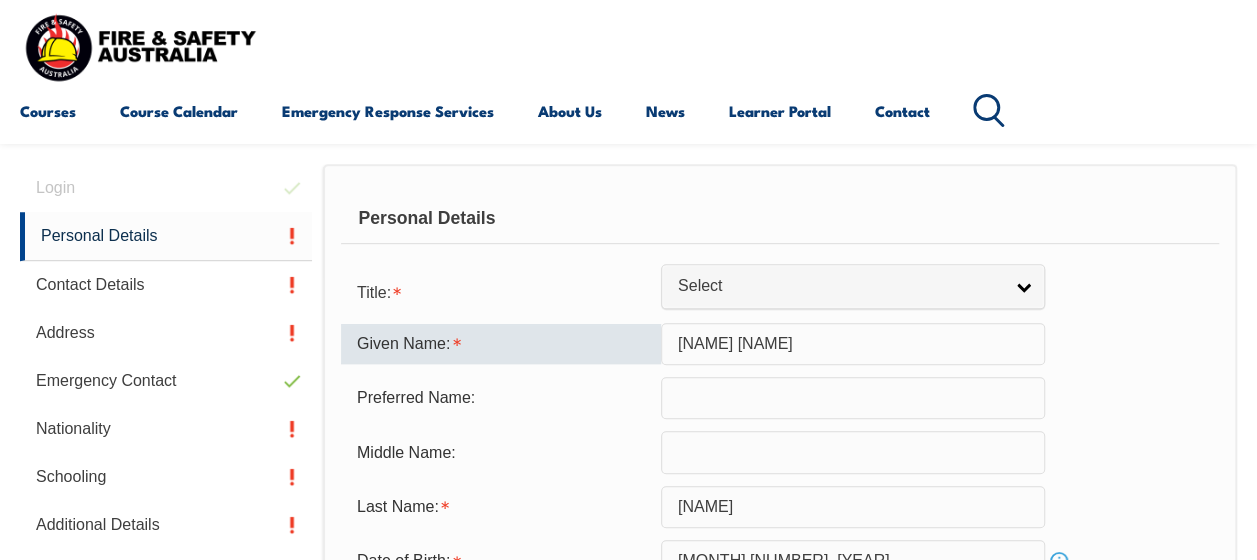type on "[NAME] [NAME]" 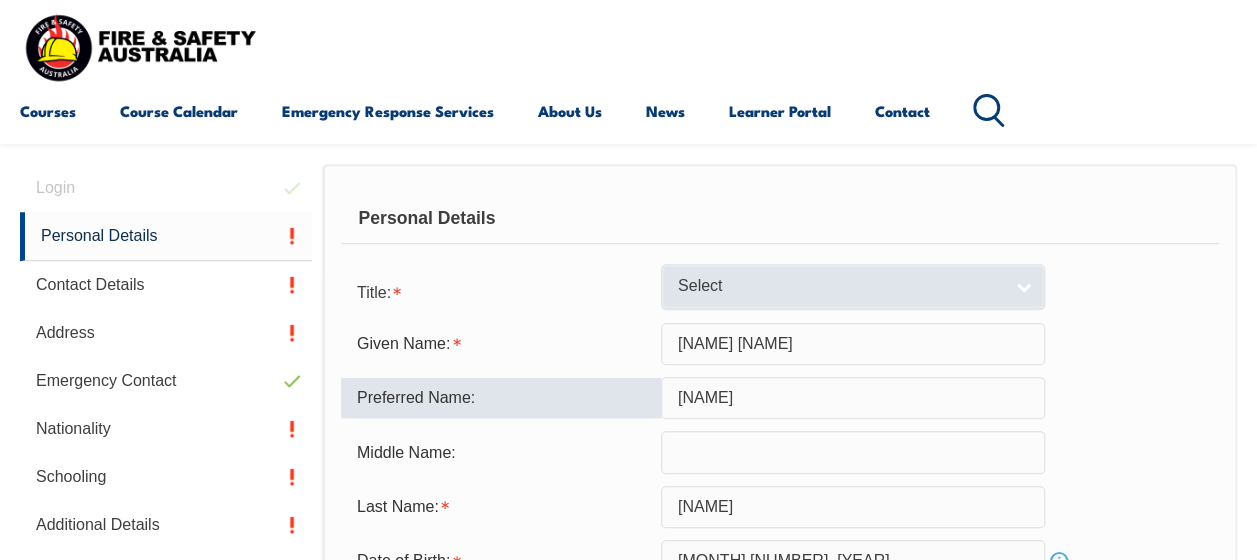 type on "[NAME]" 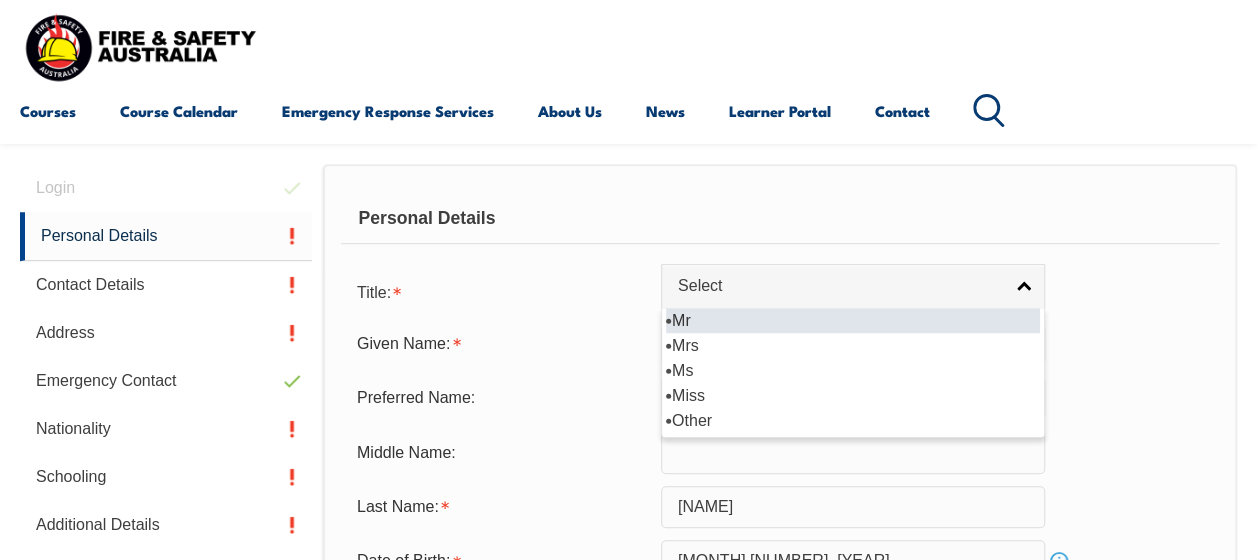 click on "Mr" at bounding box center [853, 320] 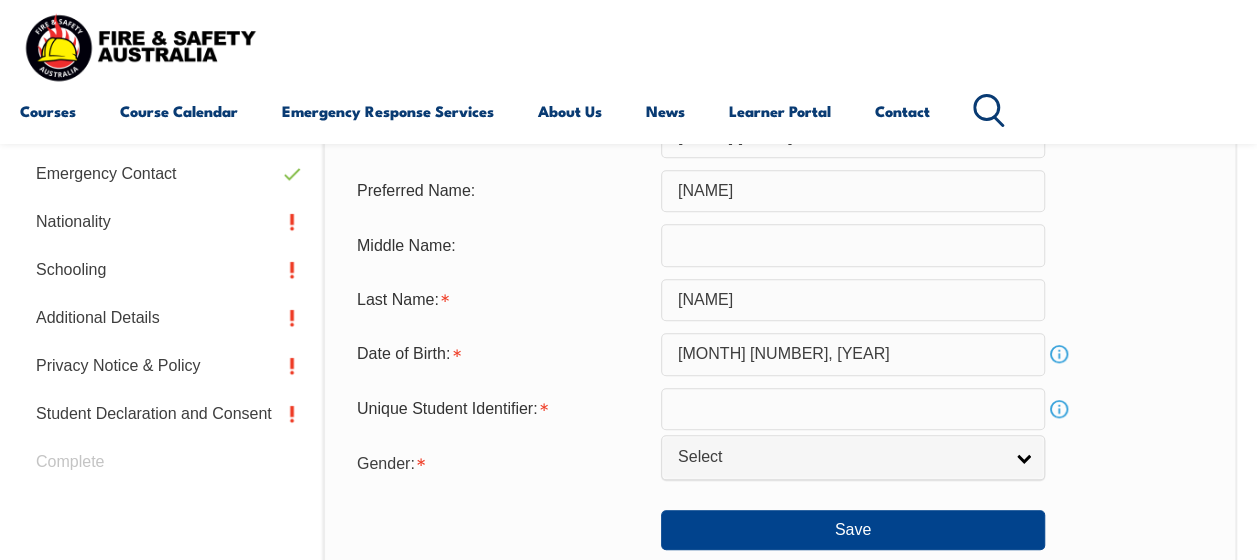 scroll, scrollTop: 708, scrollLeft: 0, axis: vertical 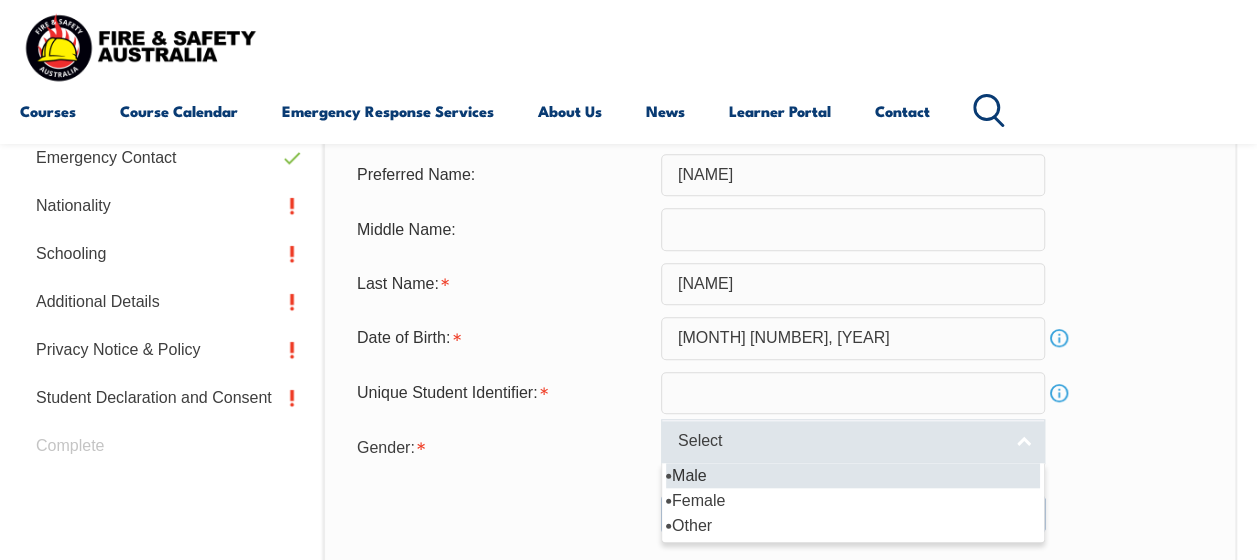 click on "Select" at bounding box center (840, 441) 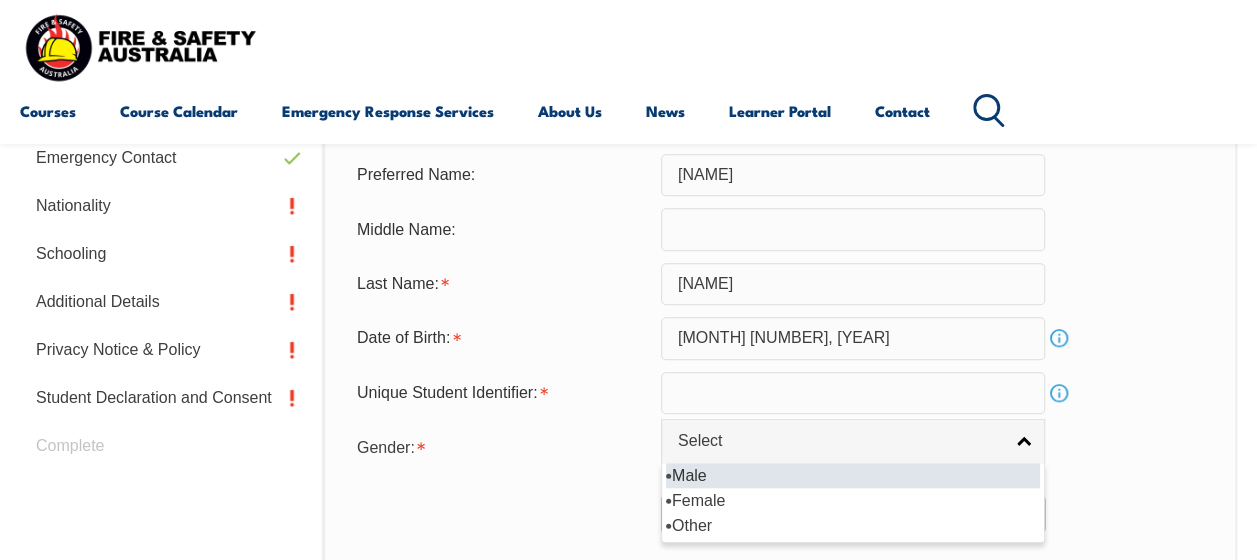 click on "Male" at bounding box center (853, 475) 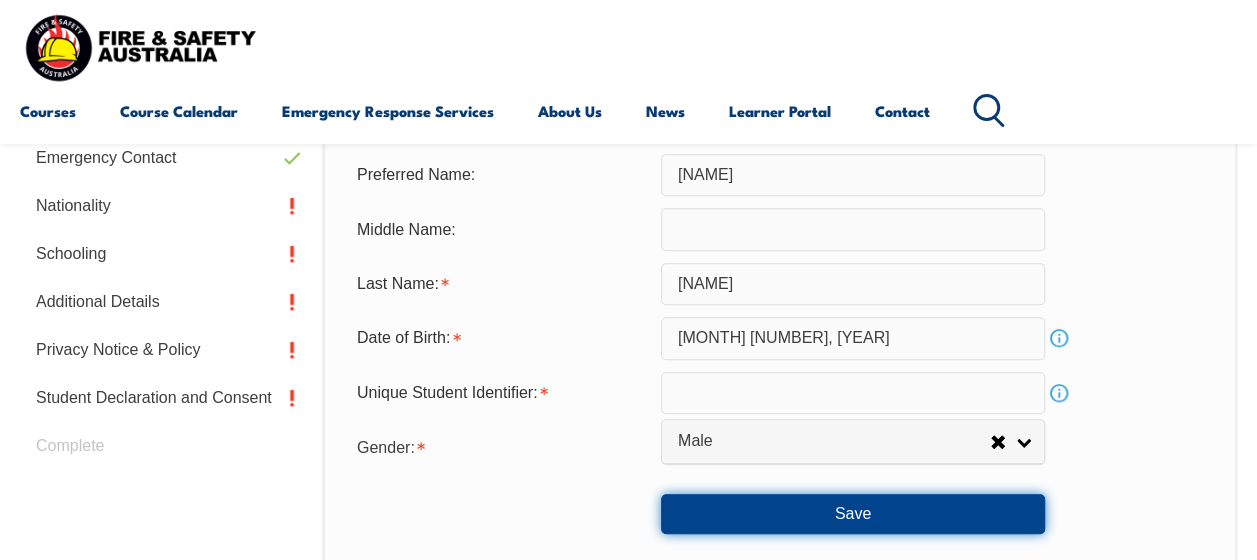 click on "Save" at bounding box center (853, 514) 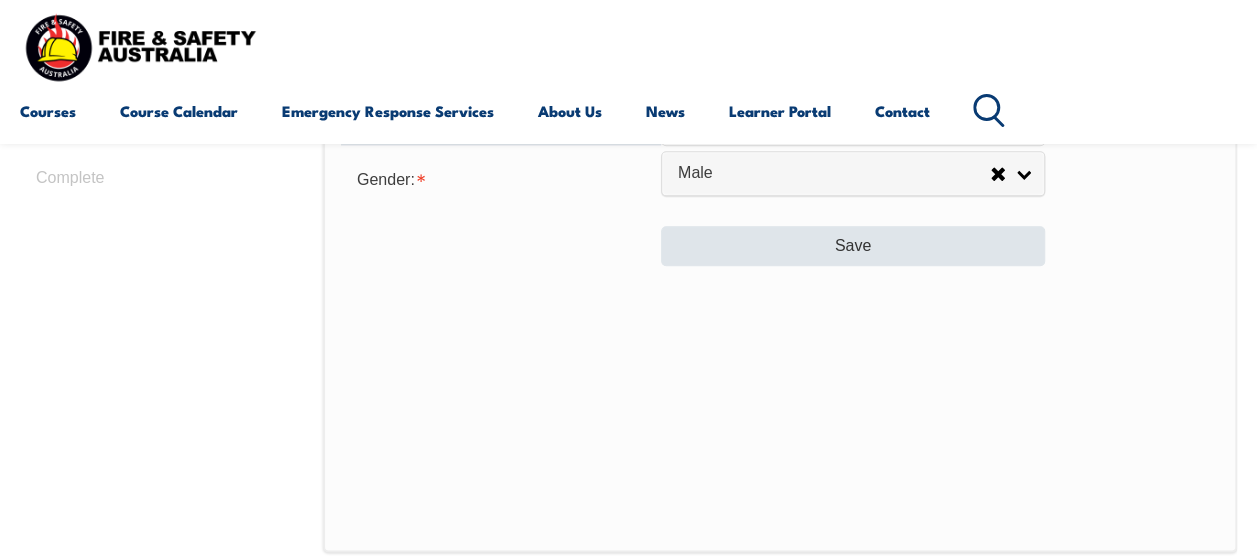 scroll, scrollTop: 979, scrollLeft: 0, axis: vertical 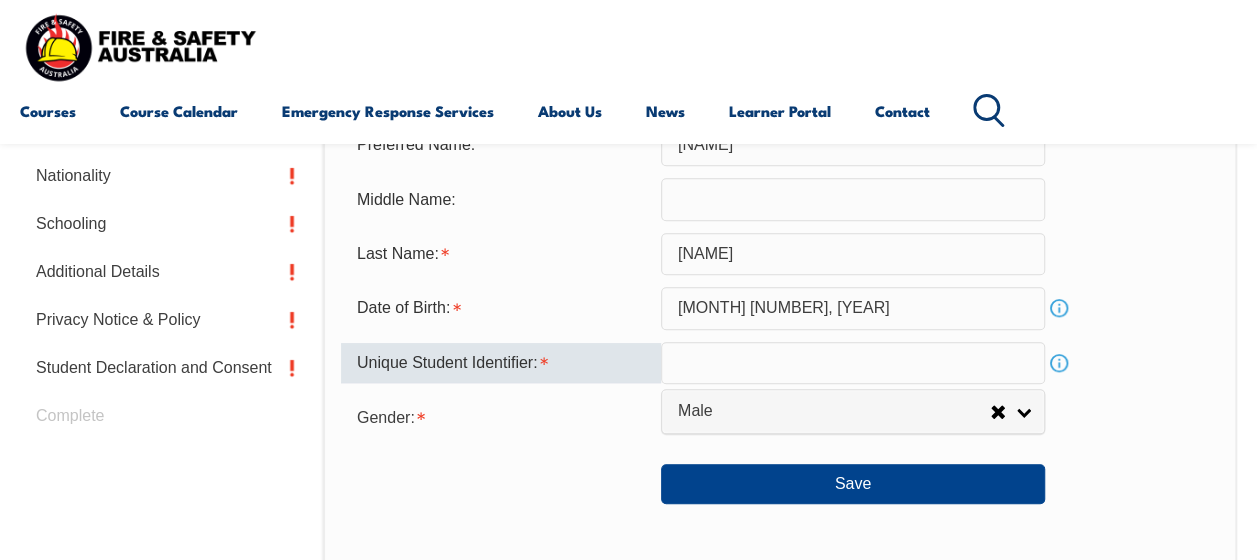 paste on "[PERSONAL_IDENTIFIER]" 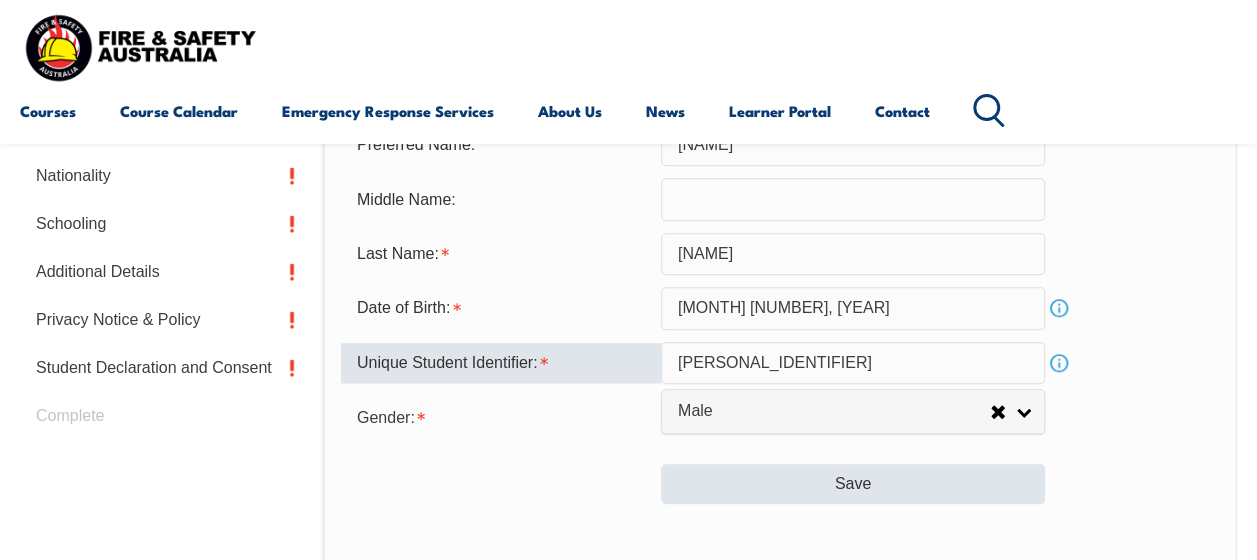type on "[PERSONAL_IDENTIFIER]" 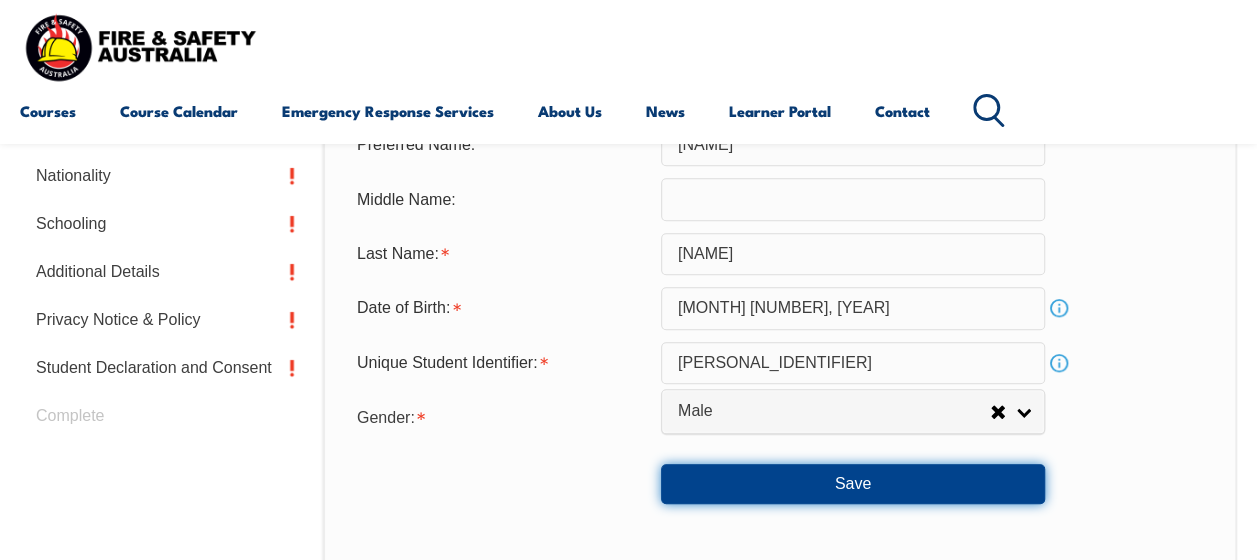 click on "Save" at bounding box center [853, 484] 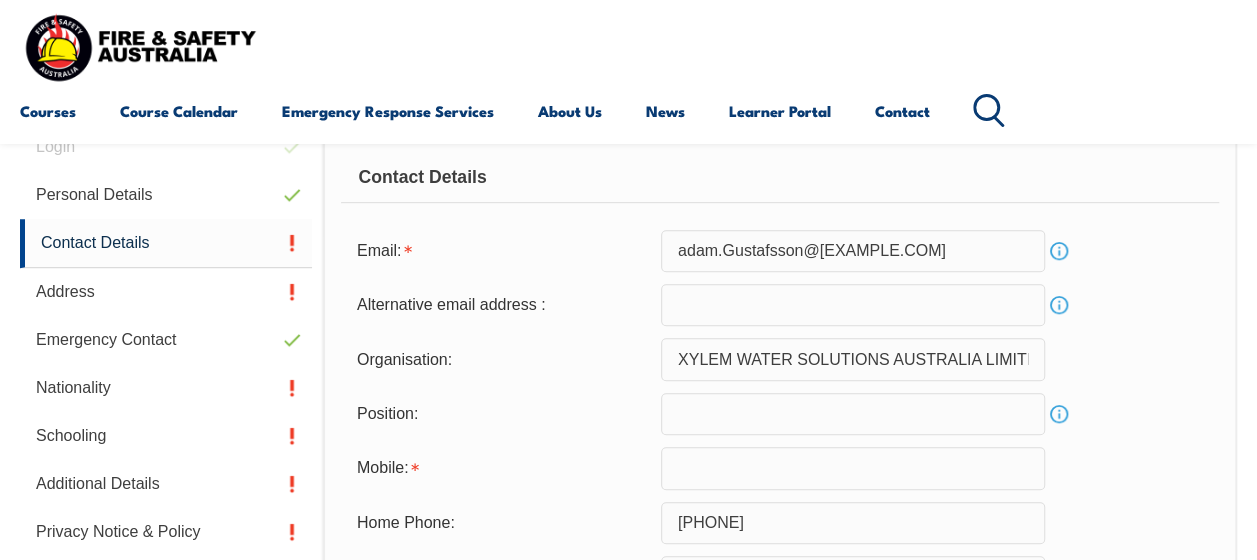 scroll, scrollTop: 485, scrollLeft: 0, axis: vertical 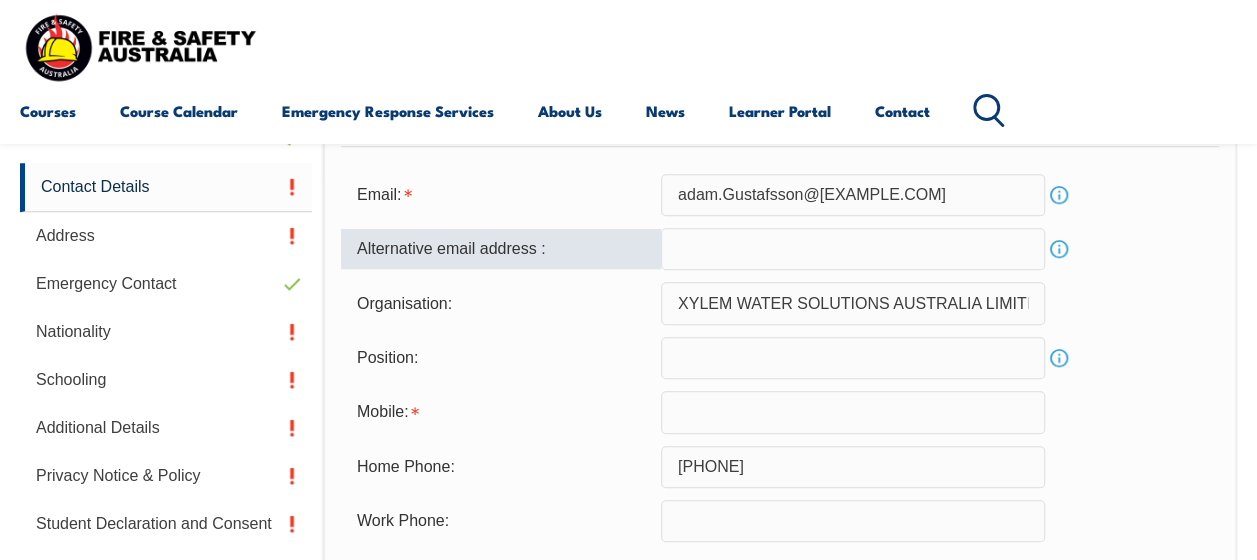 click at bounding box center [853, 249] 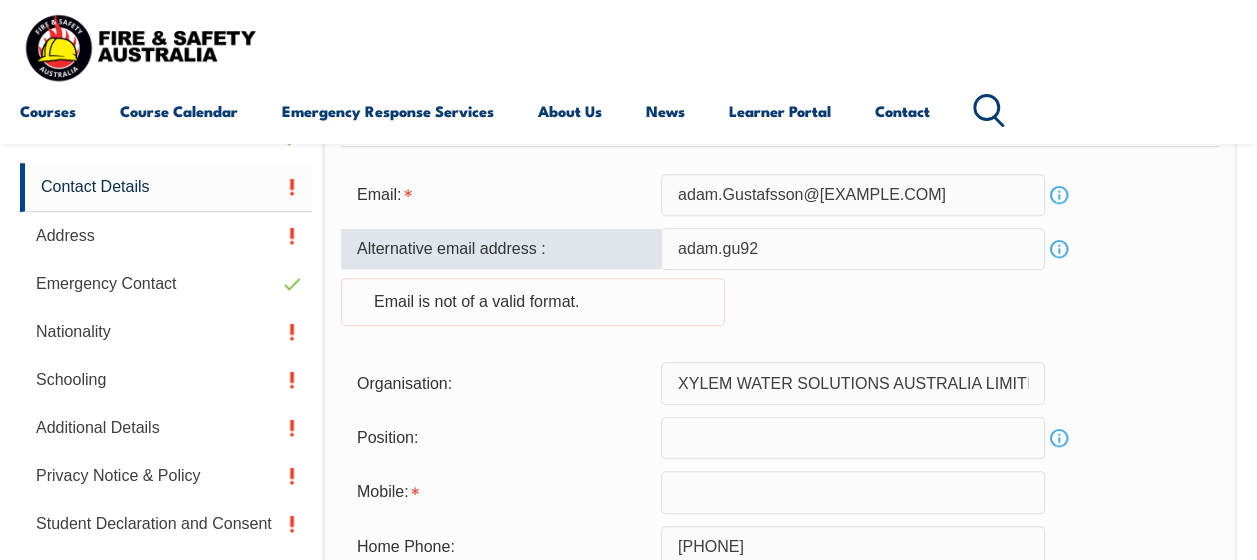 type on "adam.gu92@[EXAMPLE.COM]" 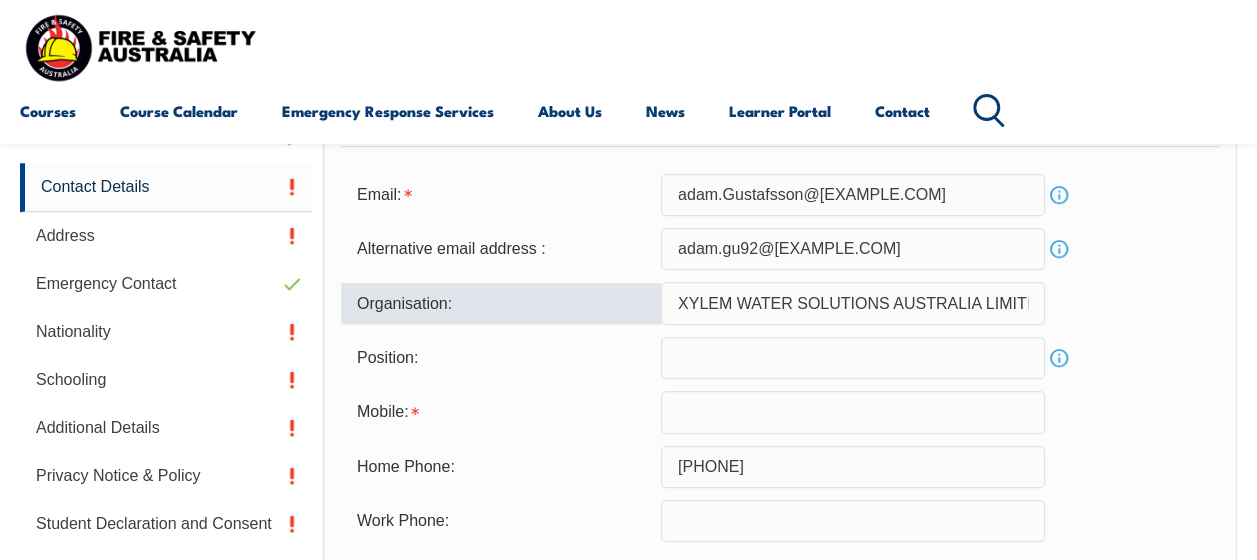 click on "Organisation: [COMPANY_NAME]" at bounding box center [780, 303] 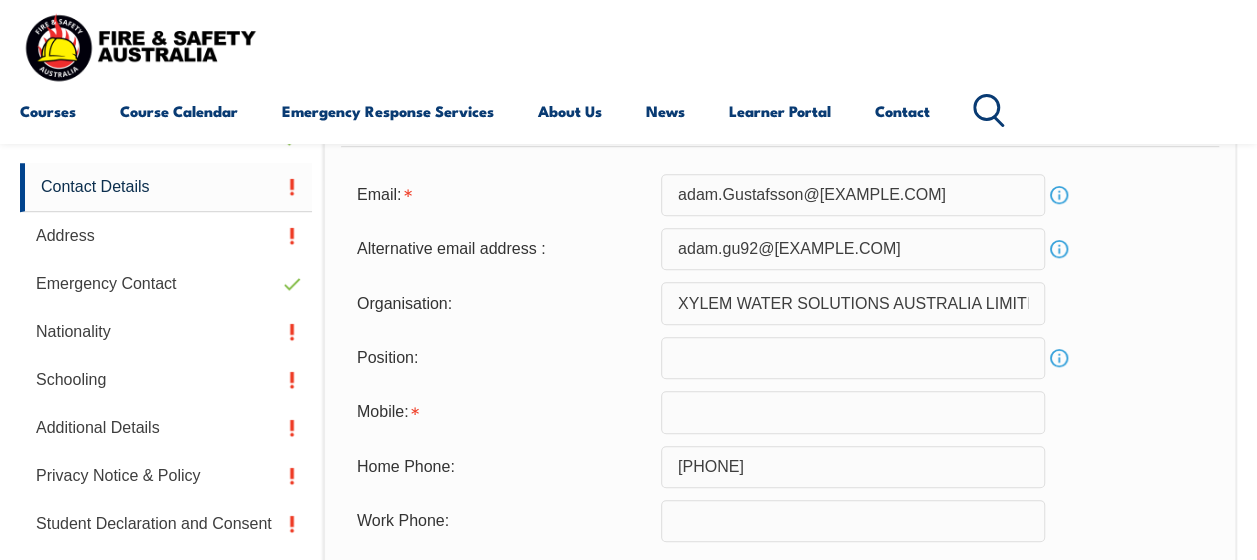 click on "adam.Gustafsson@[EXAMPLE.COM]" at bounding box center (853, 195) 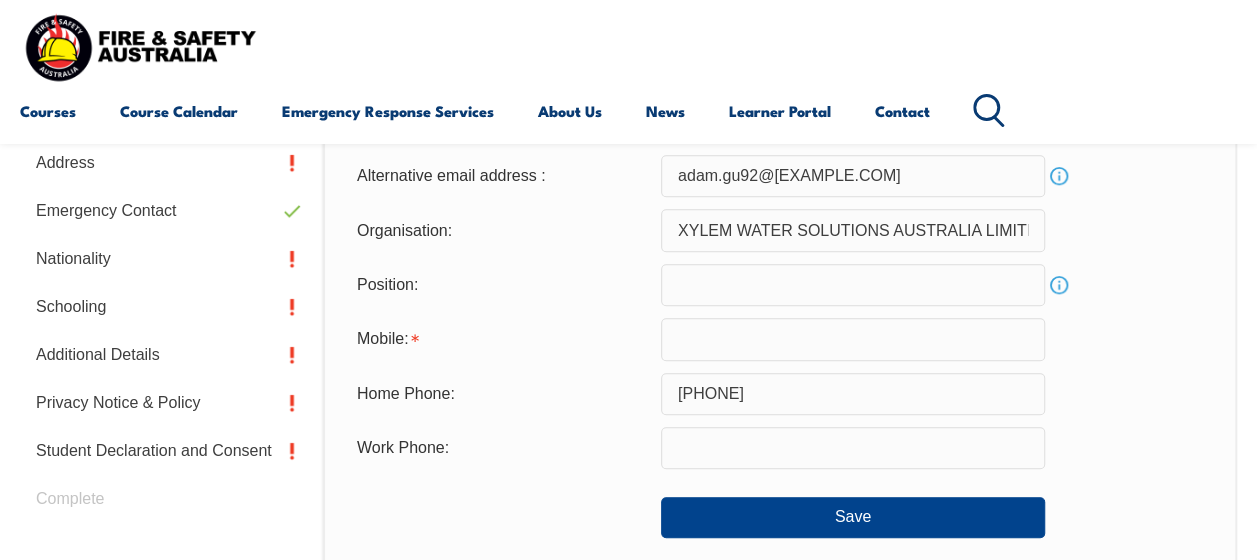 scroll, scrollTop: 664, scrollLeft: 0, axis: vertical 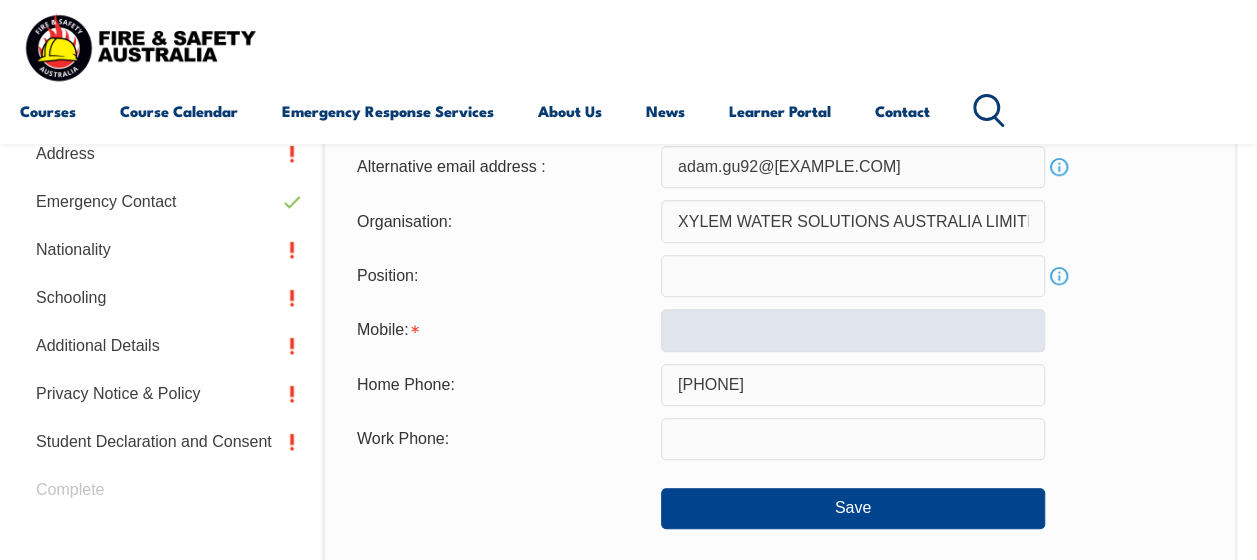 type on "adam.gustafsson@[EXAMPLE.COM]" 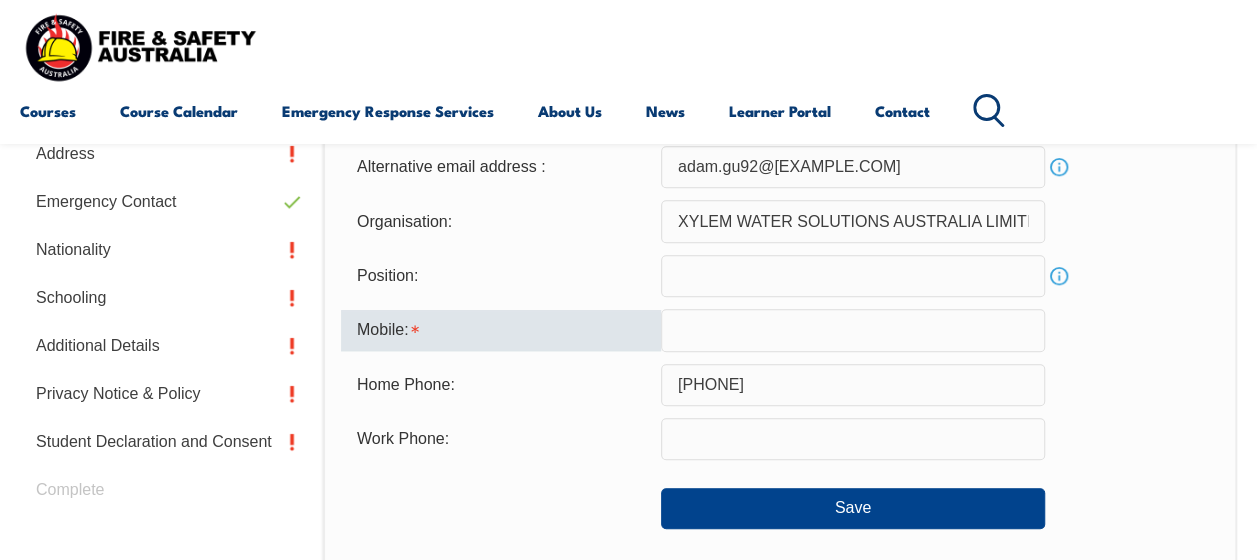 click at bounding box center [853, 330] 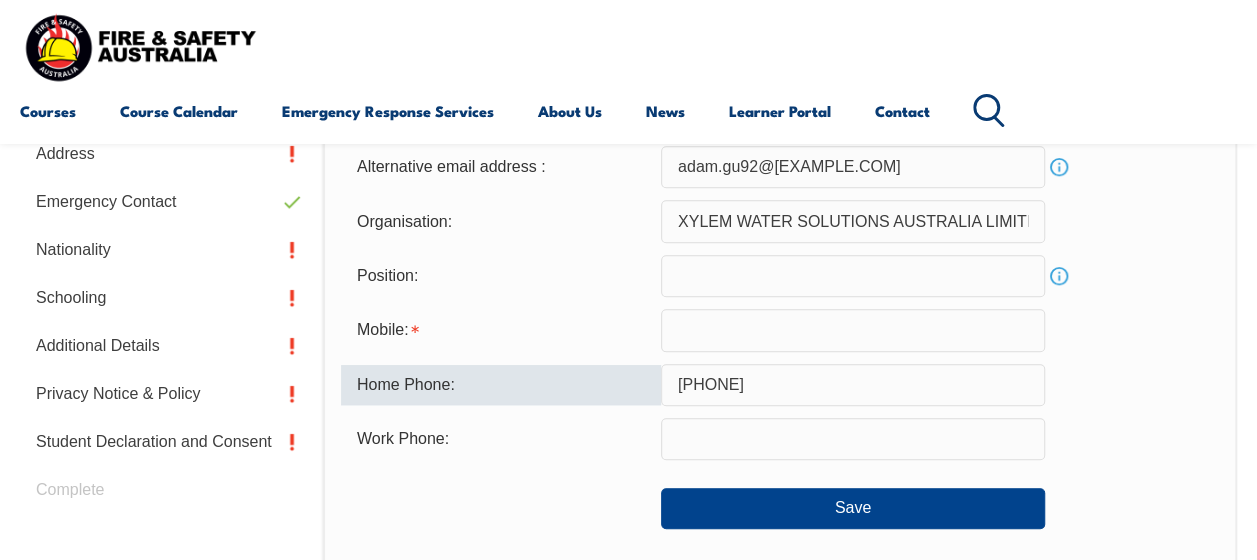 click on "[PHONE]" at bounding box center [853, 385] 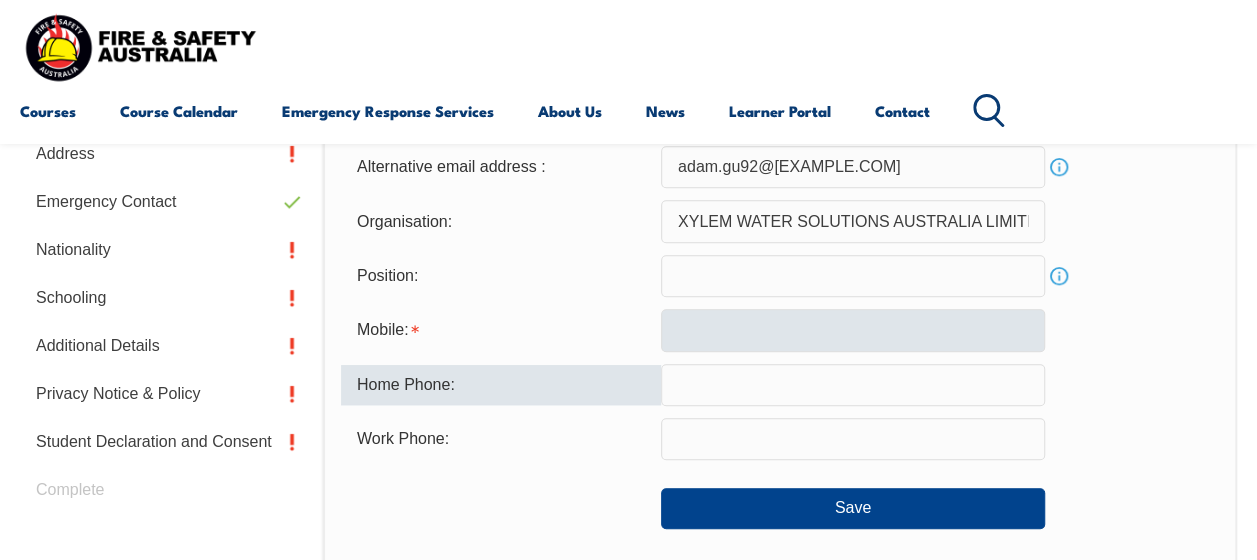 type 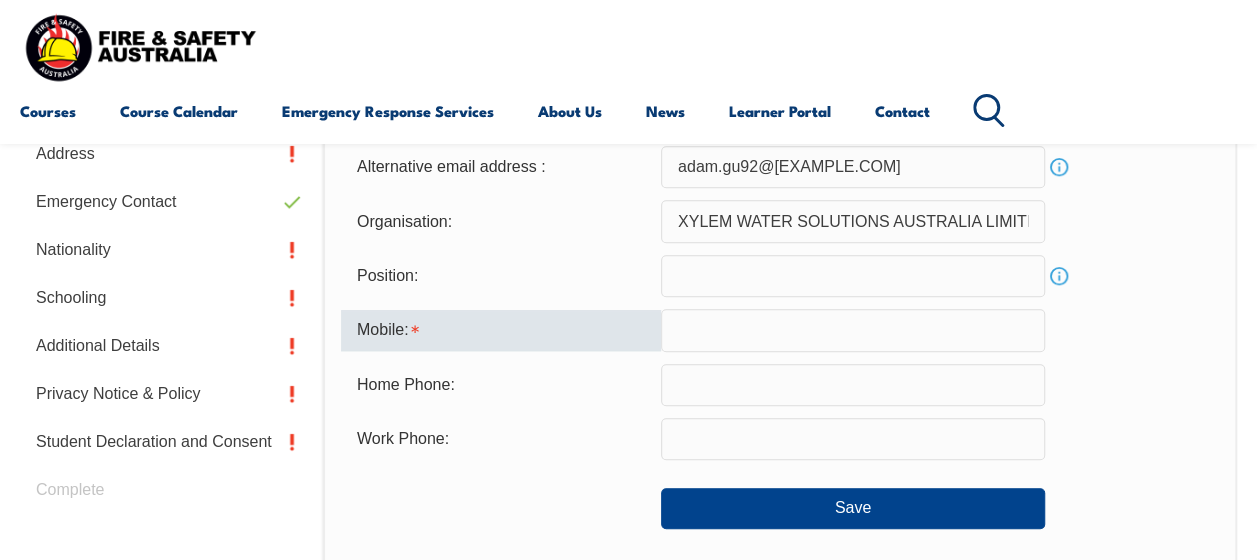 click at bounding box center (853, 330) 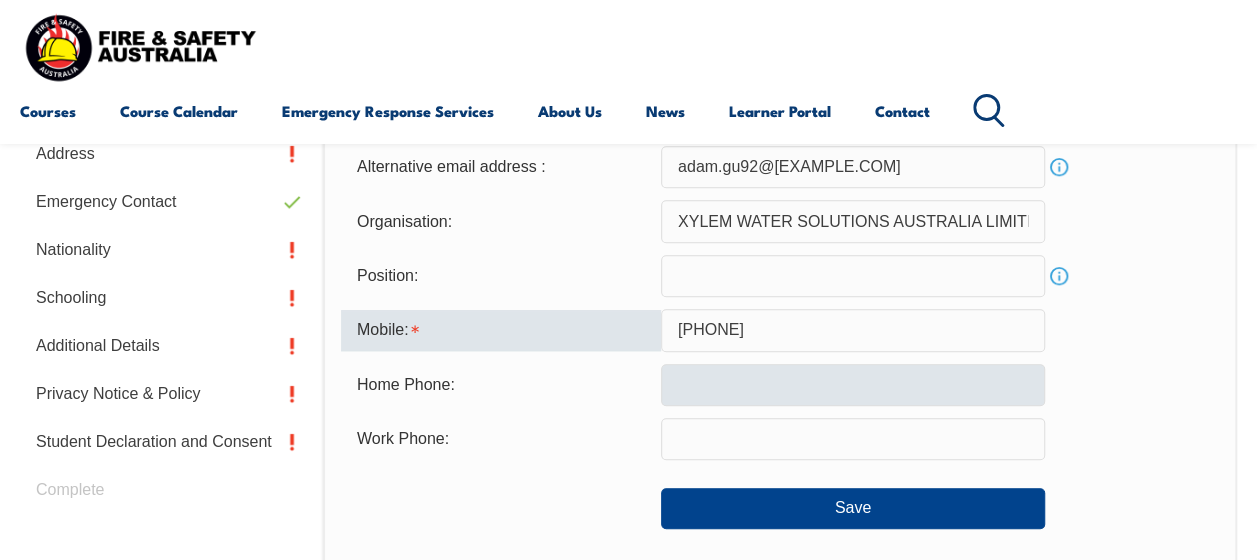type on "[PHONE]" 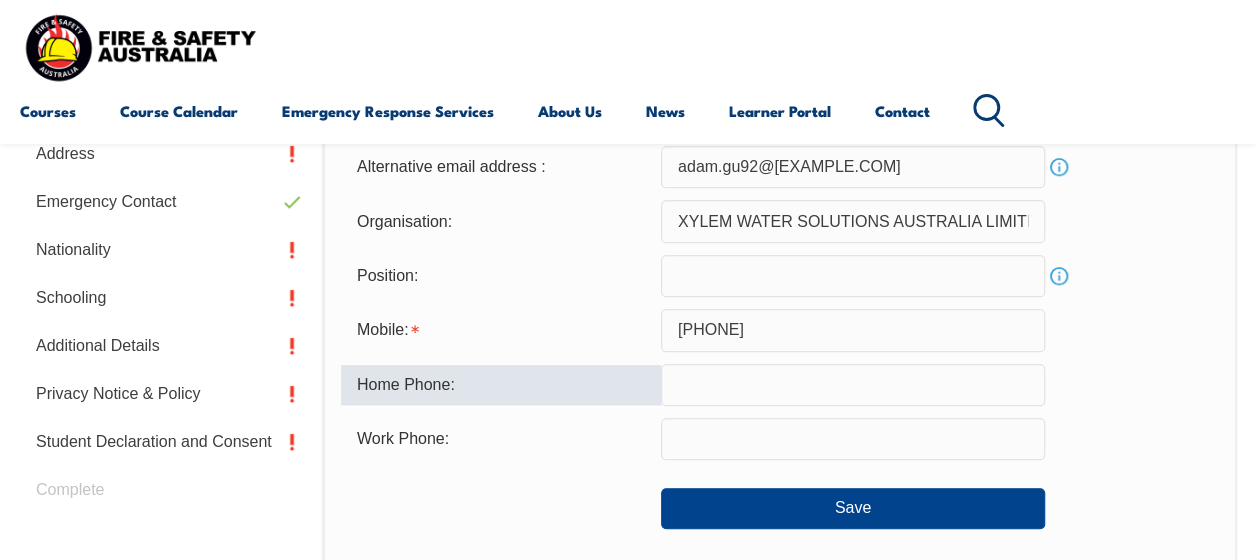 click at bounding box center (853, 385) 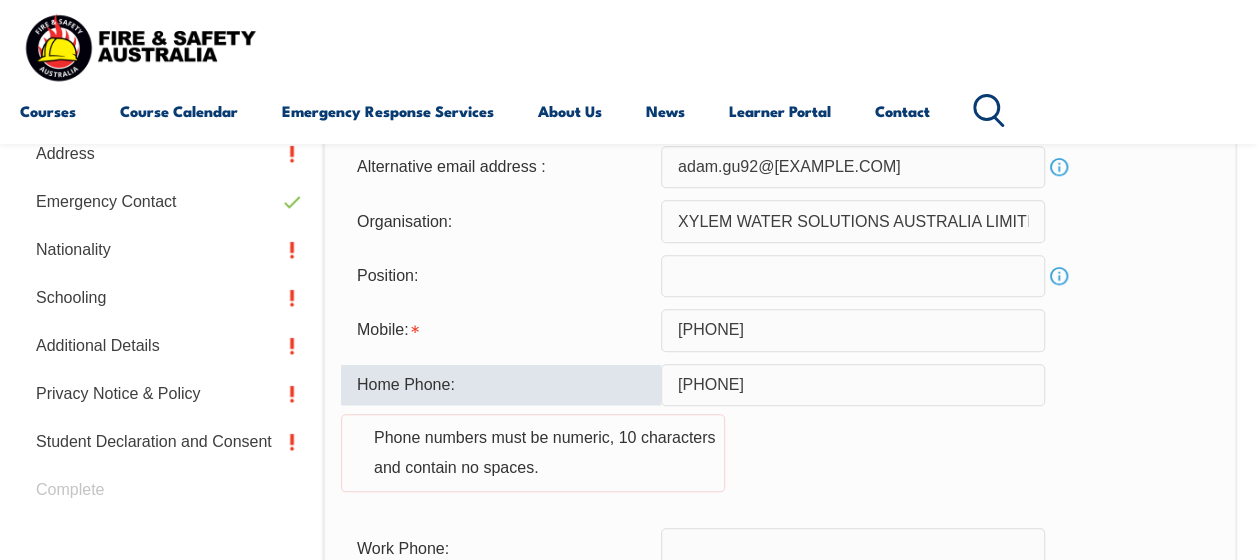 type on "[PHONE]" 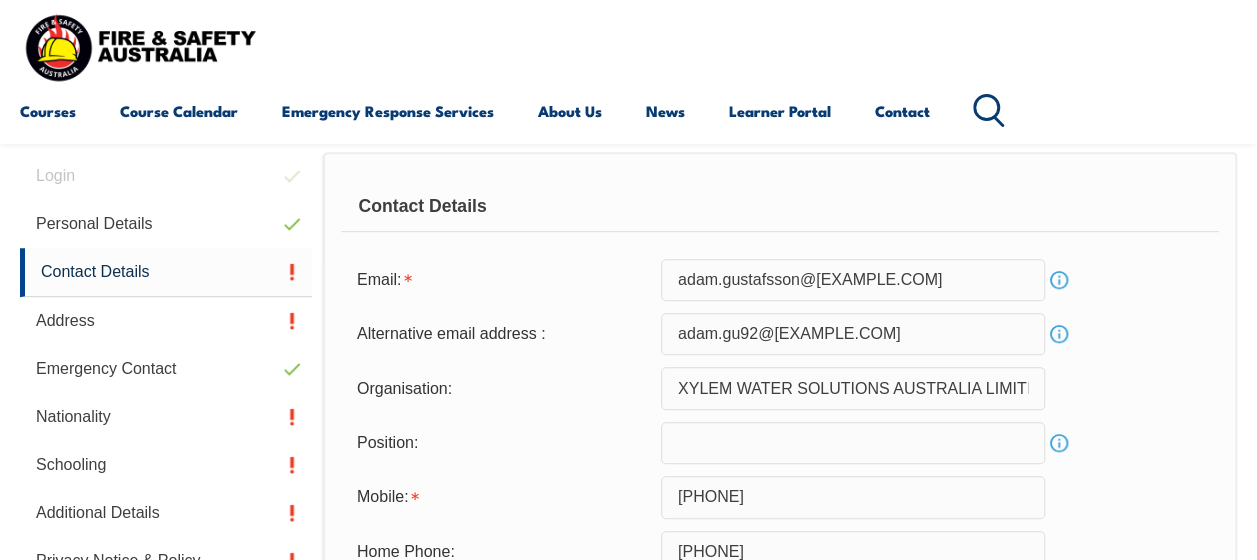 scroll, scrollTop: 661, scrollLeft: 0, axis: vertical 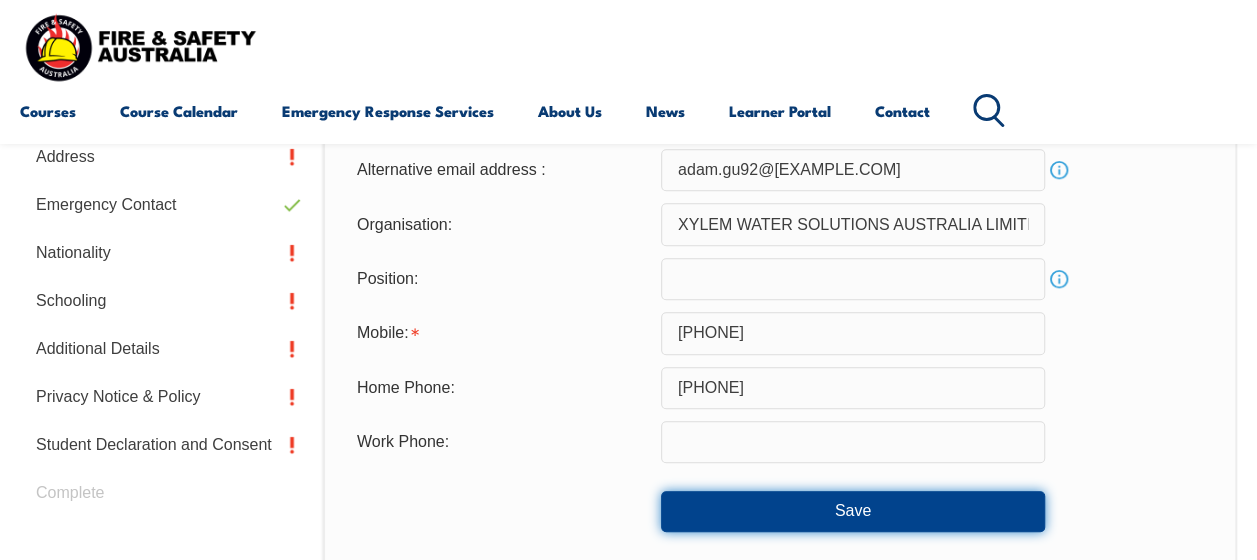 click on "Save" at bounding box center (853, 511) 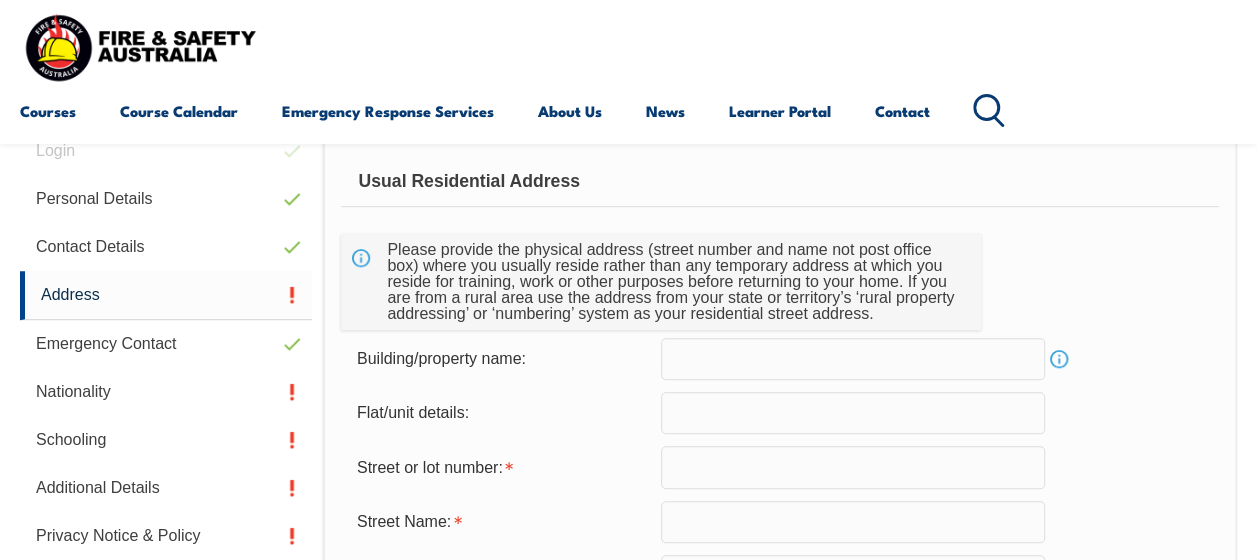 scroll, scrollTop: 484, scrollLeft: 0, axis: vertical 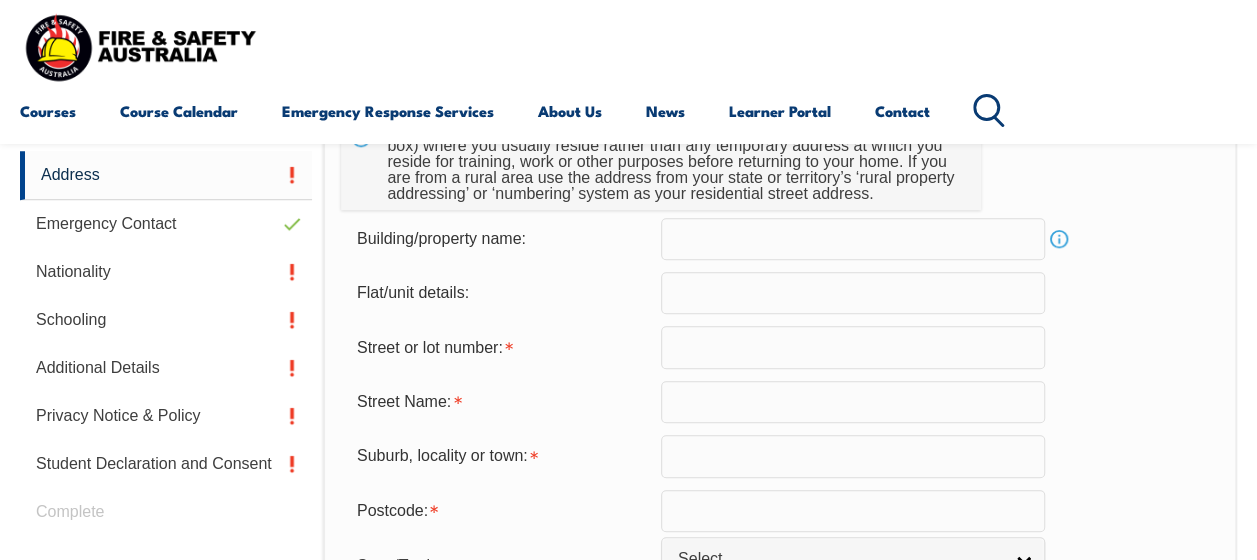 click at bounding box center (853, 347) 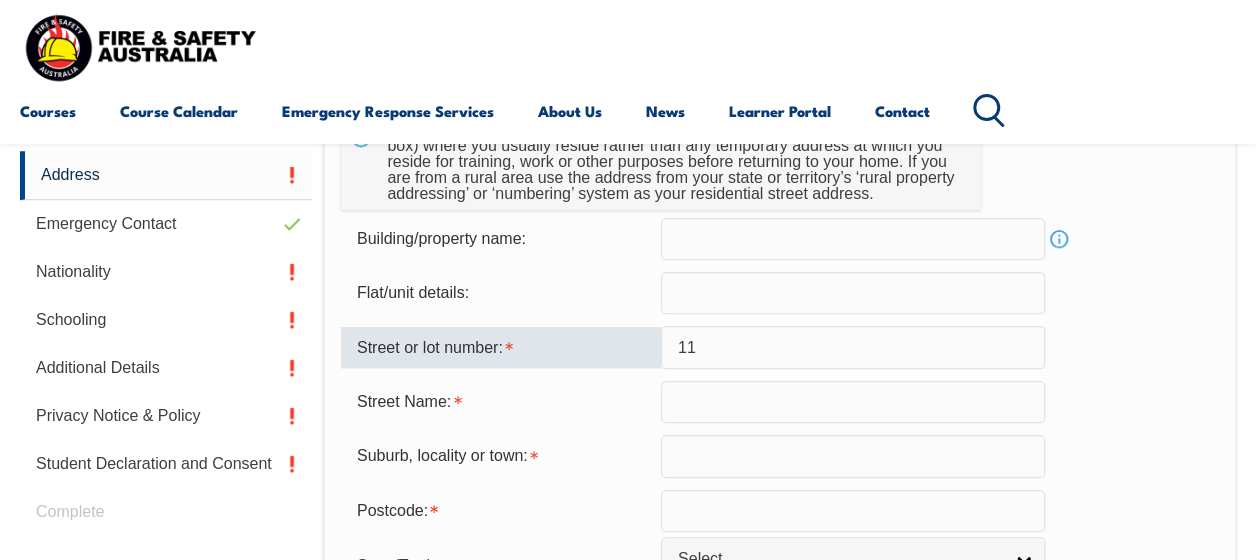 type on "11" 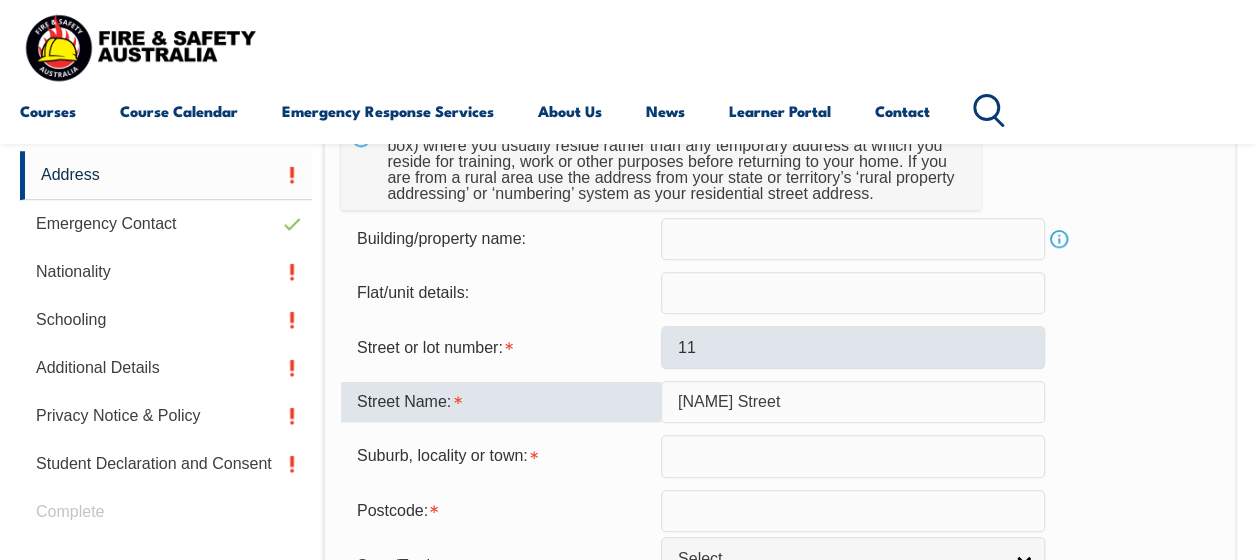 type on "[NAME] Street" 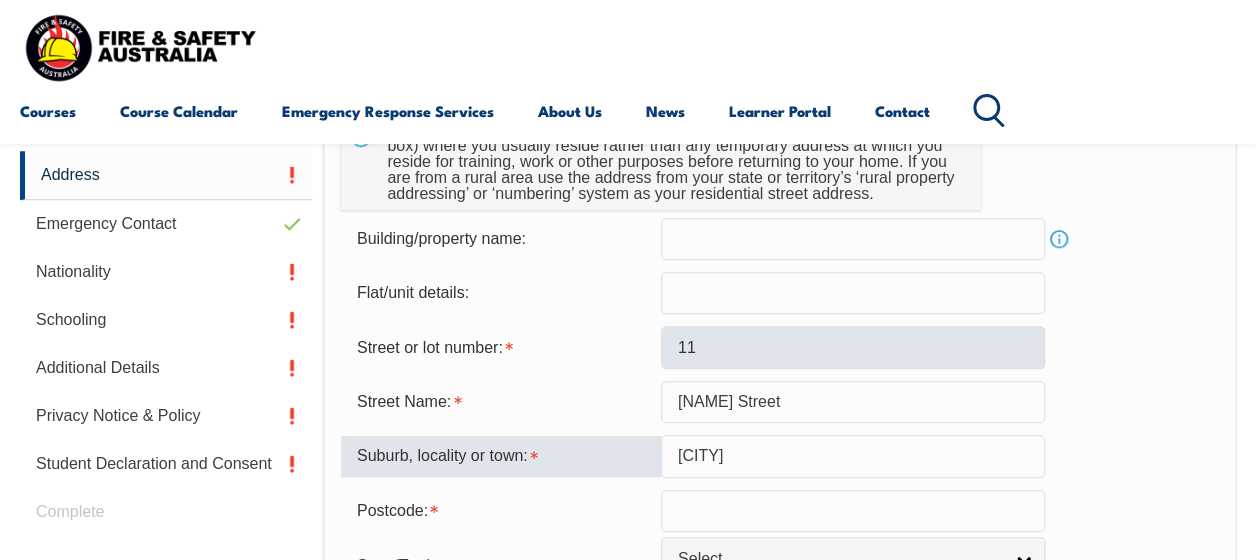type on "[CITY]" 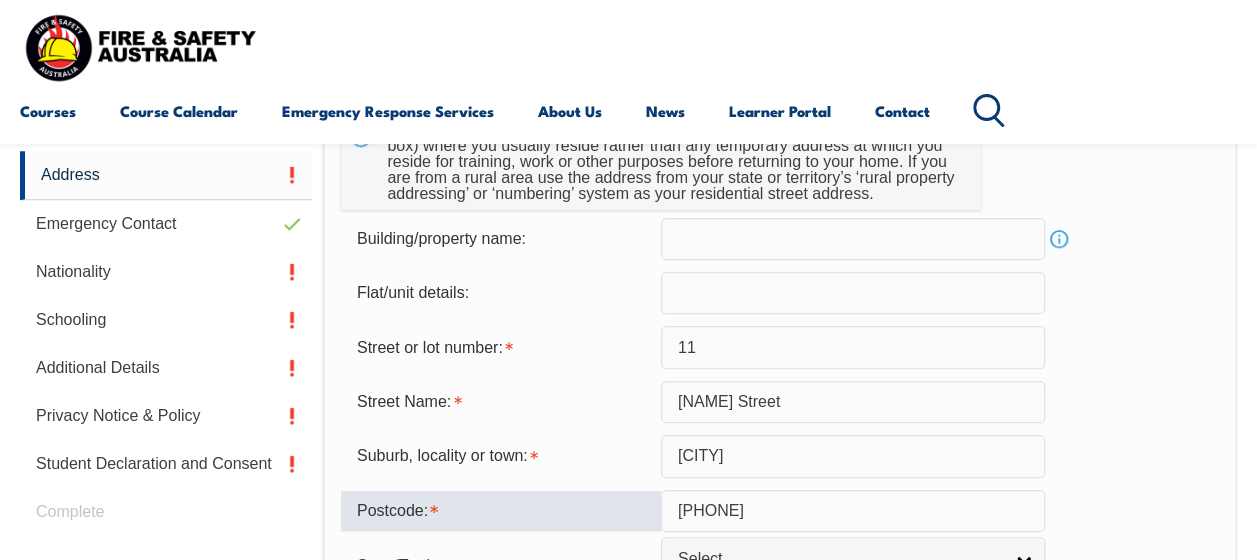 type on "[PHONE]" 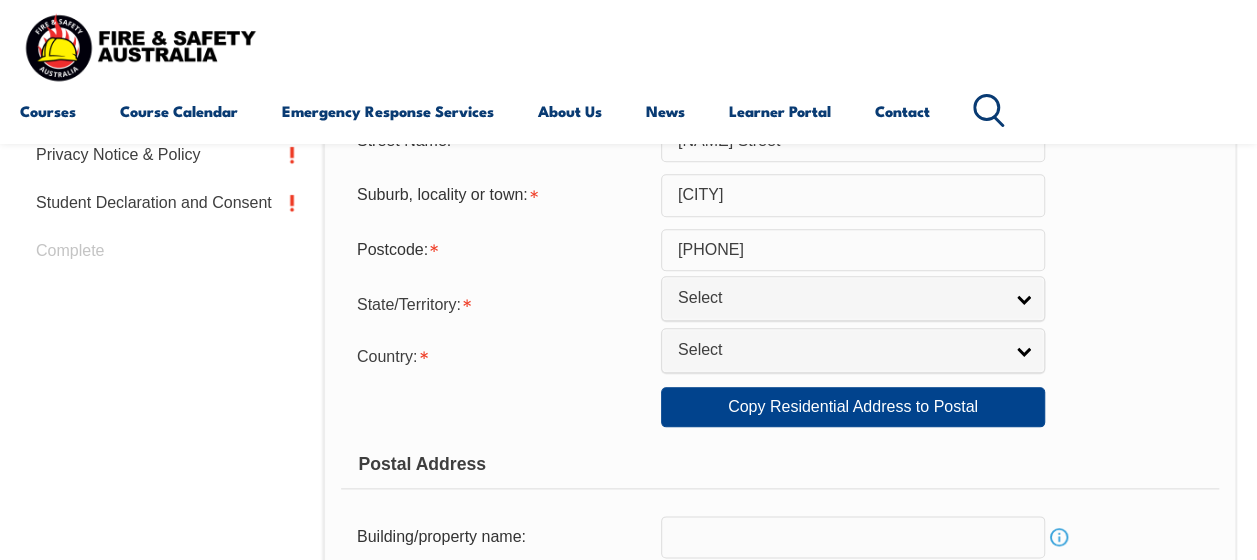 scroll, scrollTop: 915, scrollLeft: 0, axis: vertical 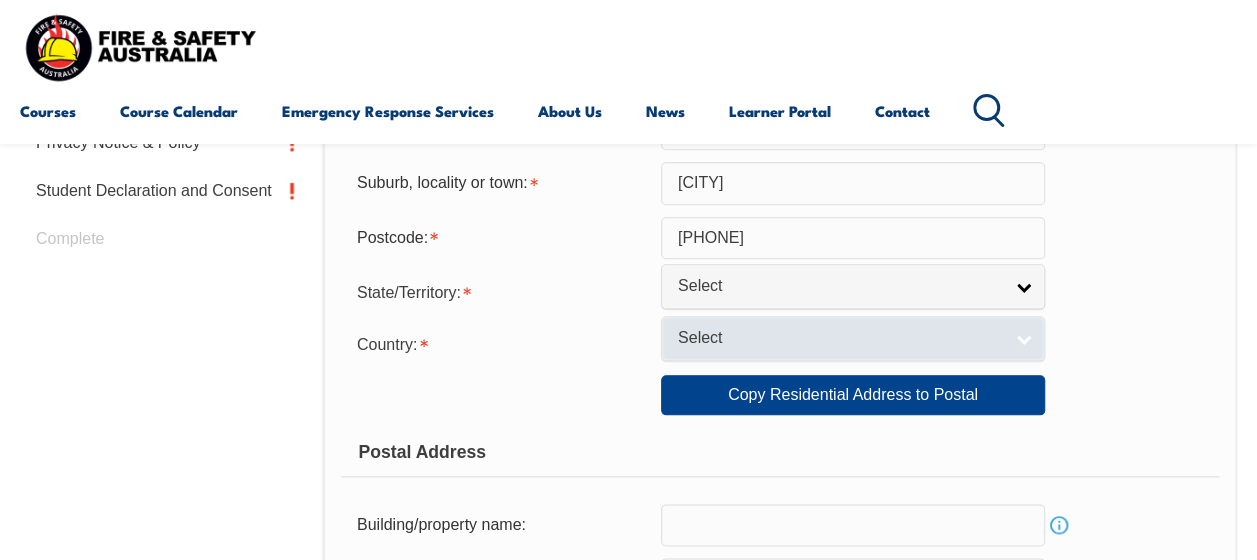 click on "Select" at bounding box center (840, 338) 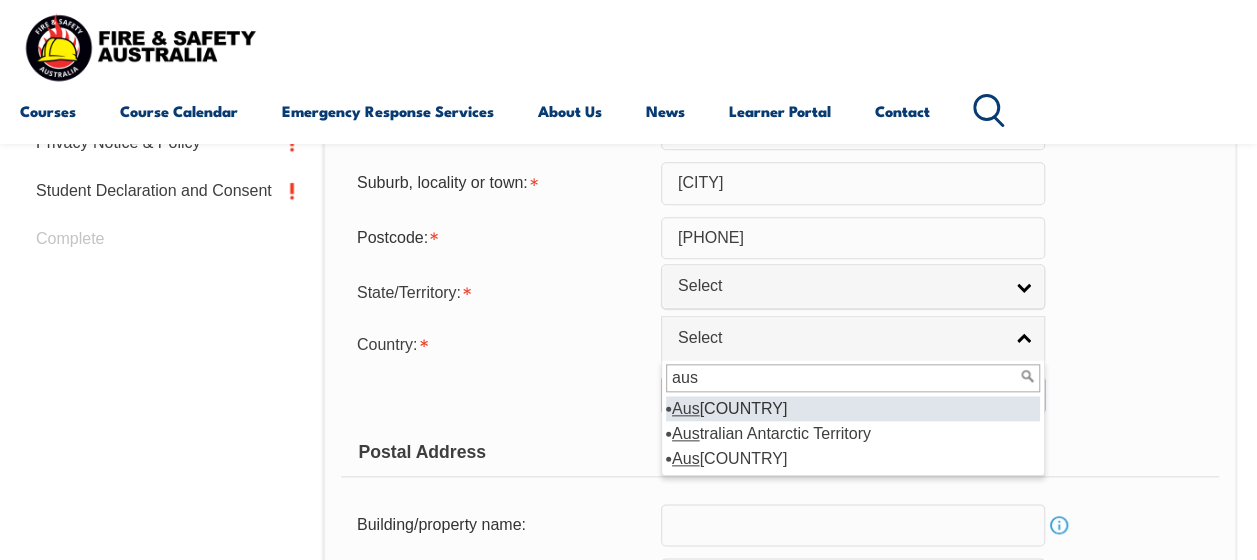 type on "aus" 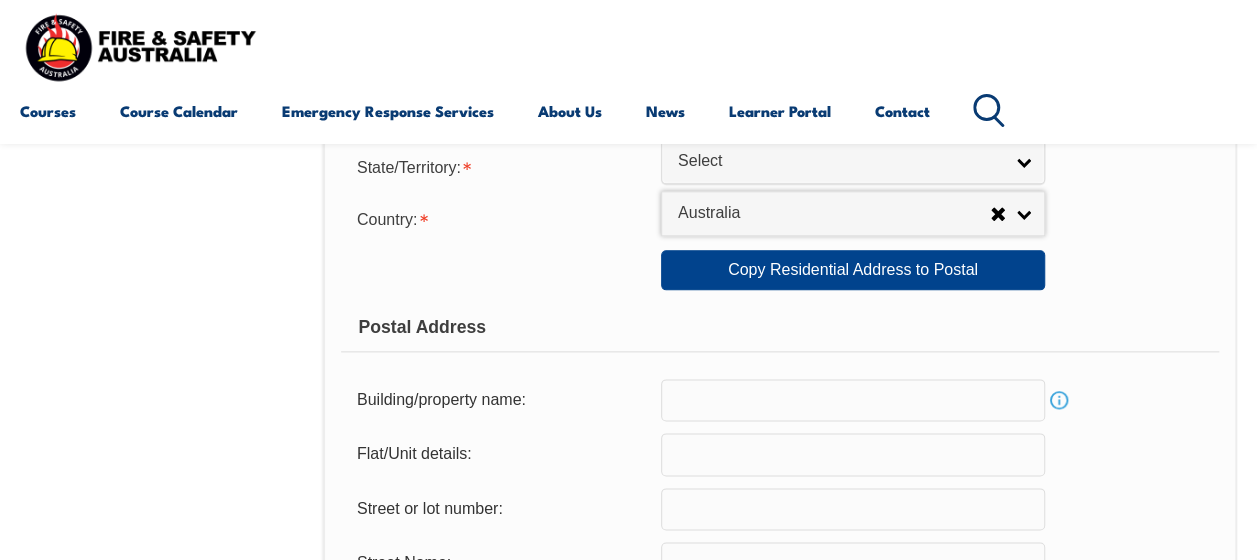 scroll, scrollTop: 1052, scrollLeft: 0, axis: vertical 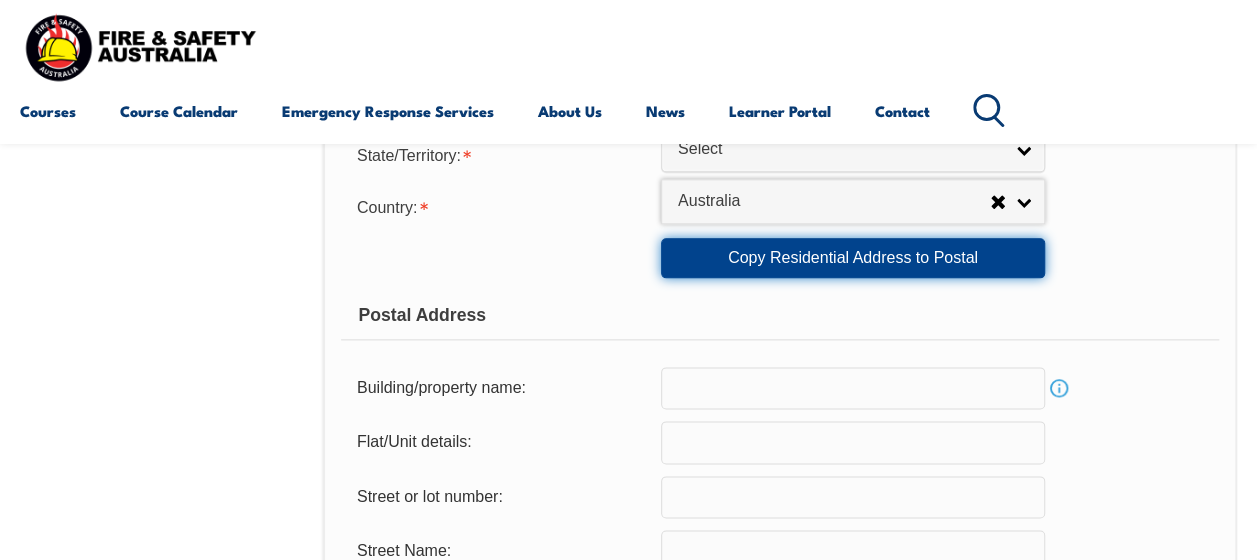 click on "Copy Residential Address to Postal" at bounding box center (853, 258) 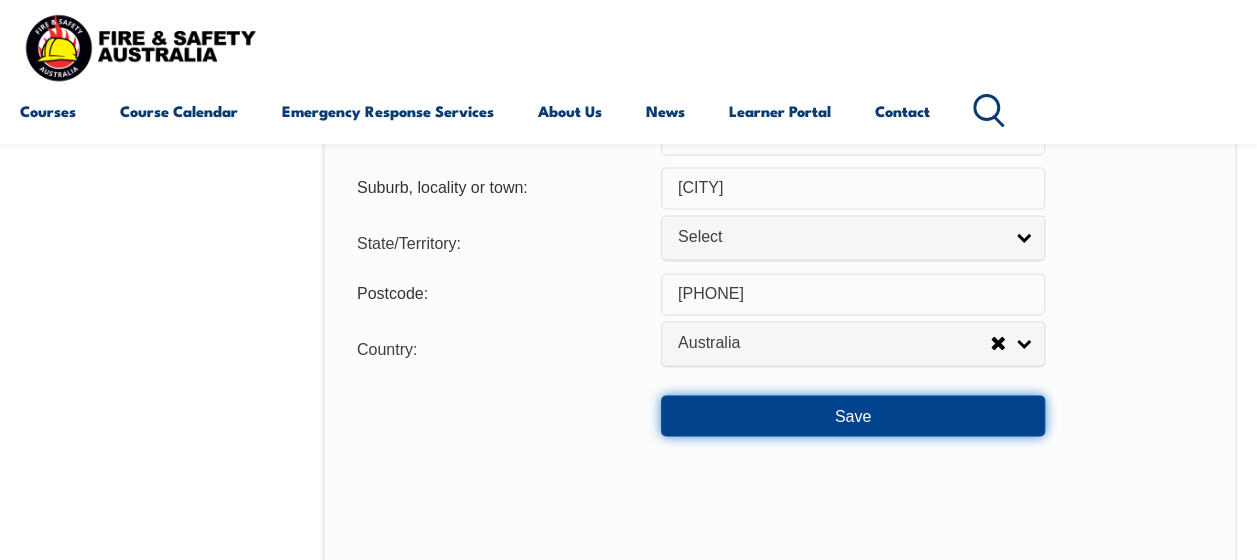 click on "Save" at bounding box center [853, 415] 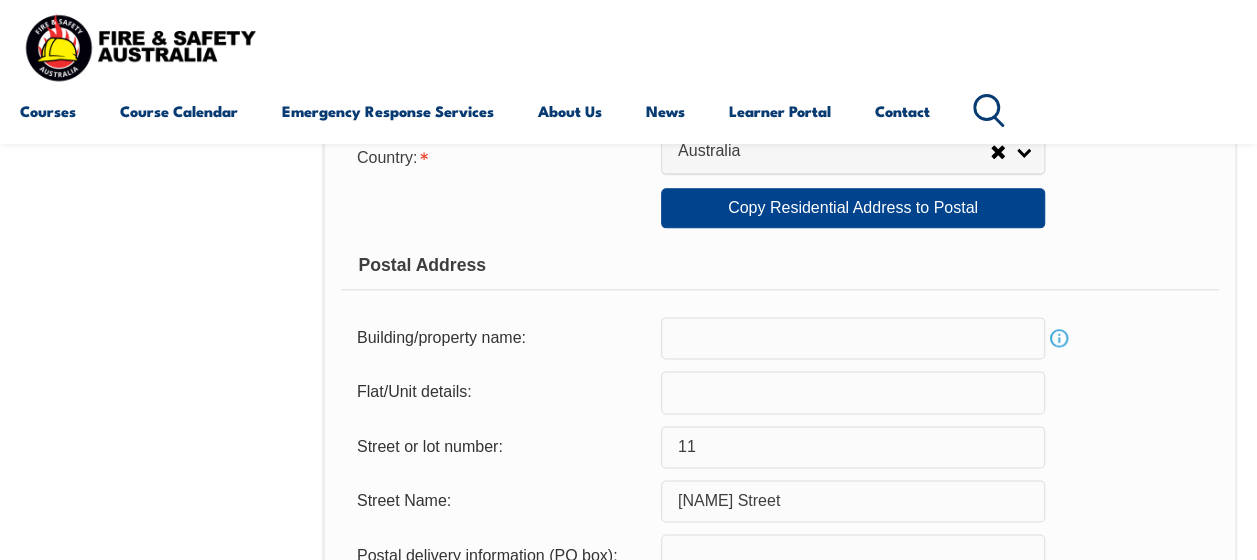 scroll, scrollTop: 1078, scrollLeft: 0, axis: vertical 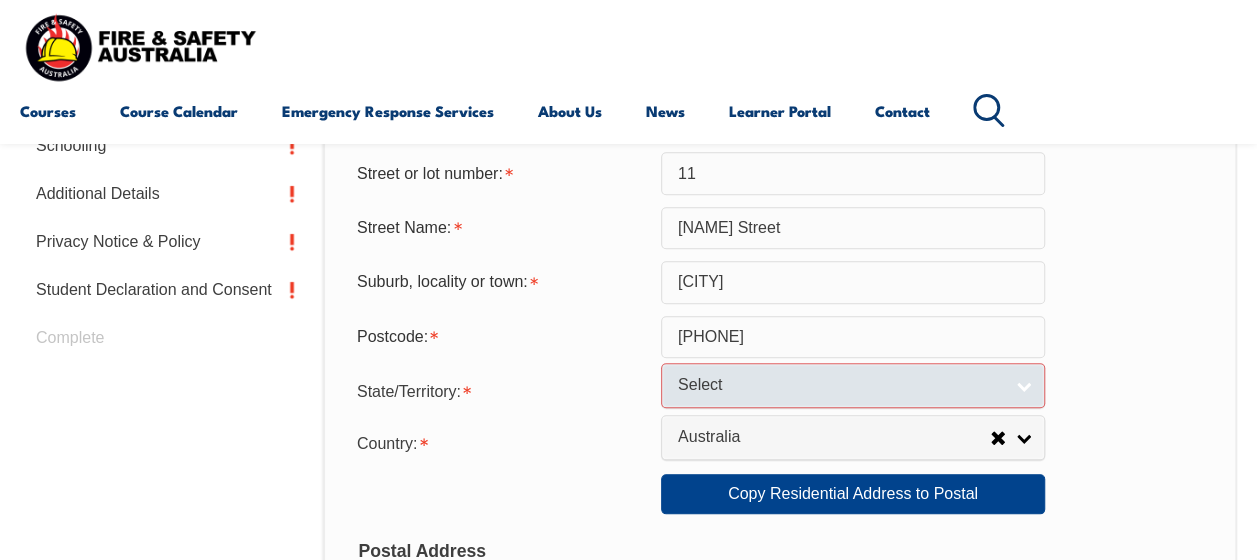 click on "Select" at bounding box center [840, 385] 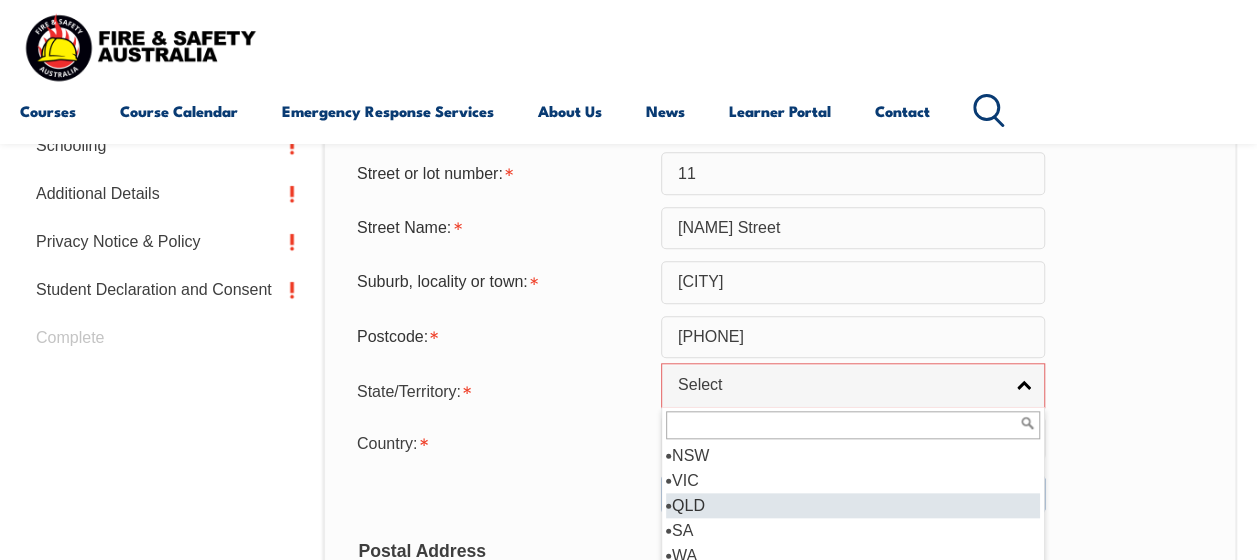 click on "QLD" at bounding box center [853, 505] 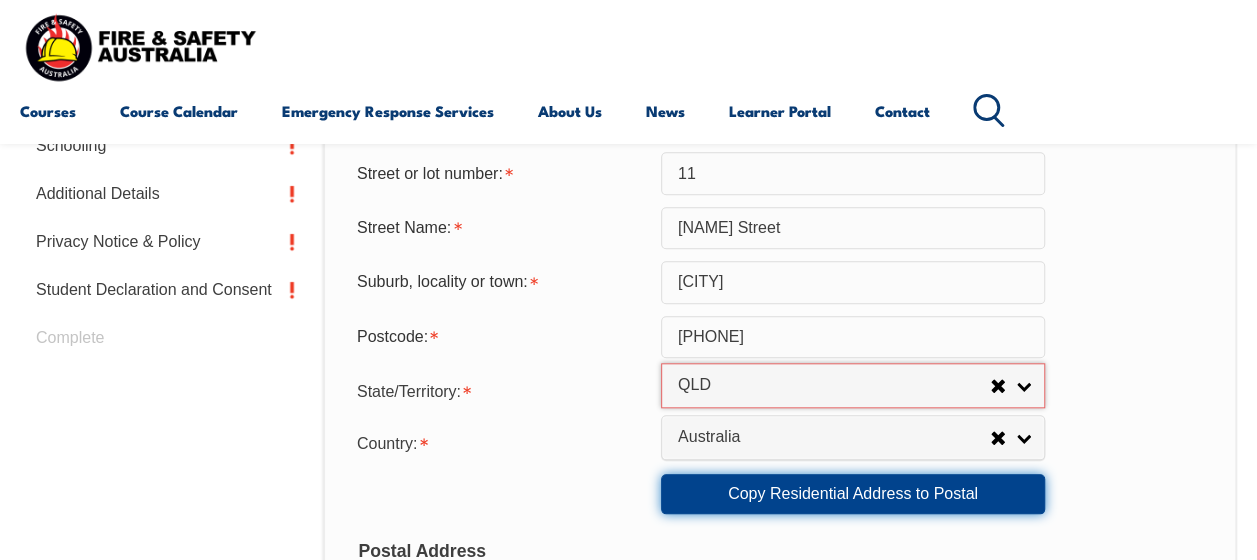 click on "Copy Residential Address to Postal" at bounding box center [853, 494] 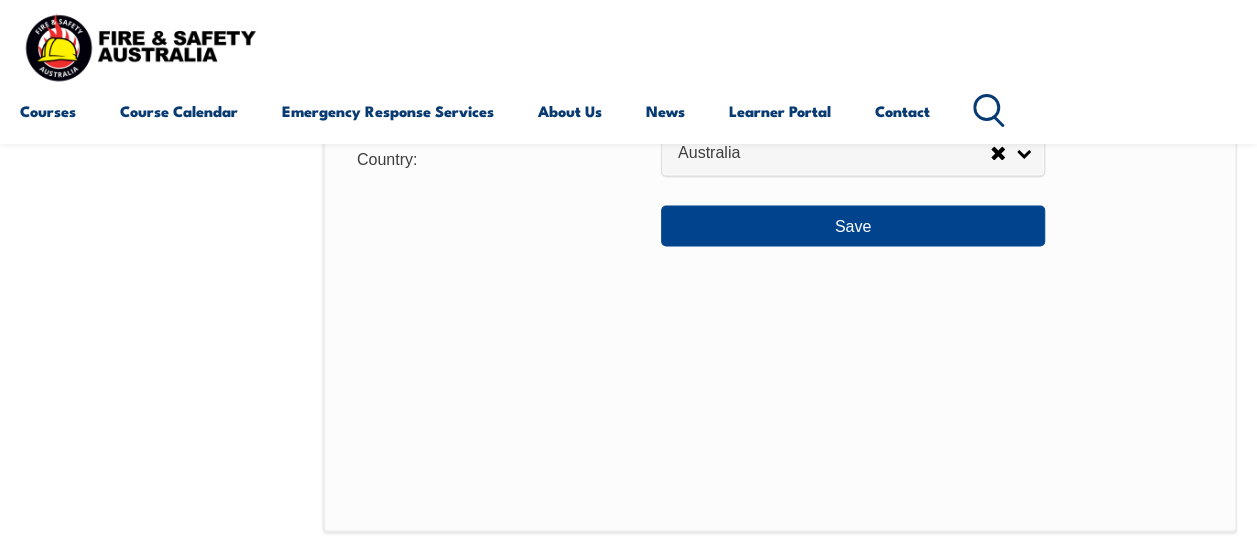 scroll, scrollTop: 1702, scrollLeft: 0, axis: vertical 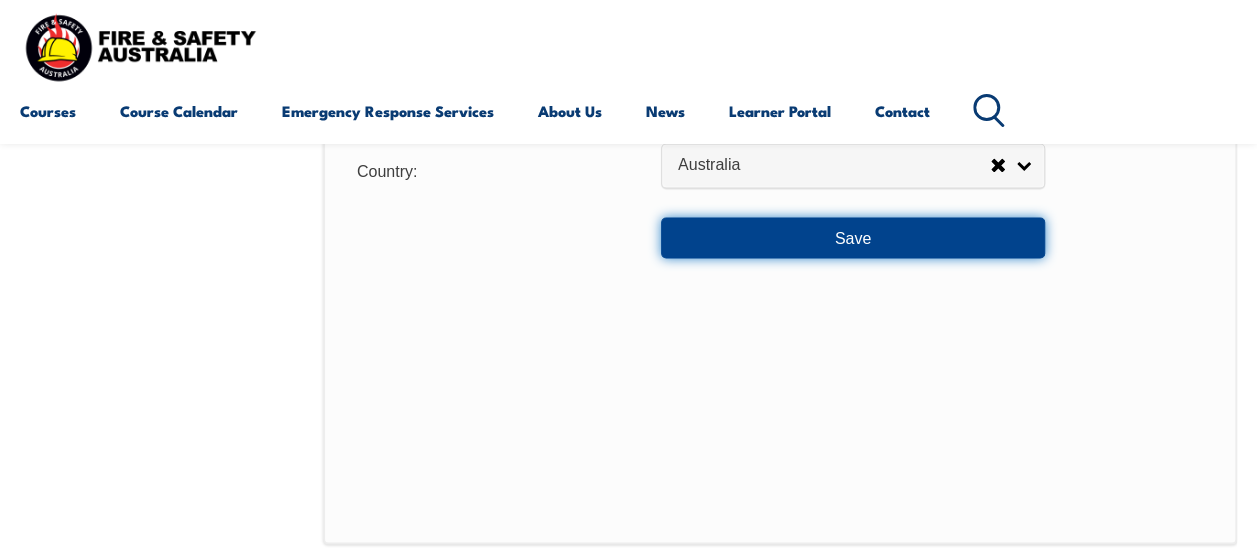 click on "Save" at bounding box center (853, 237) 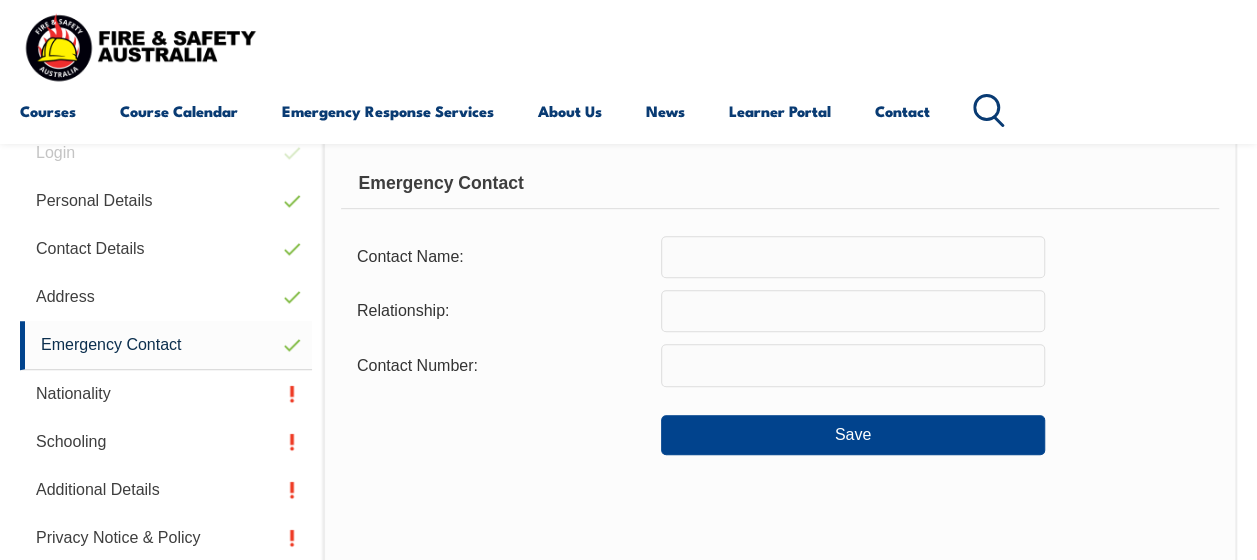scroll, scrollTop: 485, scrollLeft: 0, axis: vertical 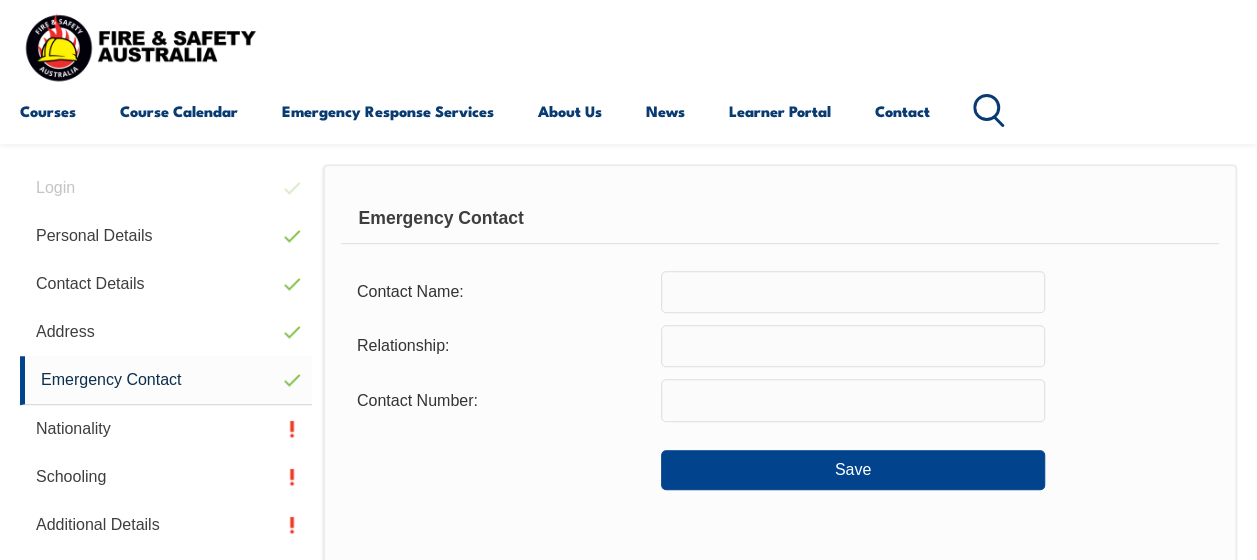 click at bounding box center [853, 292] 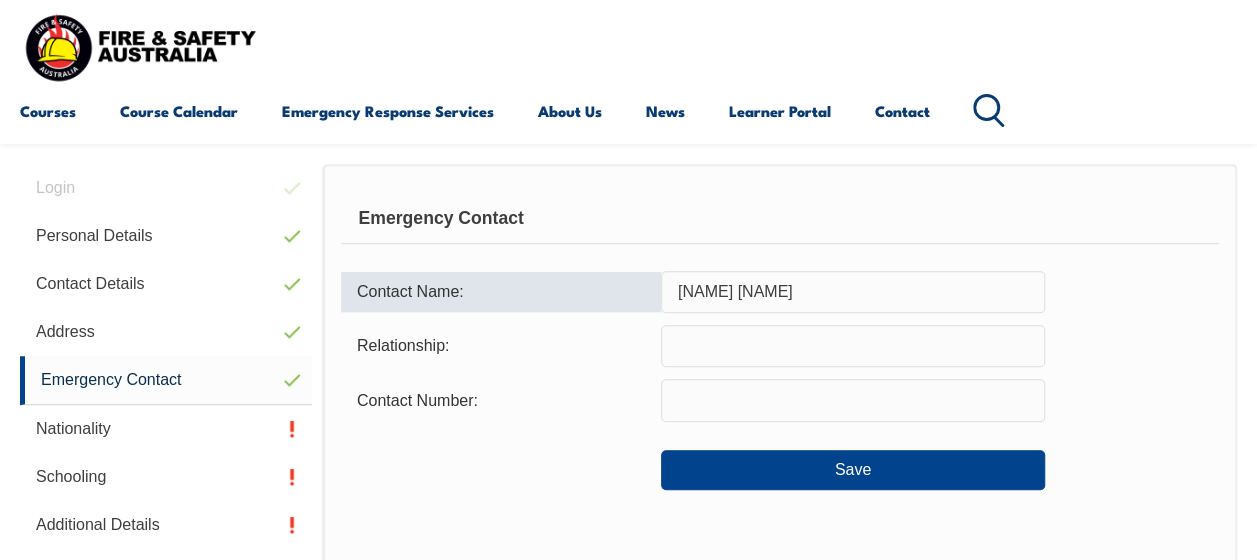 type on "[NAME] [NAME]" 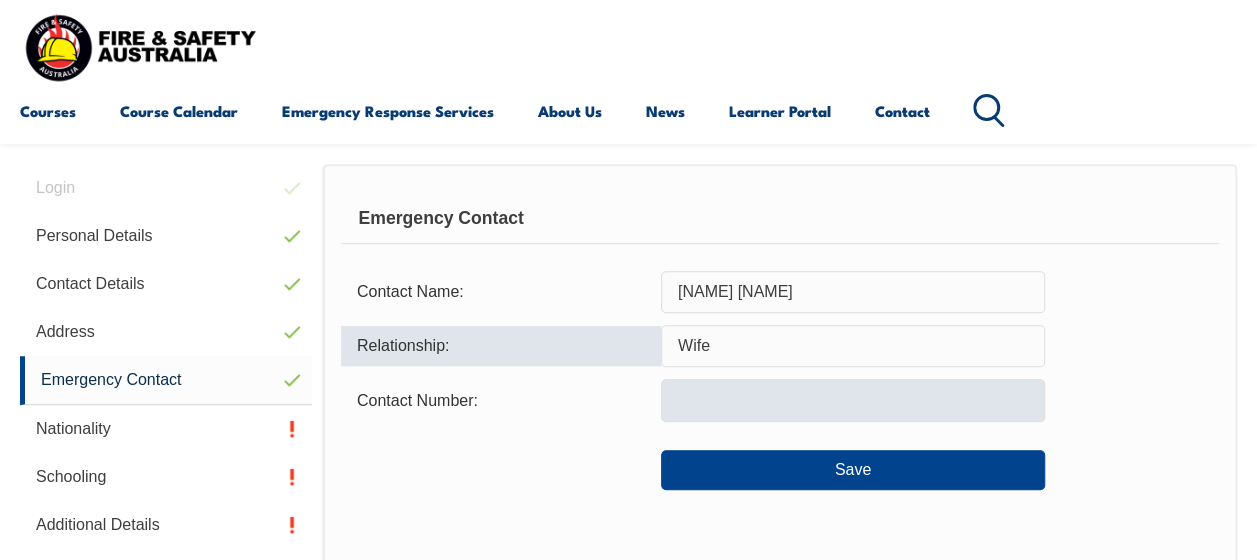 type on "Wife" 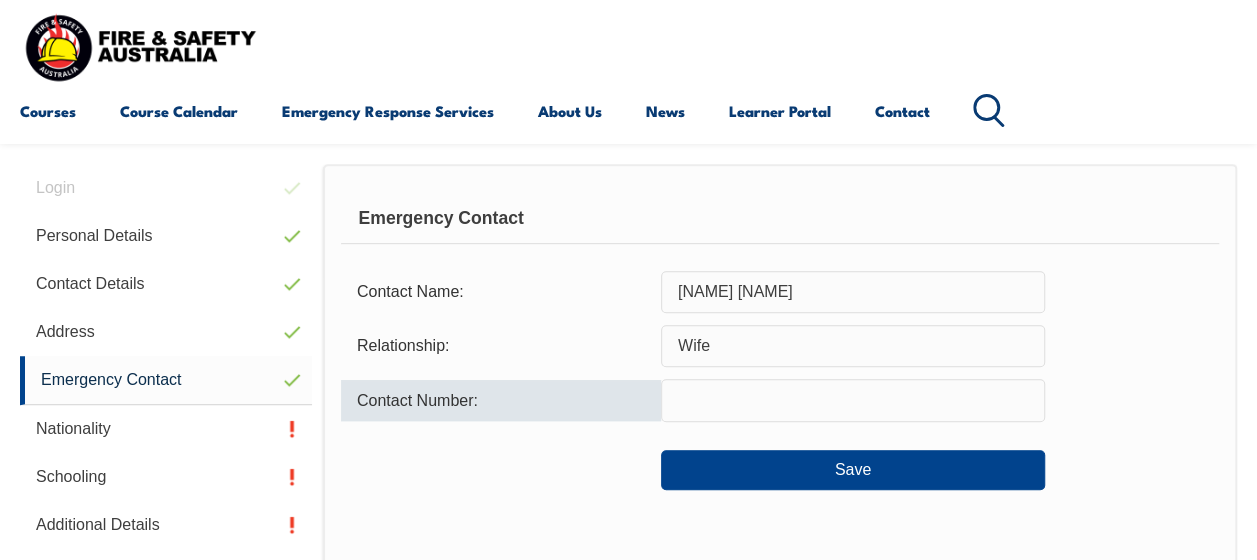 click at bounding box center (853, 400) 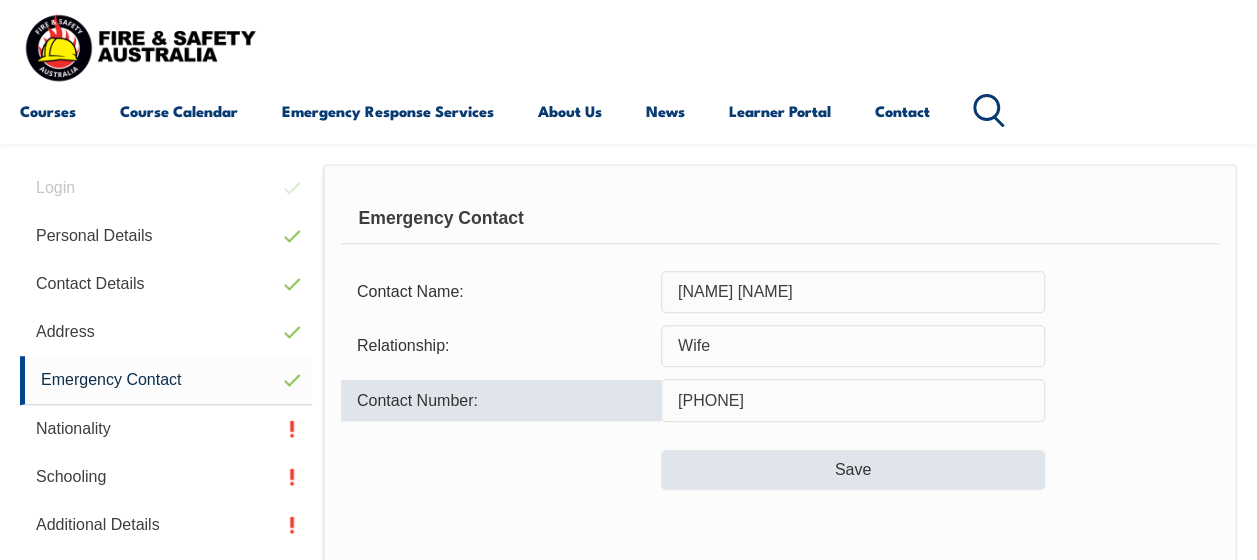 type on "[PHONE]" 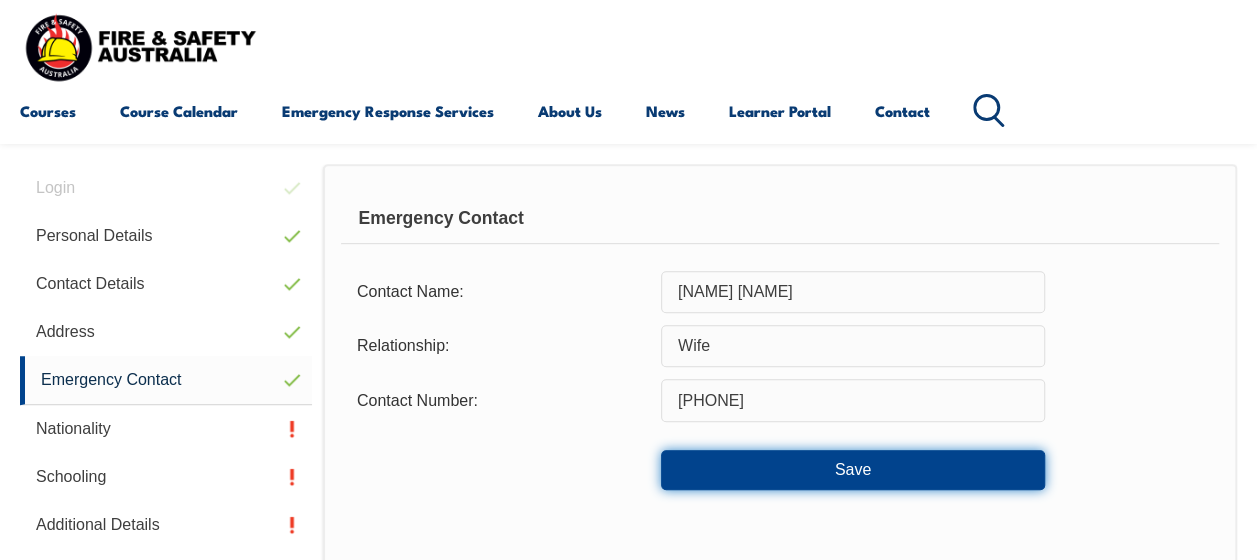 click on "Save" at bounding box center [853, 470] 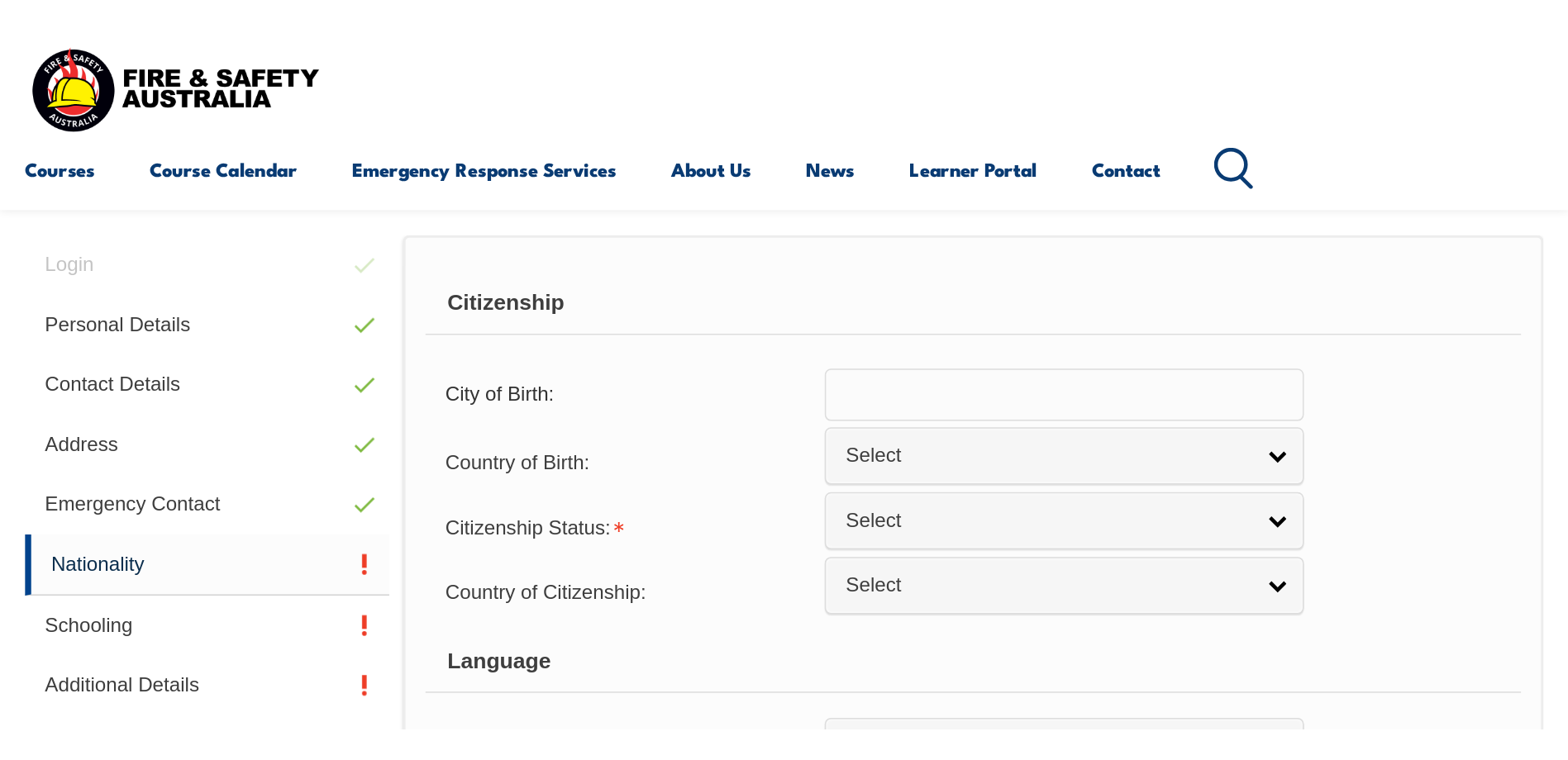scroll, scrollTop: 401, scrollLeft: 0, axis: vertical 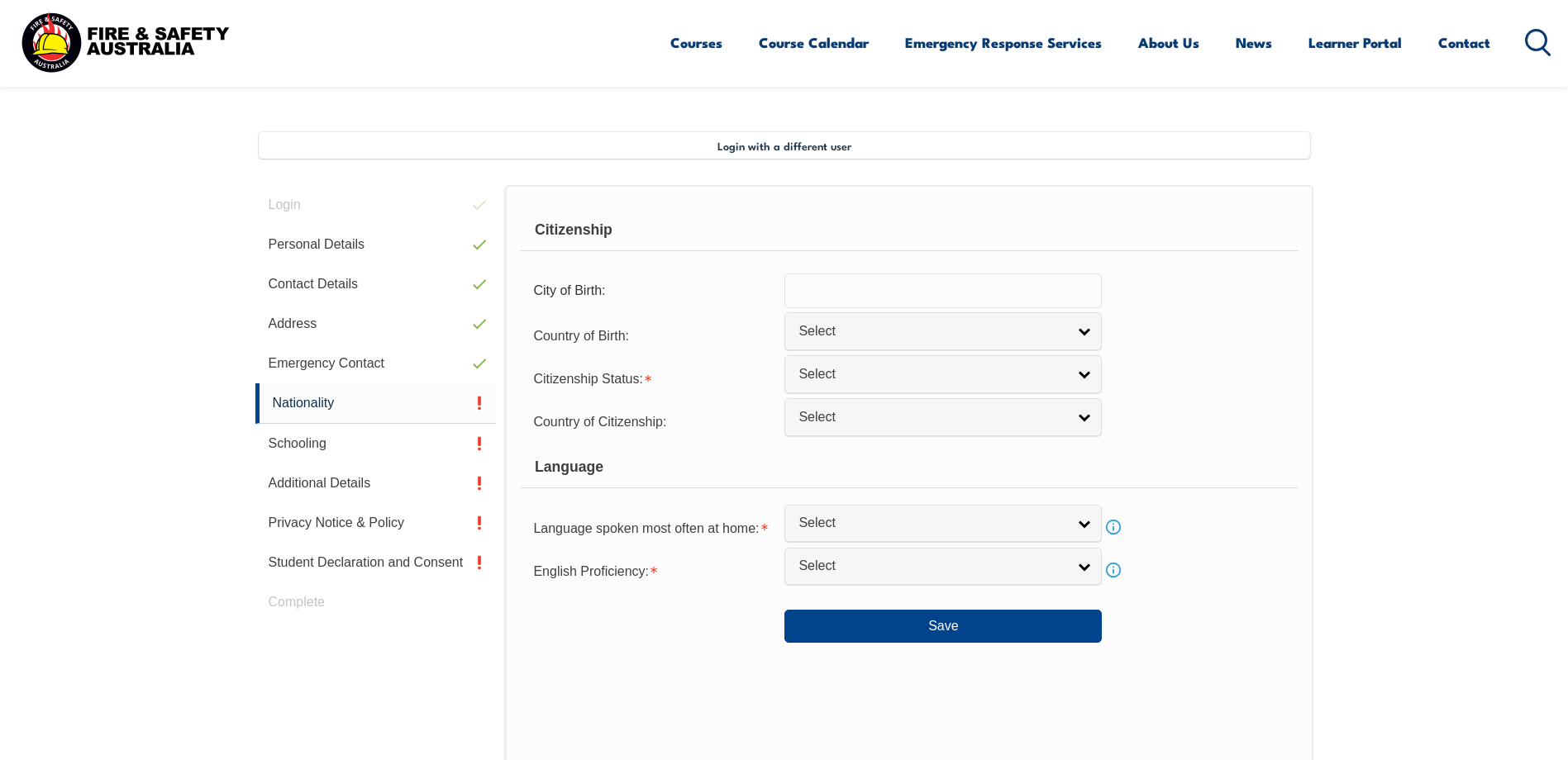 click at bounding box center [943, 291] 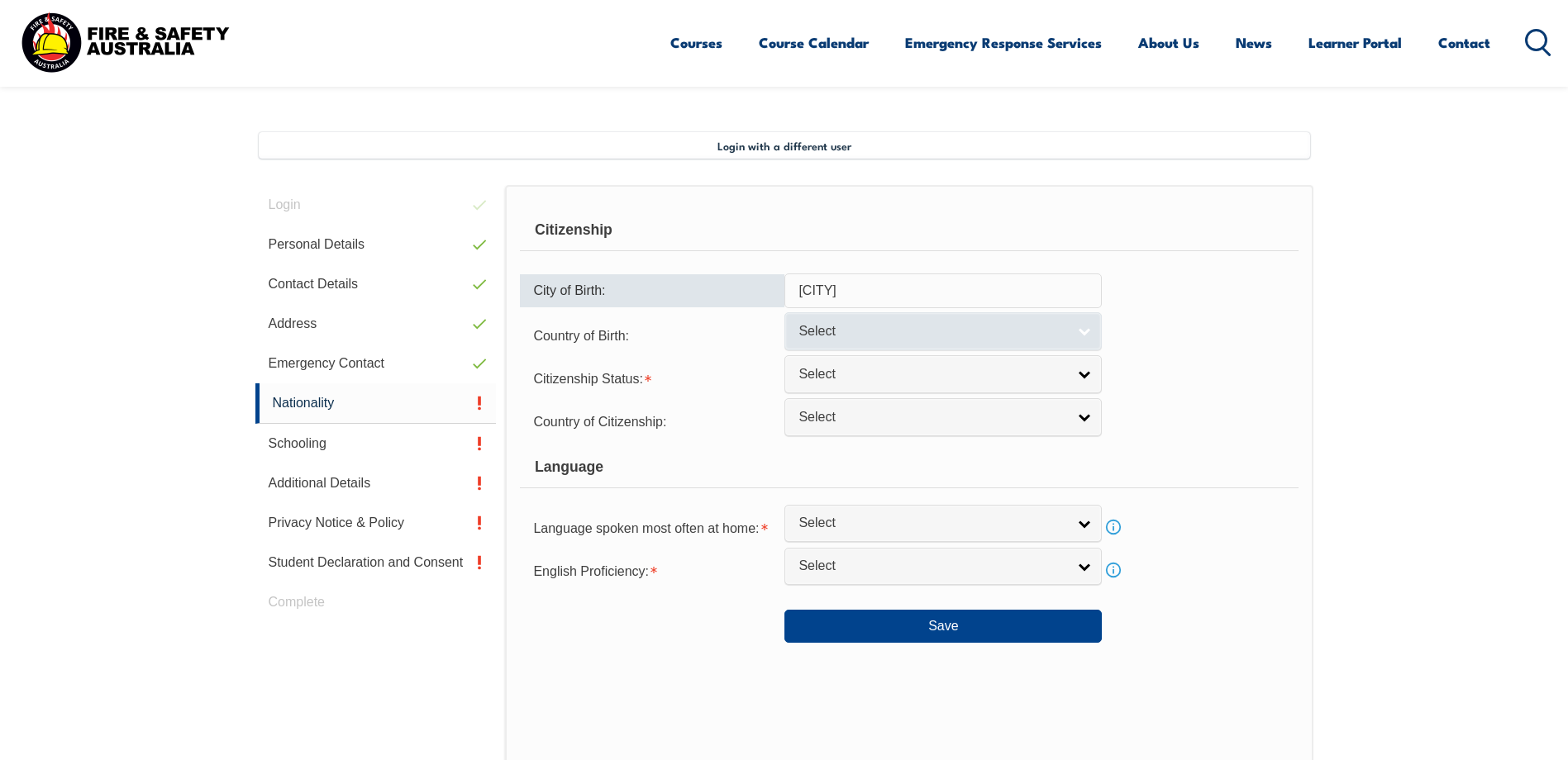 type on "[CITY]" 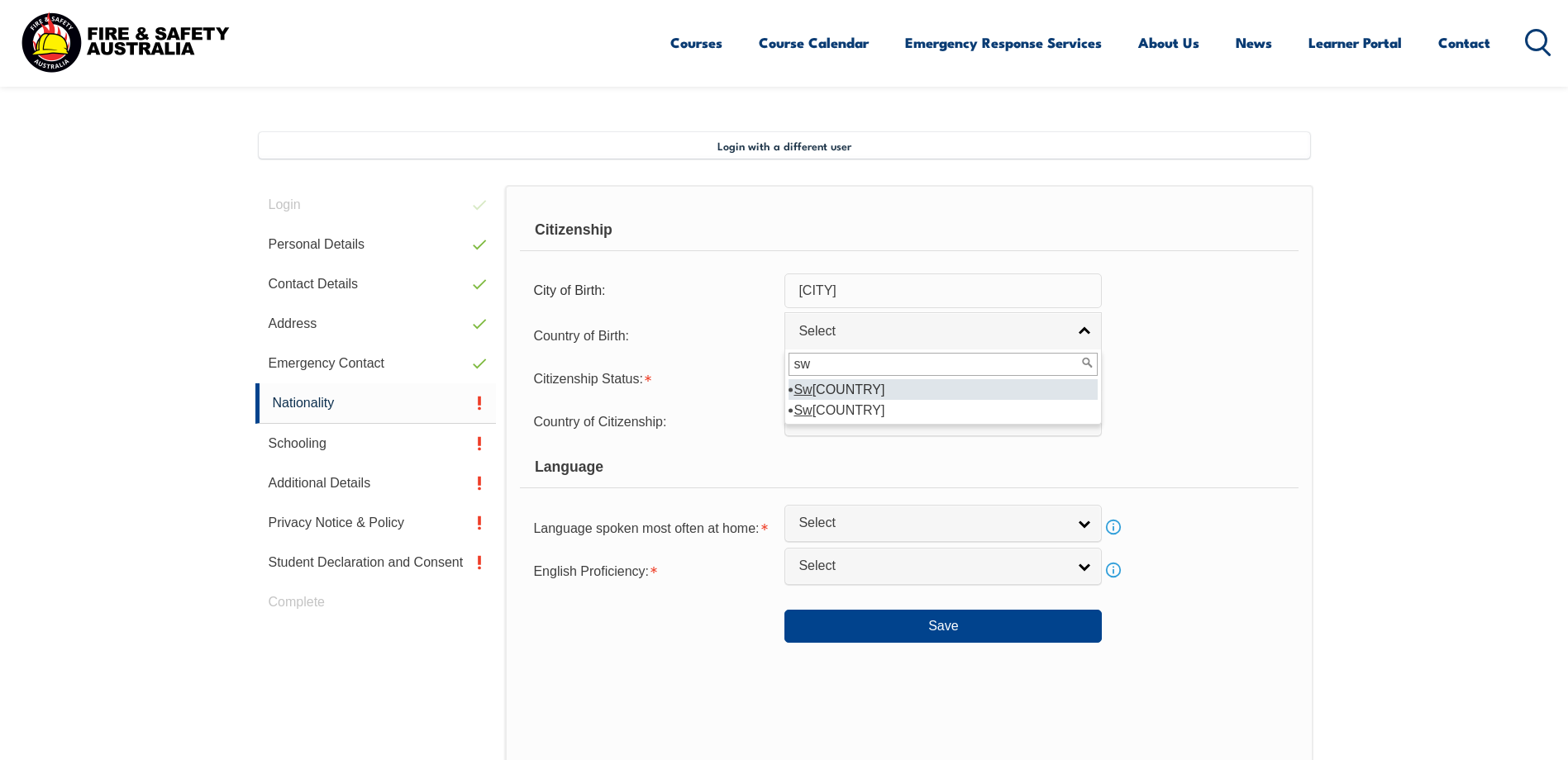 type on "sw" 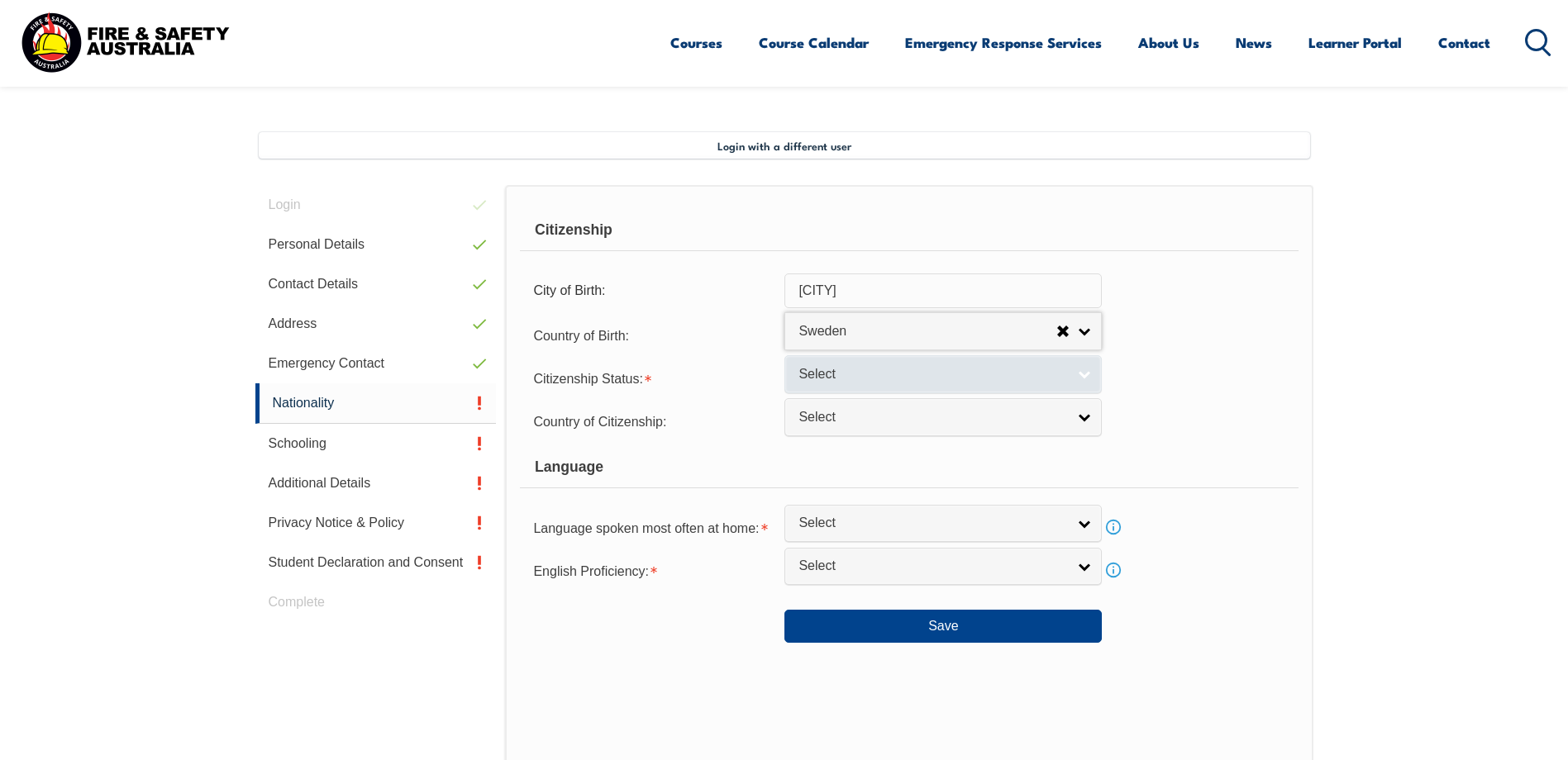 click on "Select" at bounding box center [932, 374] 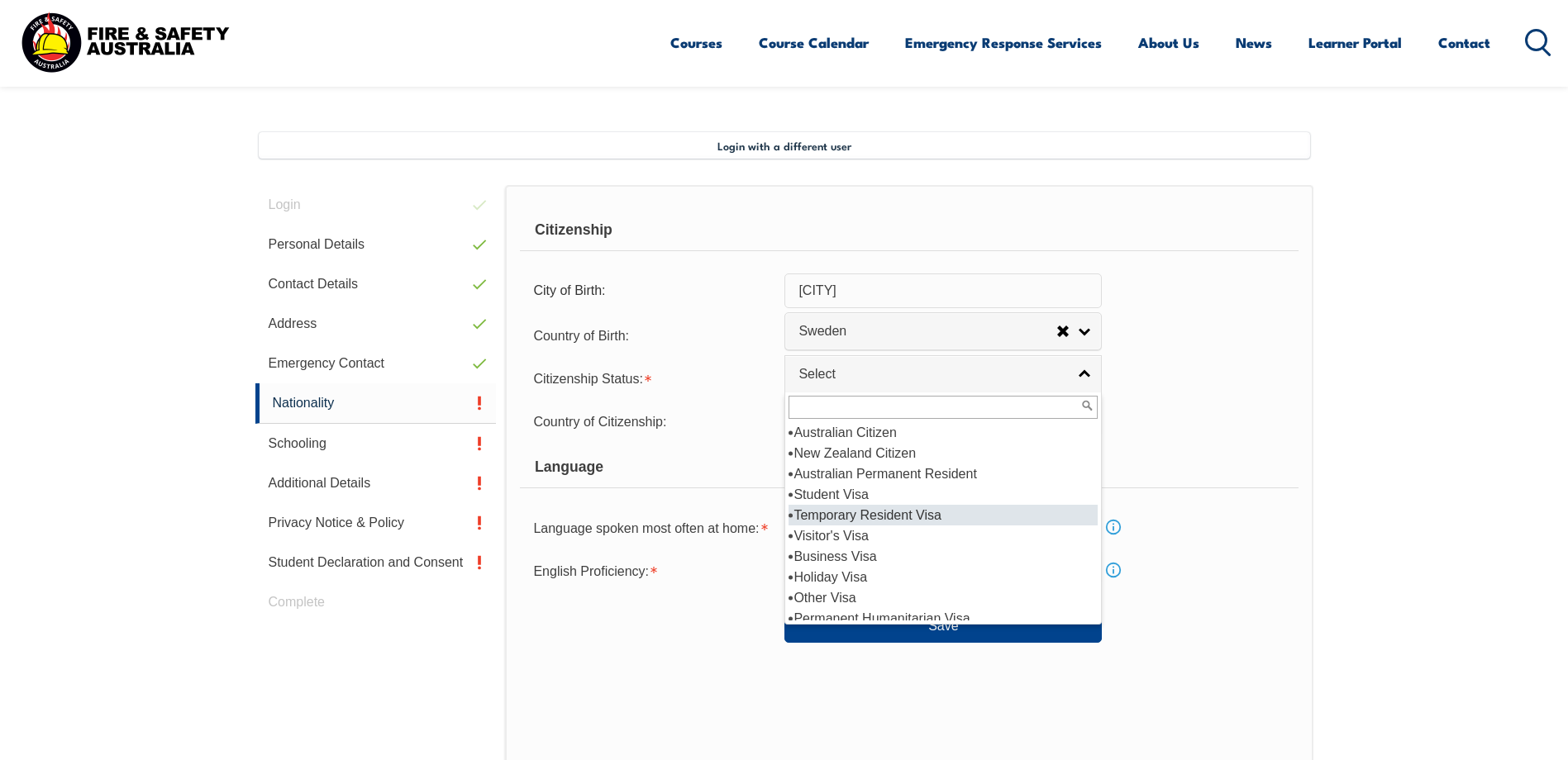 scroll, scrollTop: 29, scrollLeft: 0, axis: vertical 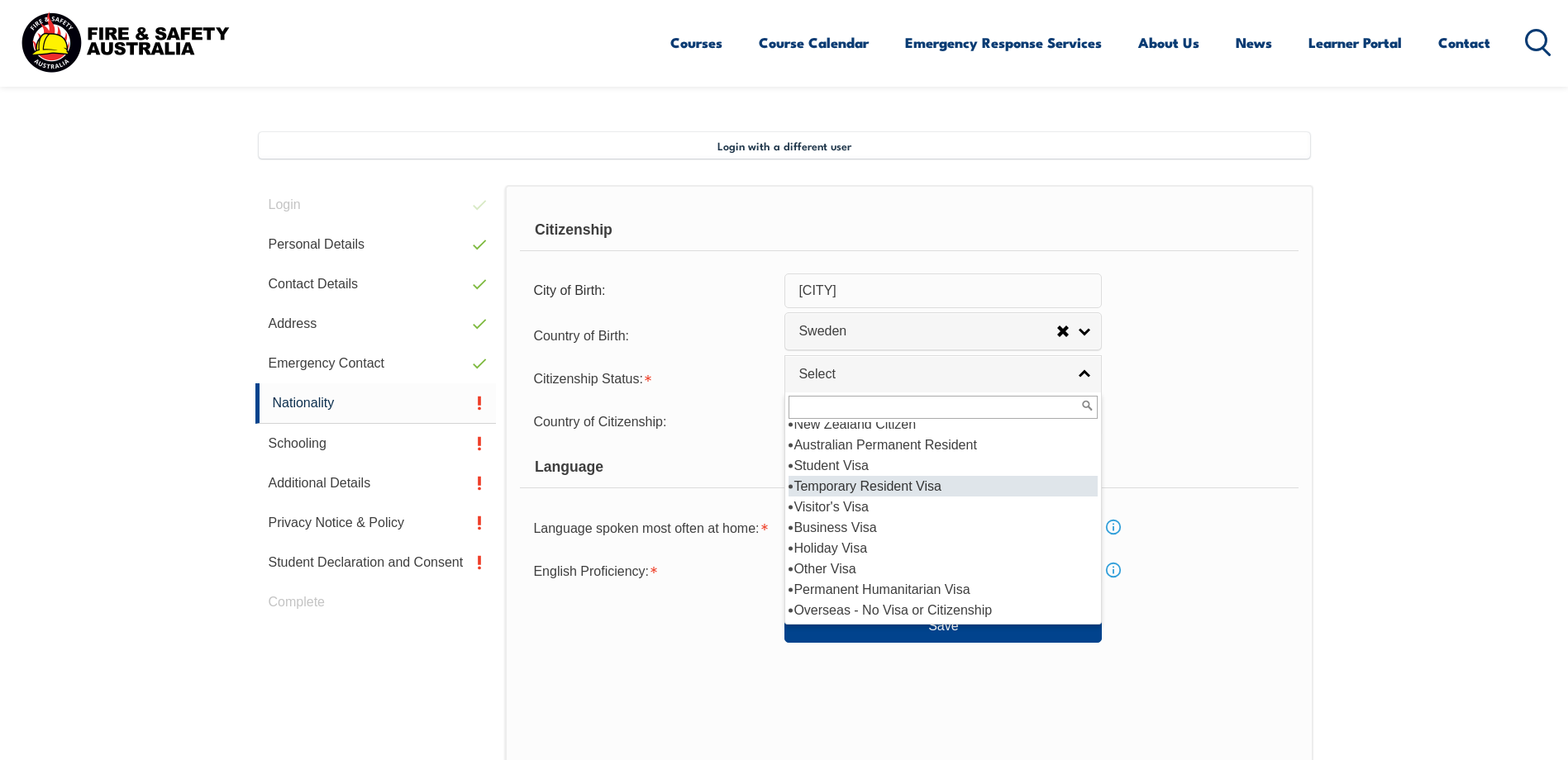 click on "Temporary Resident Visa" at bounding box center [943, 486] 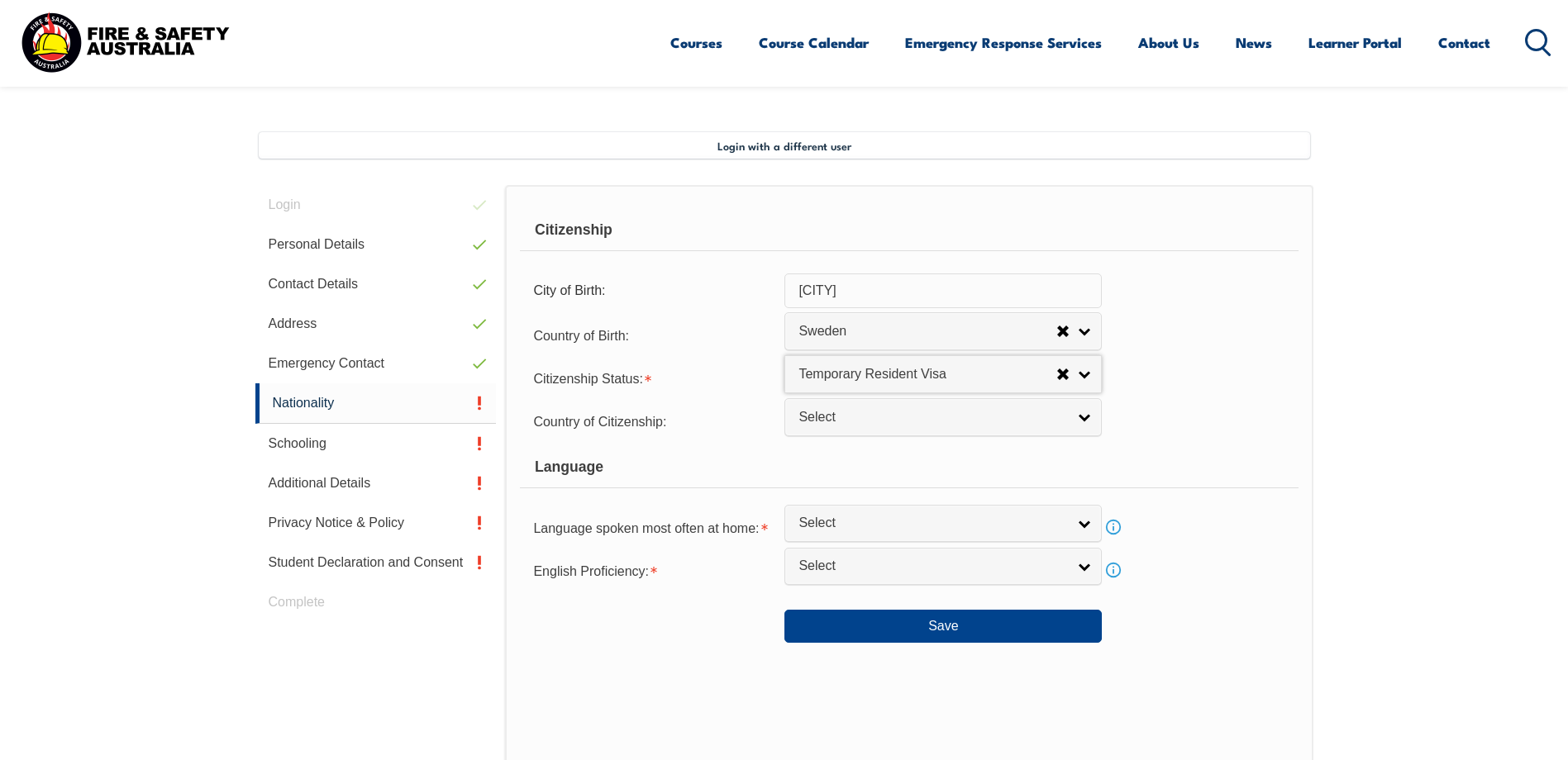 click on "Language" at bounding box center [908, 468] 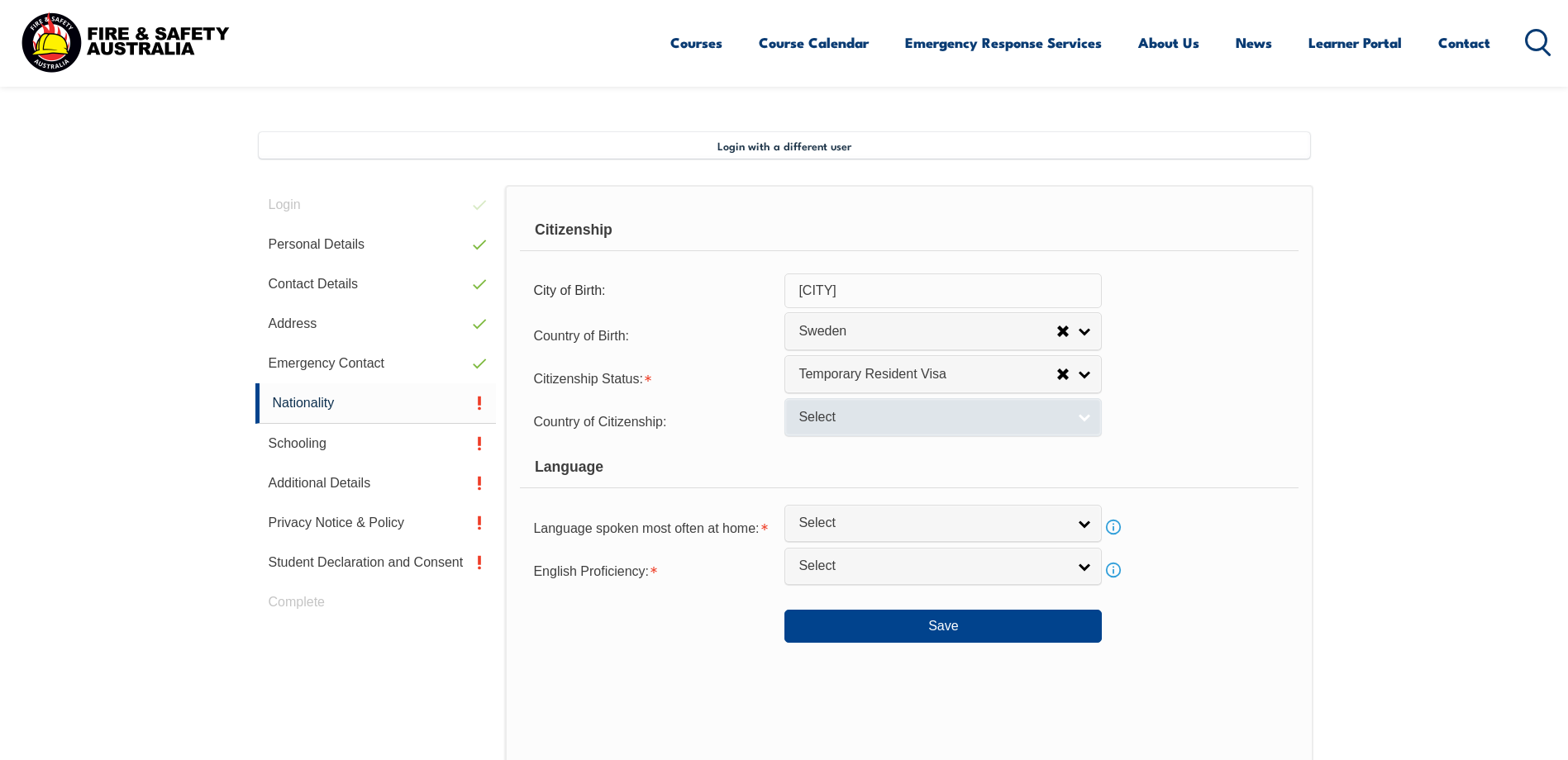 click on "Select" at bounding box center [932, 417] 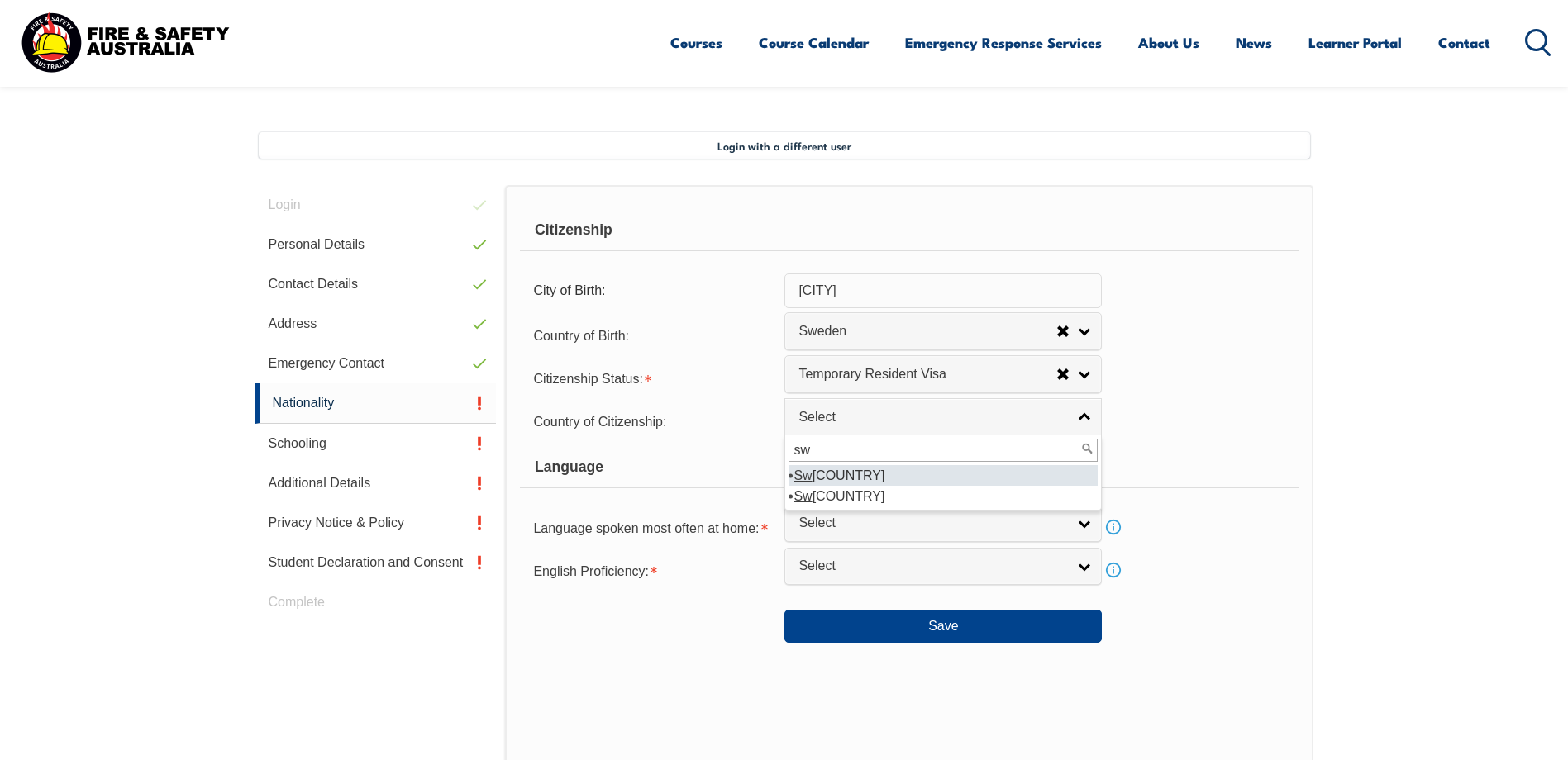 type on "sw" 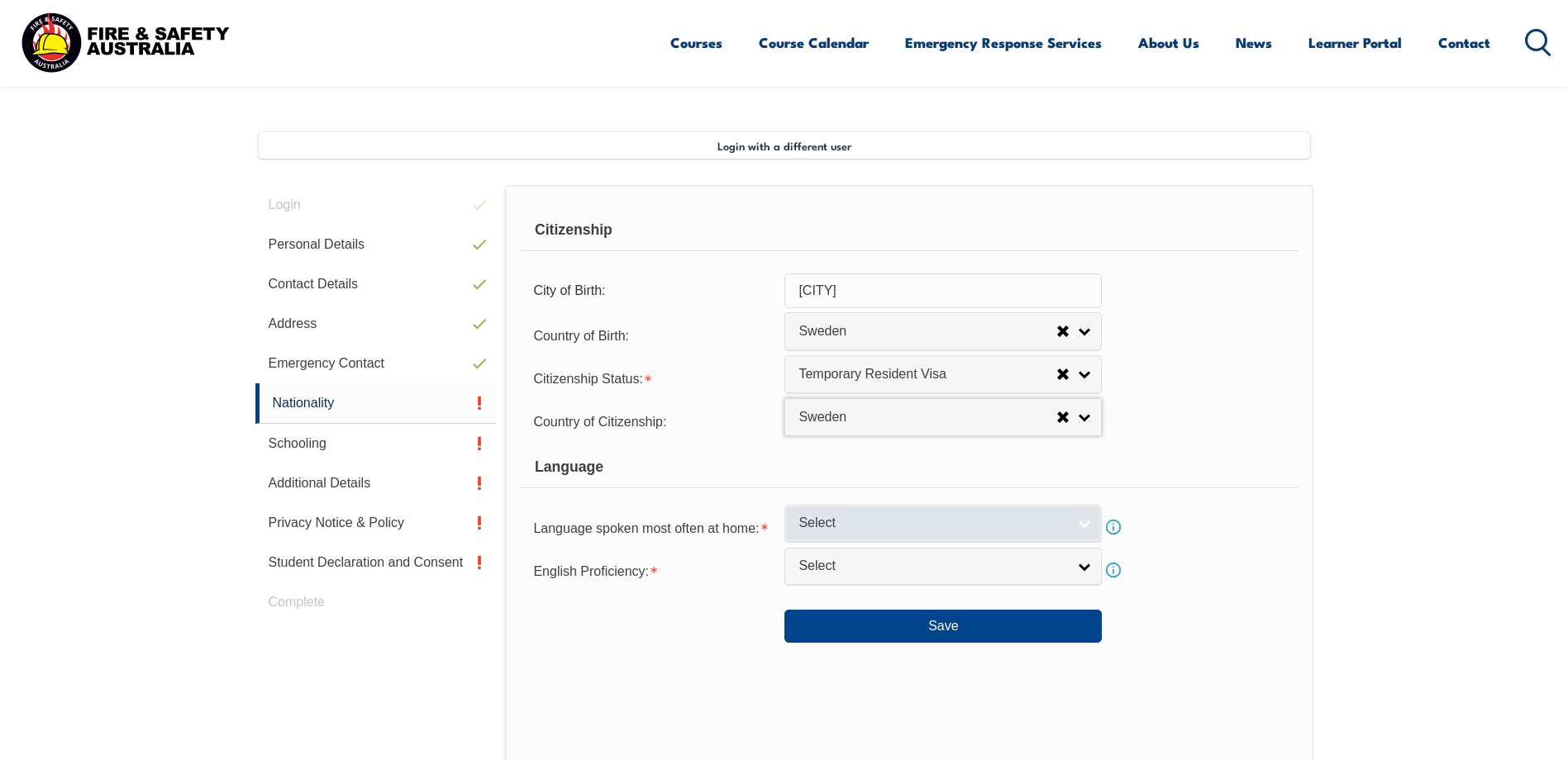 click on "Select" at bounding box center [932, 523] 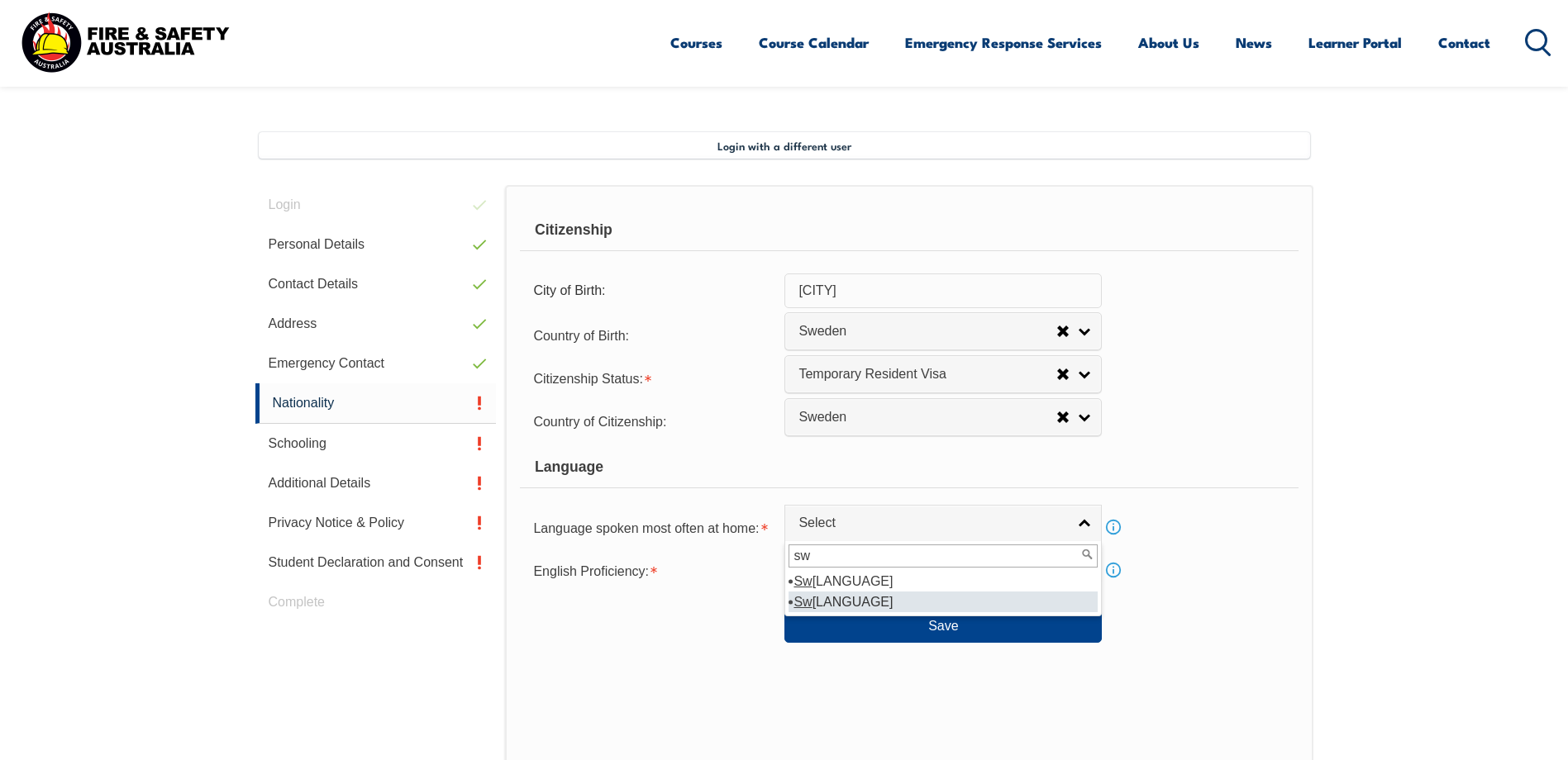 type on "sw" 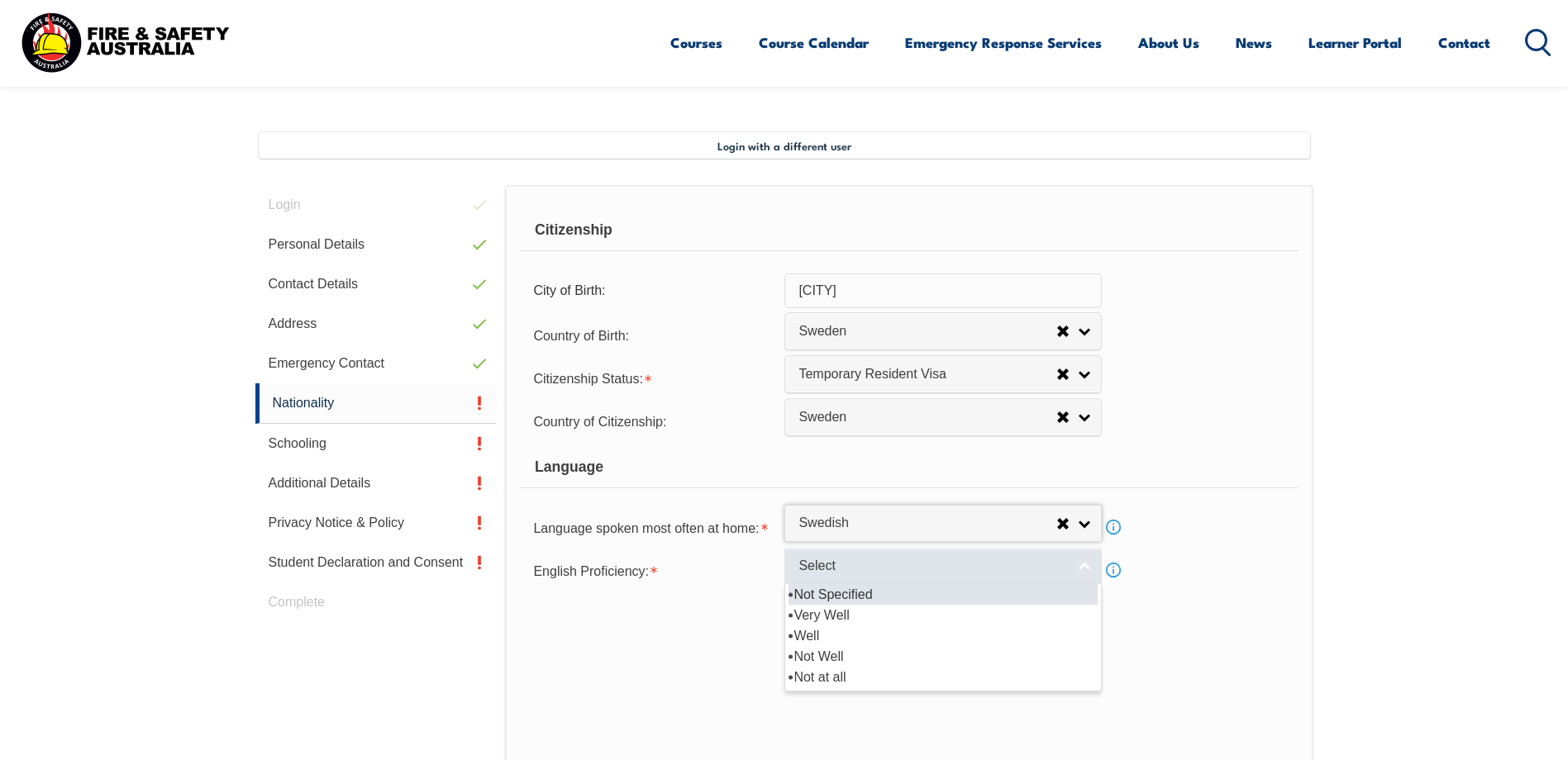 click on "Select" at bounding box center [932, 566] 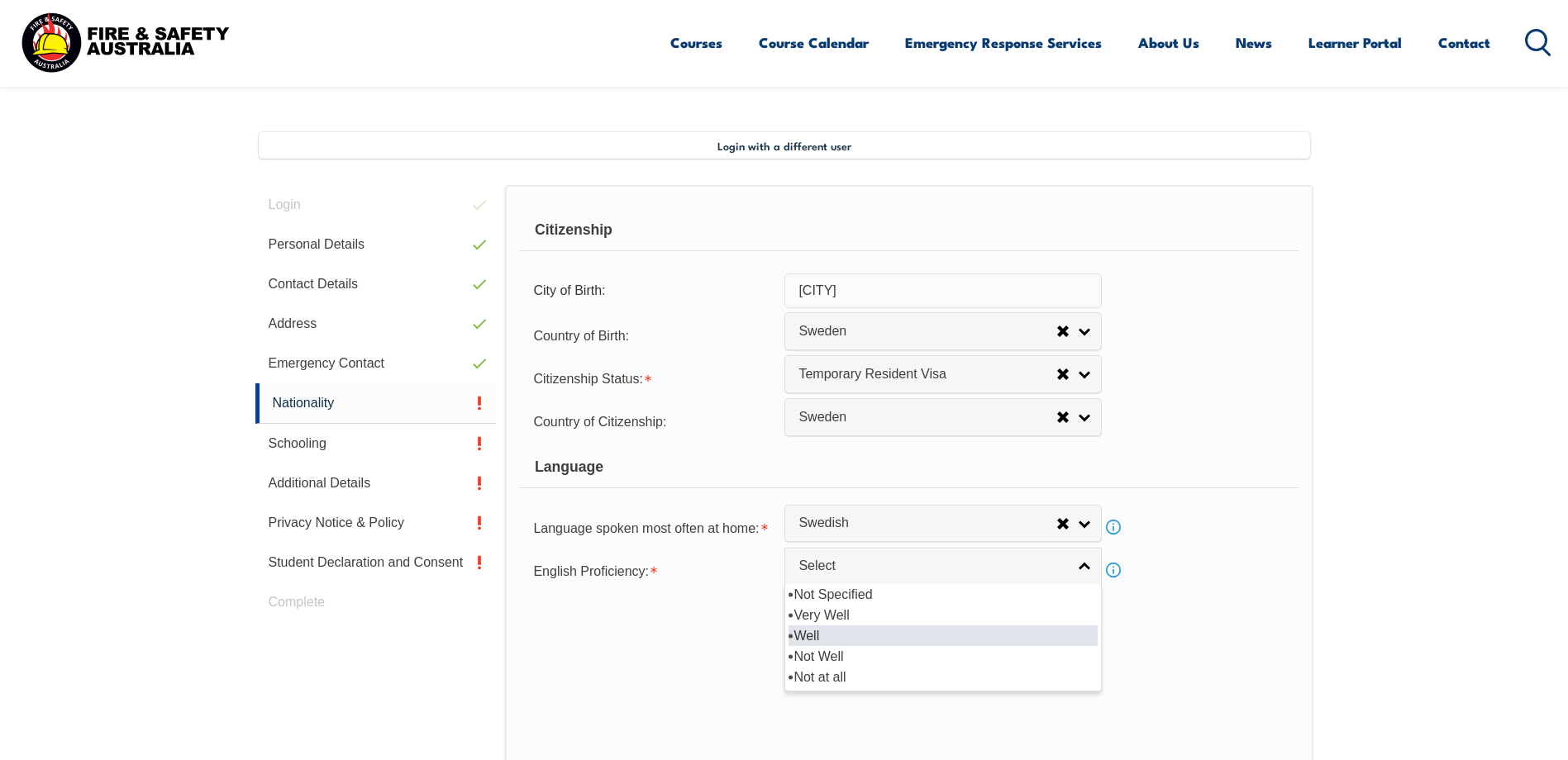click on "Well" at bounding box center [943, 635] 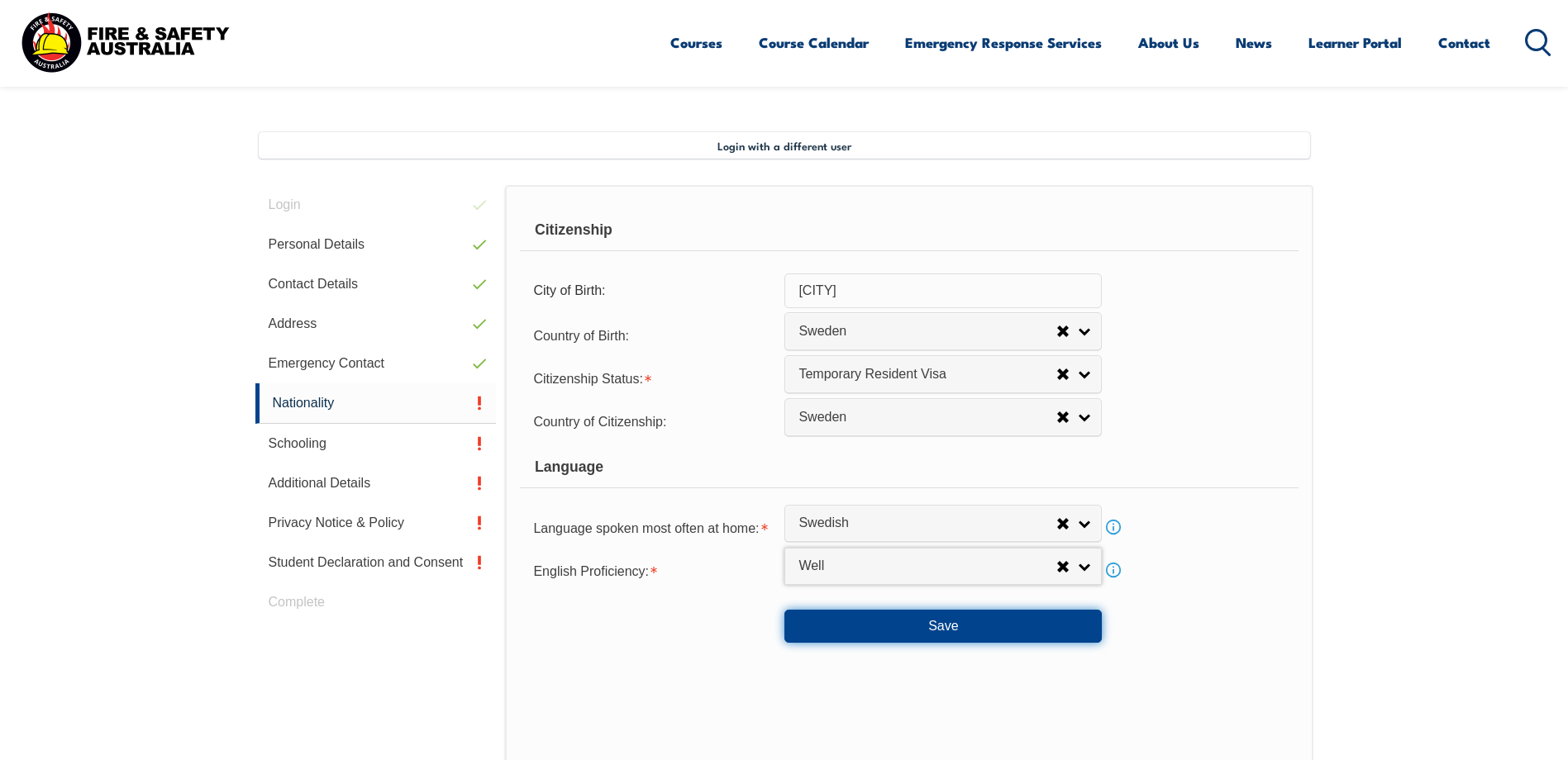 click on "Save" at bounding box center (943, 626) 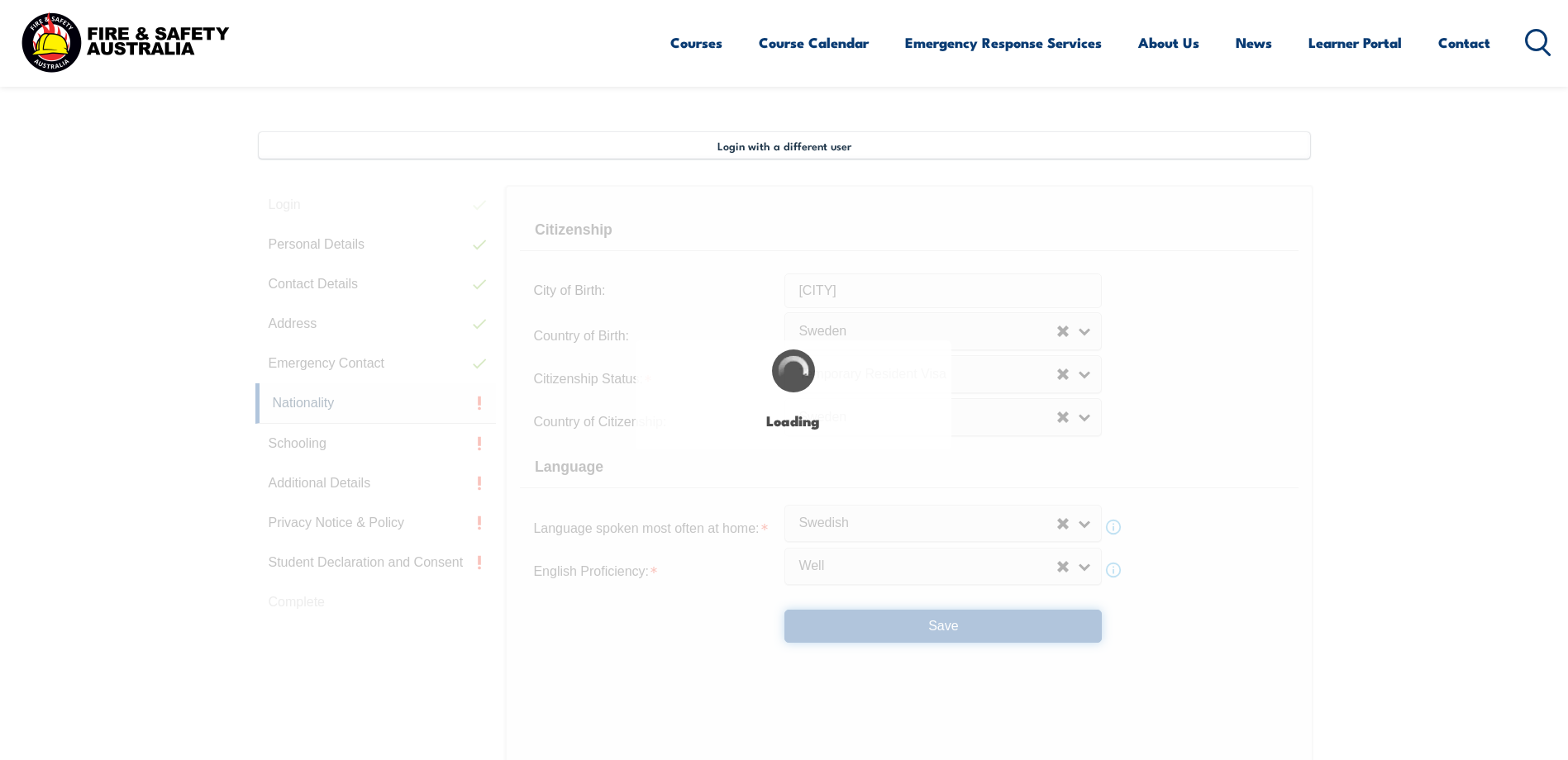 select on "false" 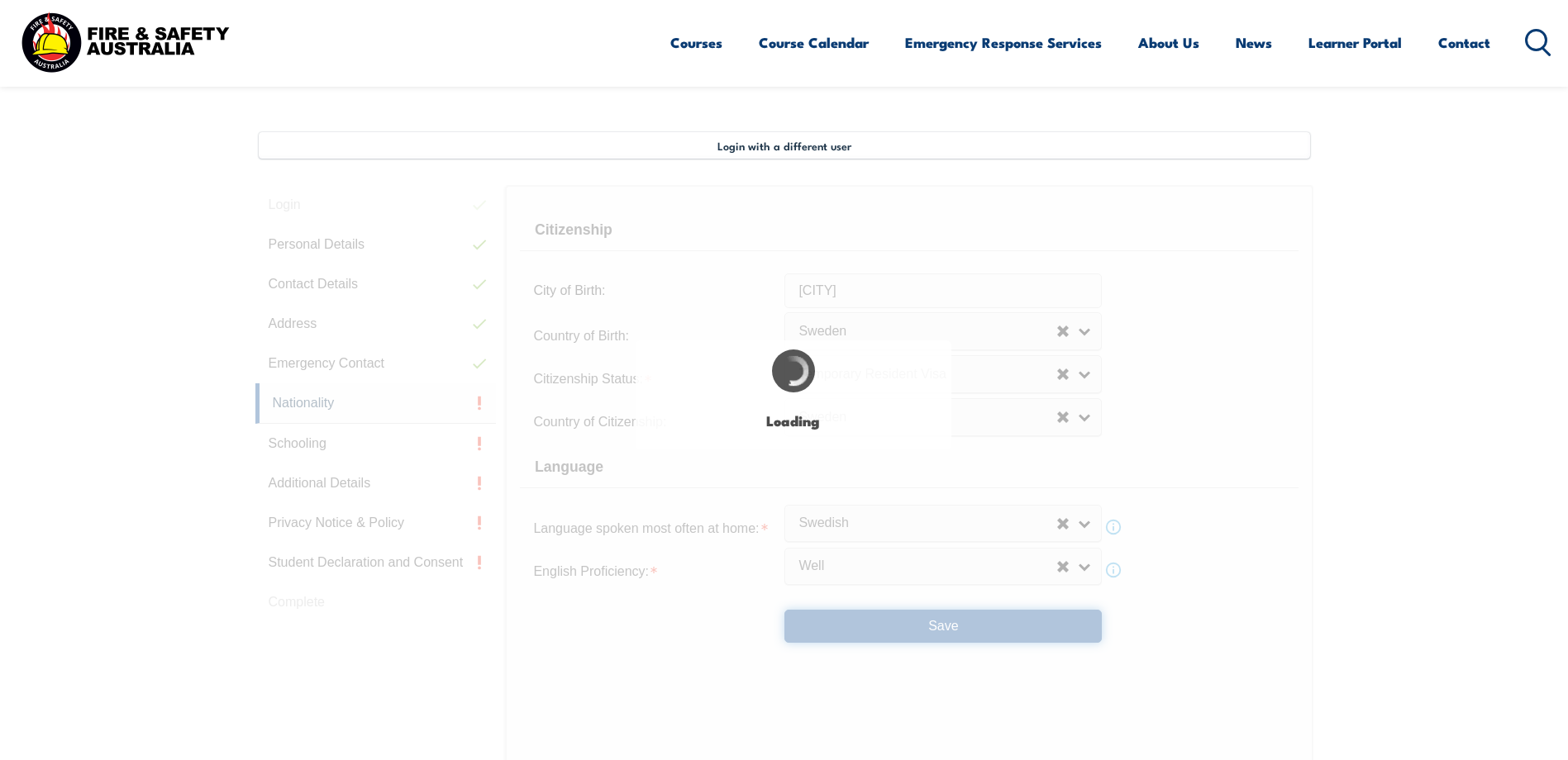 scroll, scrollTop: 0, scrollLeft: 0, axis: both 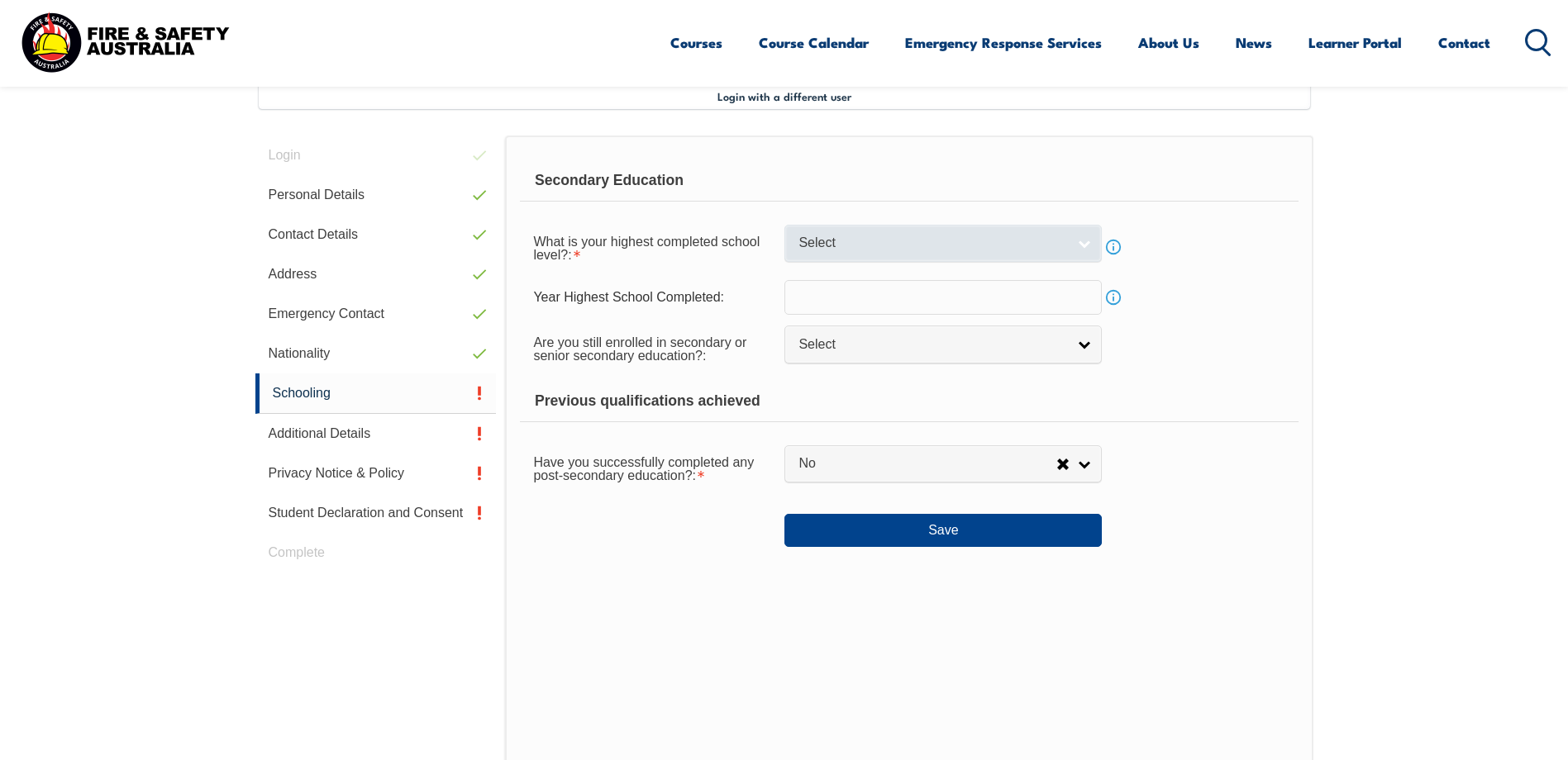 click on "Select" at bounding box center (932, 243) 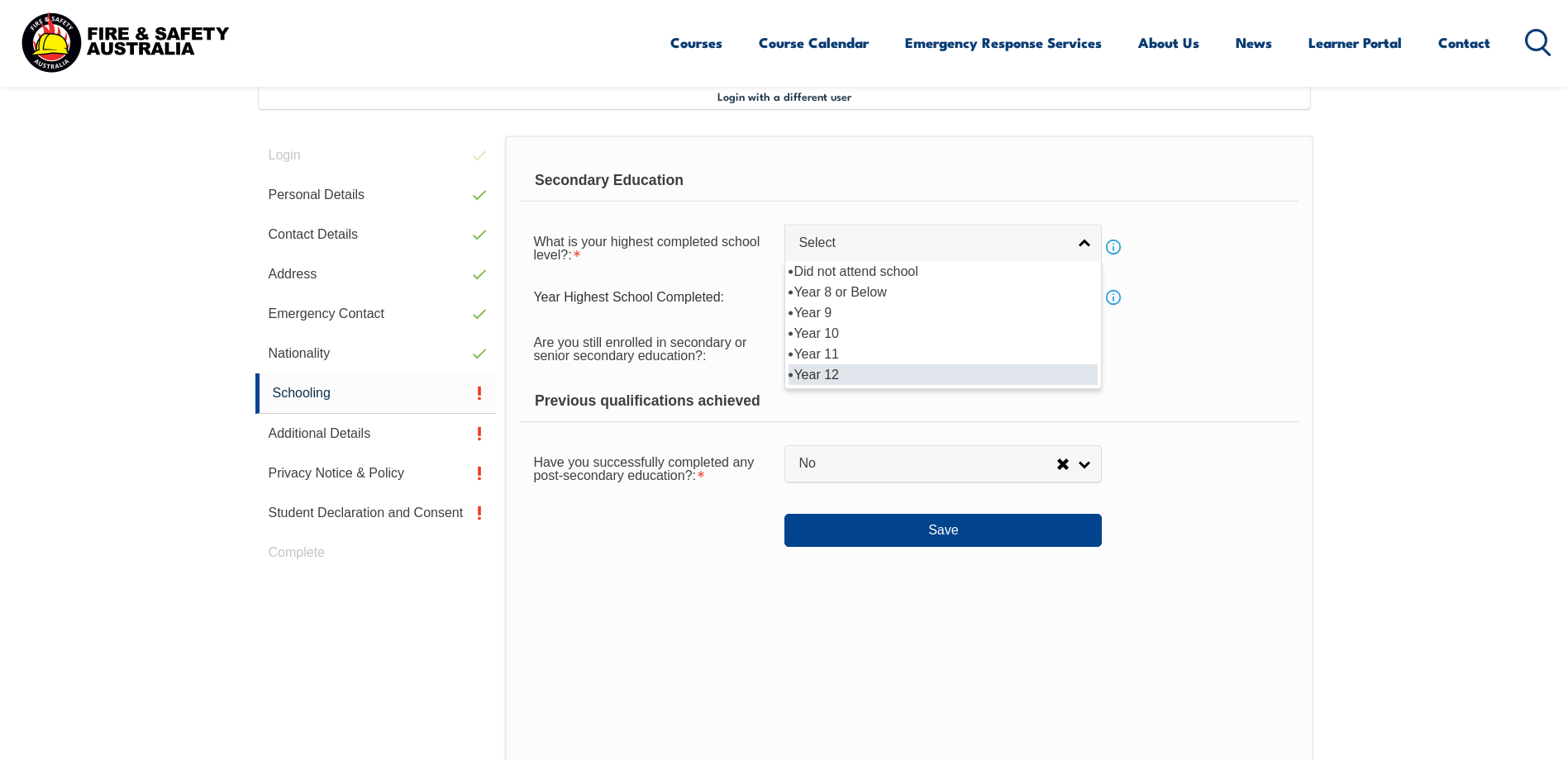 click on "Year 12" at bounding box center (943, 374) 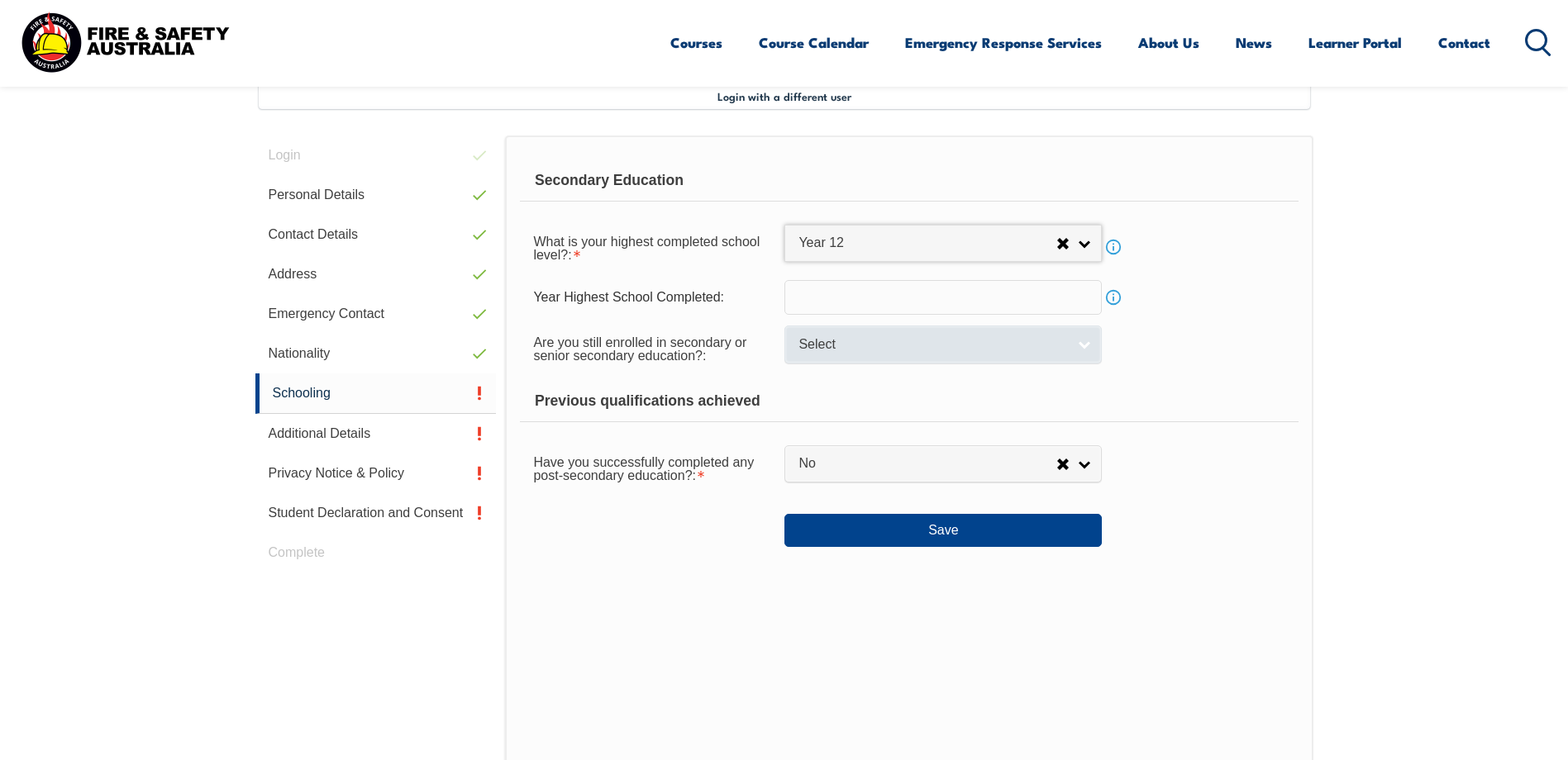 click on "Select" at bounding box center [932, 344] 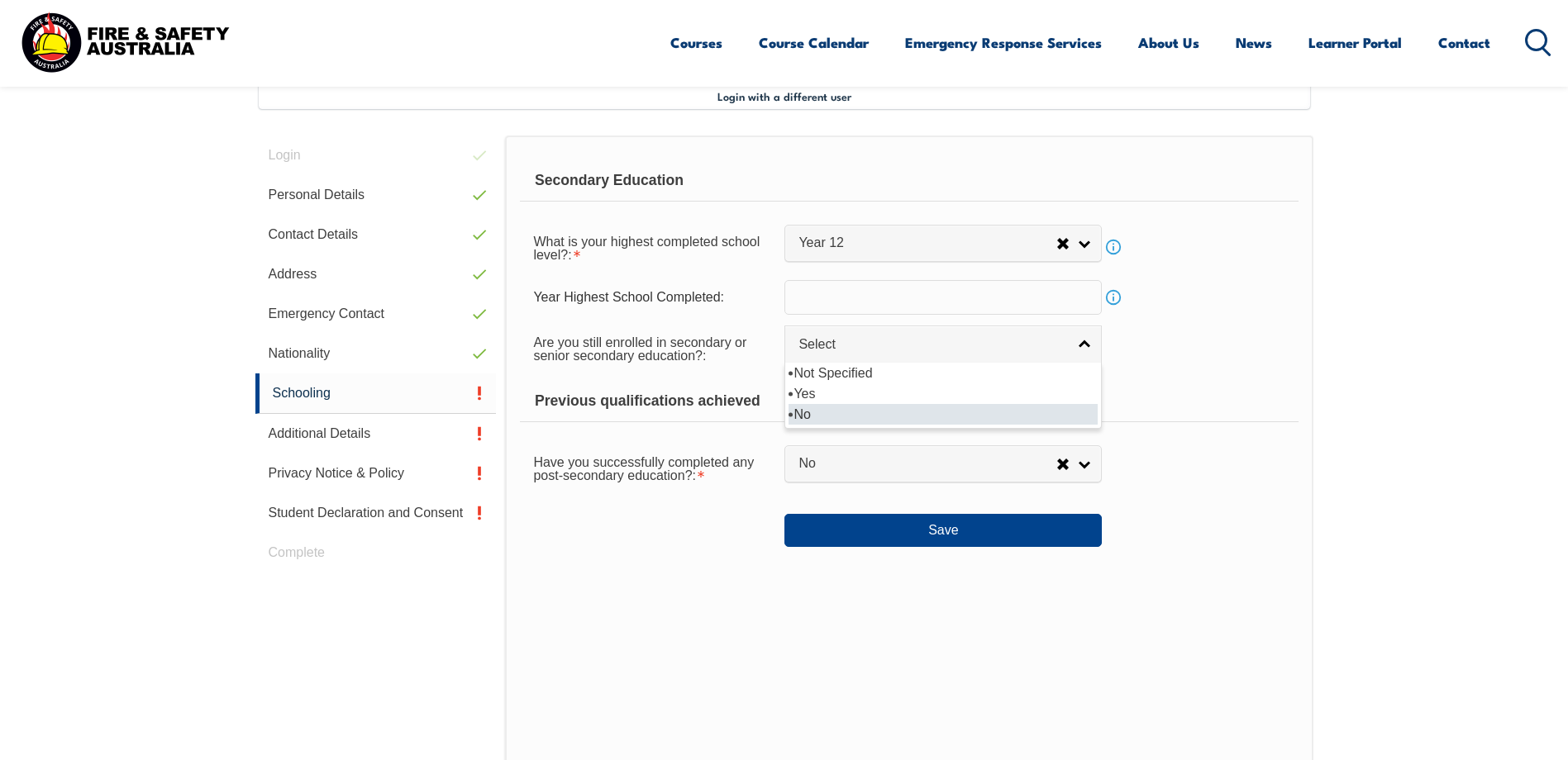 click on "No" at bounding box center [943, 414] 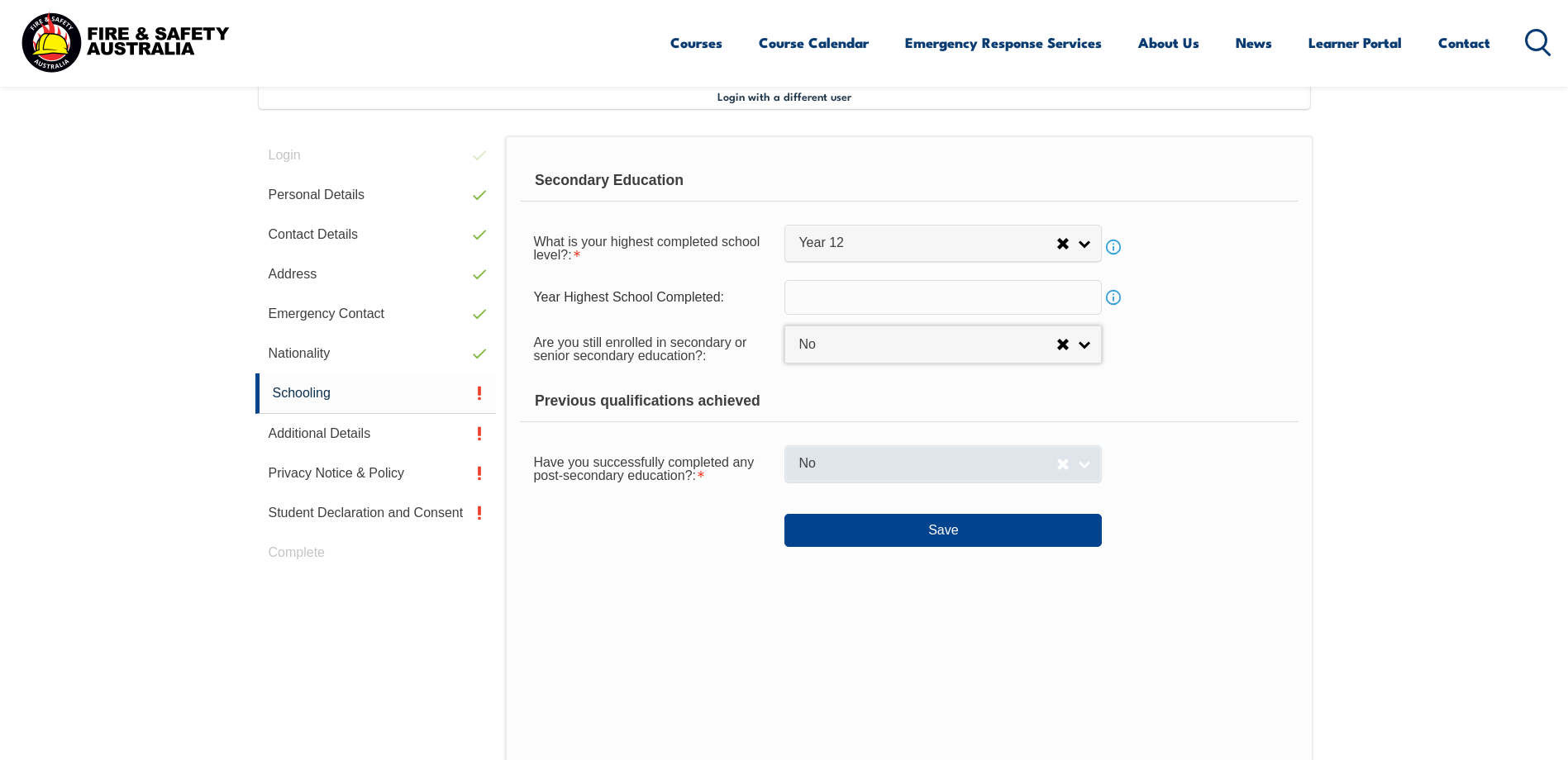 click on "No" at bounding box center (927, 463) 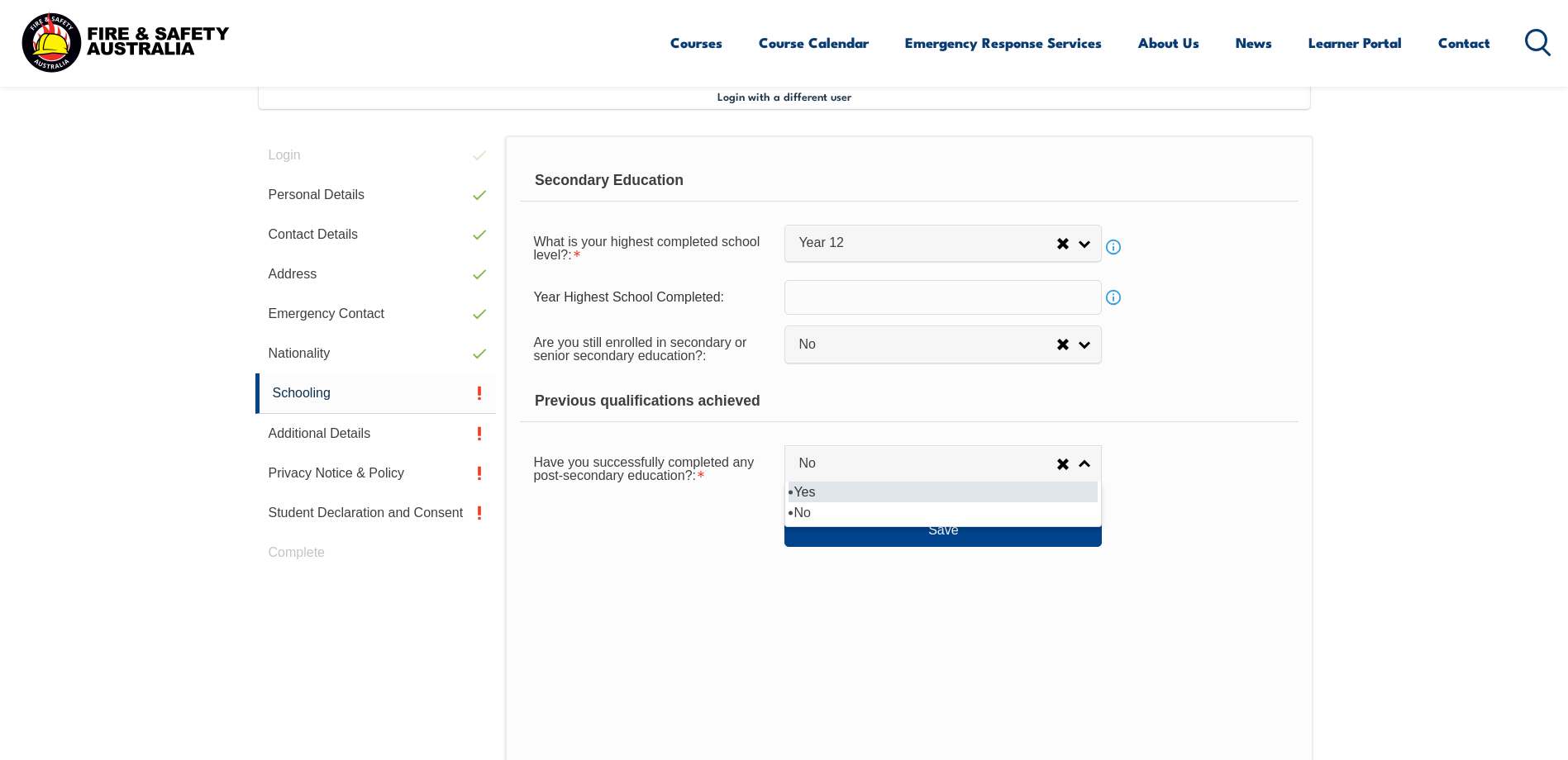 click on "Yes" at bounding box center (943, 492) 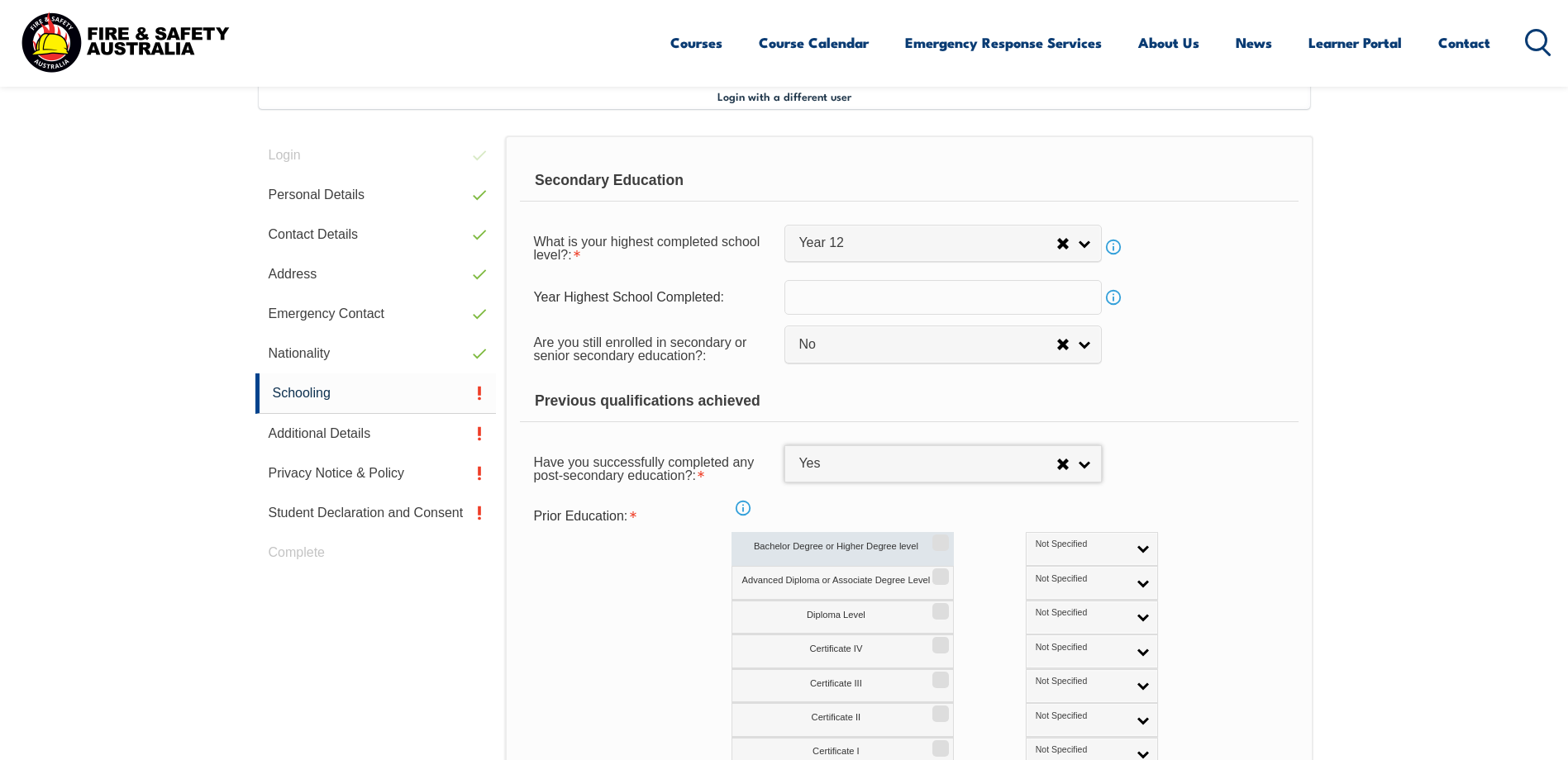 click on "Bachelor Degree or Higher Degree level" at bounding box center [938, 537] 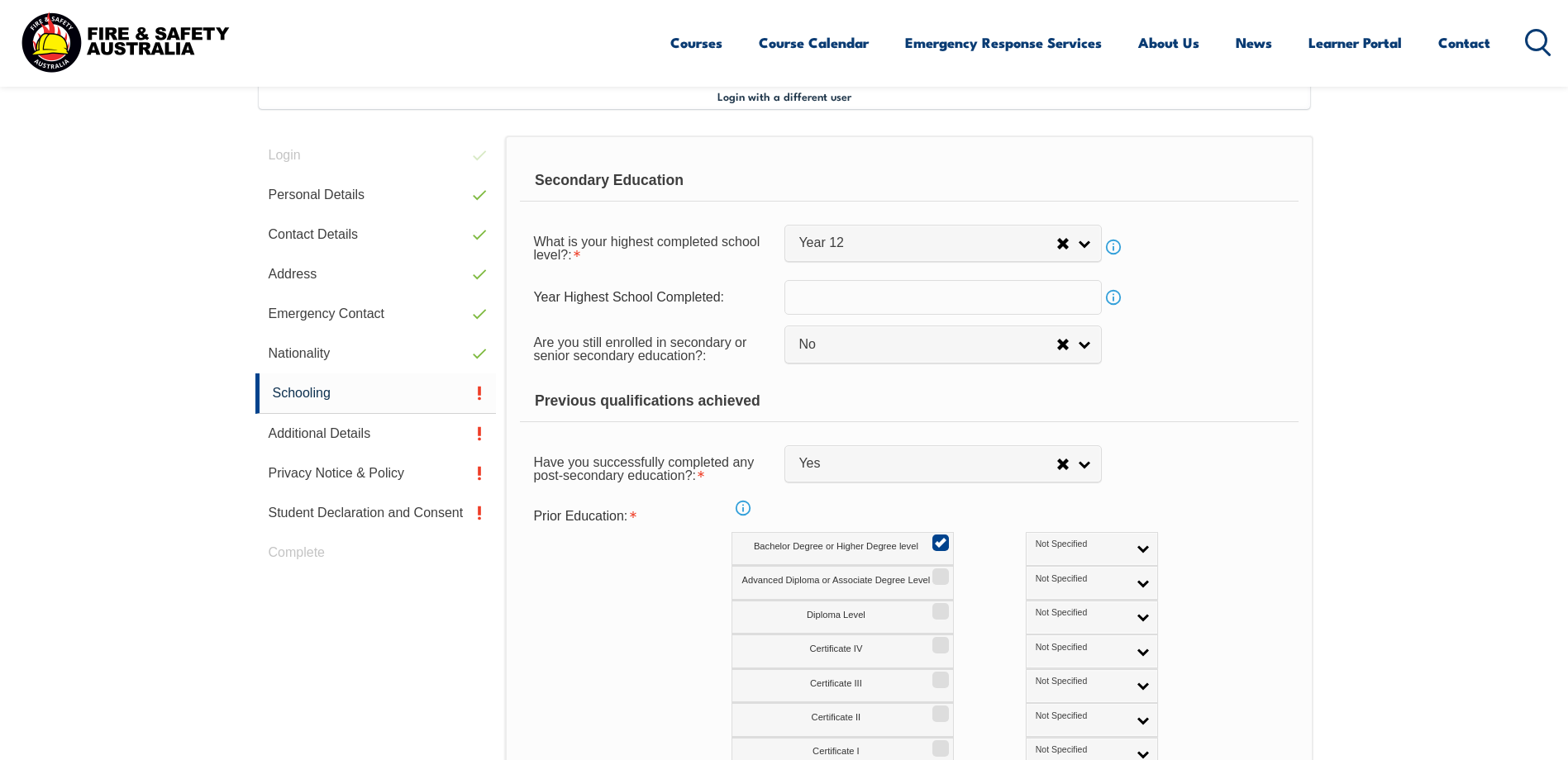 scroll, scrollTop: 533, scrollLeft: 0, axis: vertical 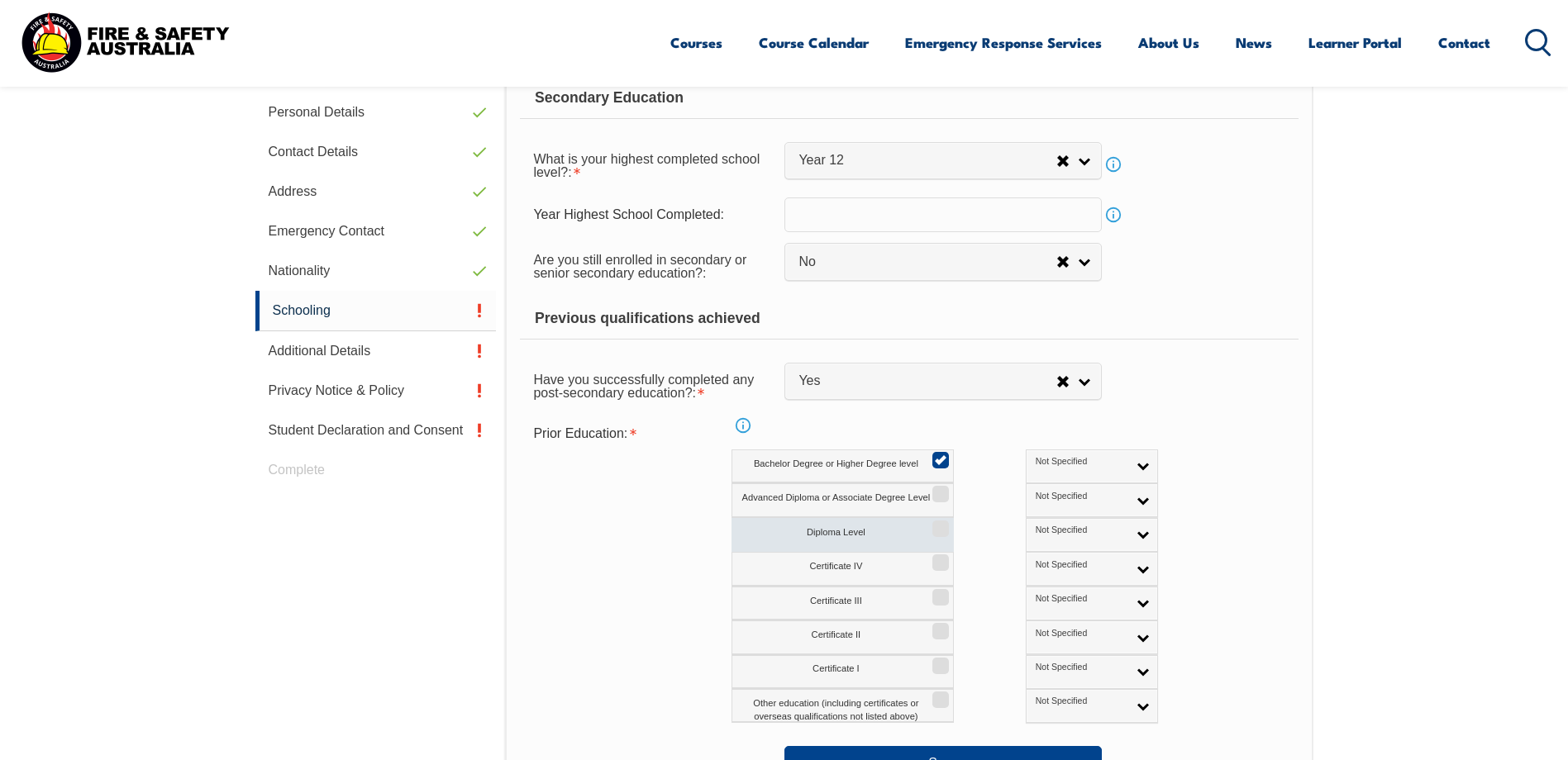 click on "Diploma Level" at bounding box center [938, 523] 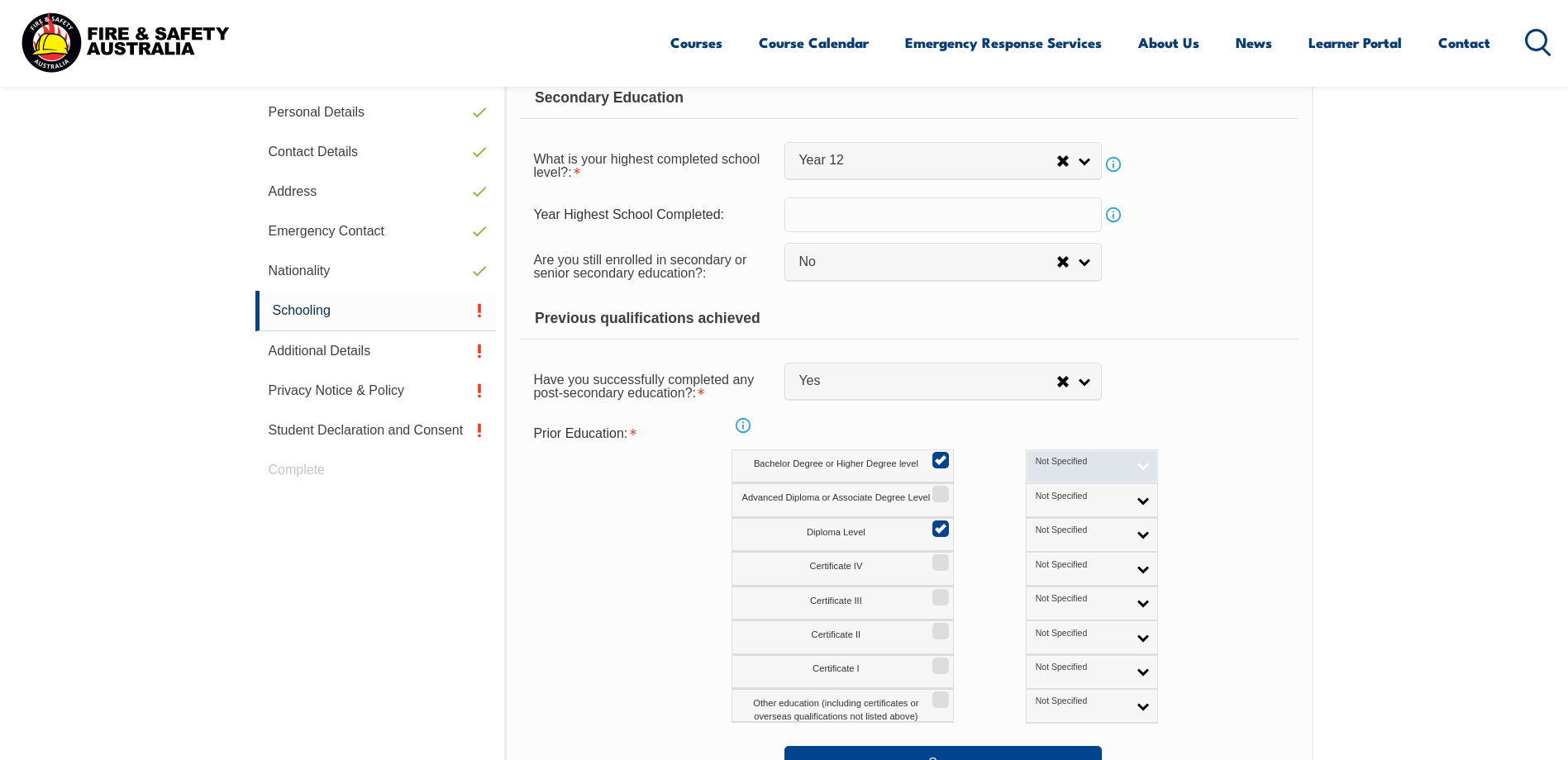 click on "Not Specified" at bounding box center (1092, 466) 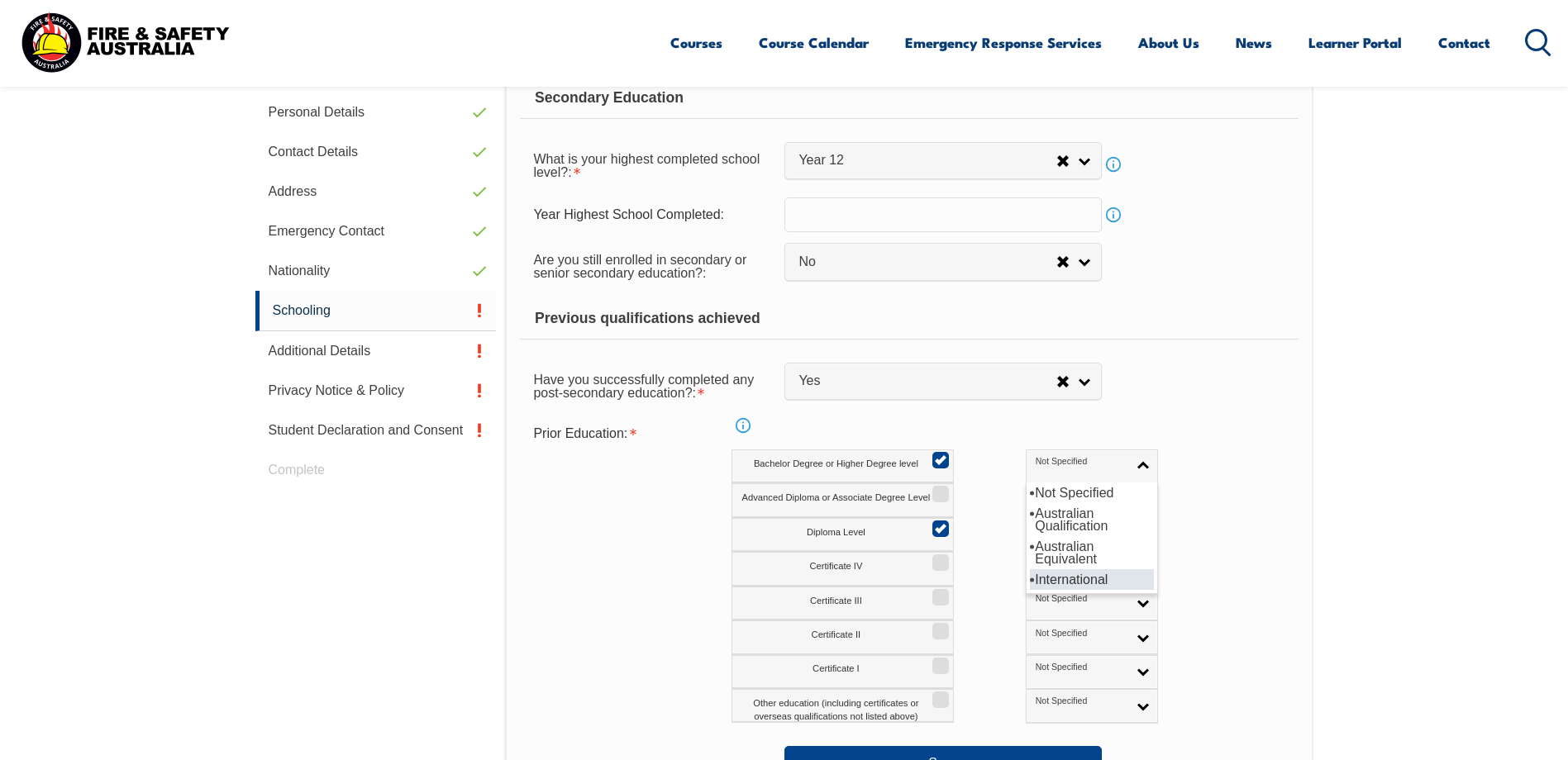 click on "International" at bounding box center [1092, 579] 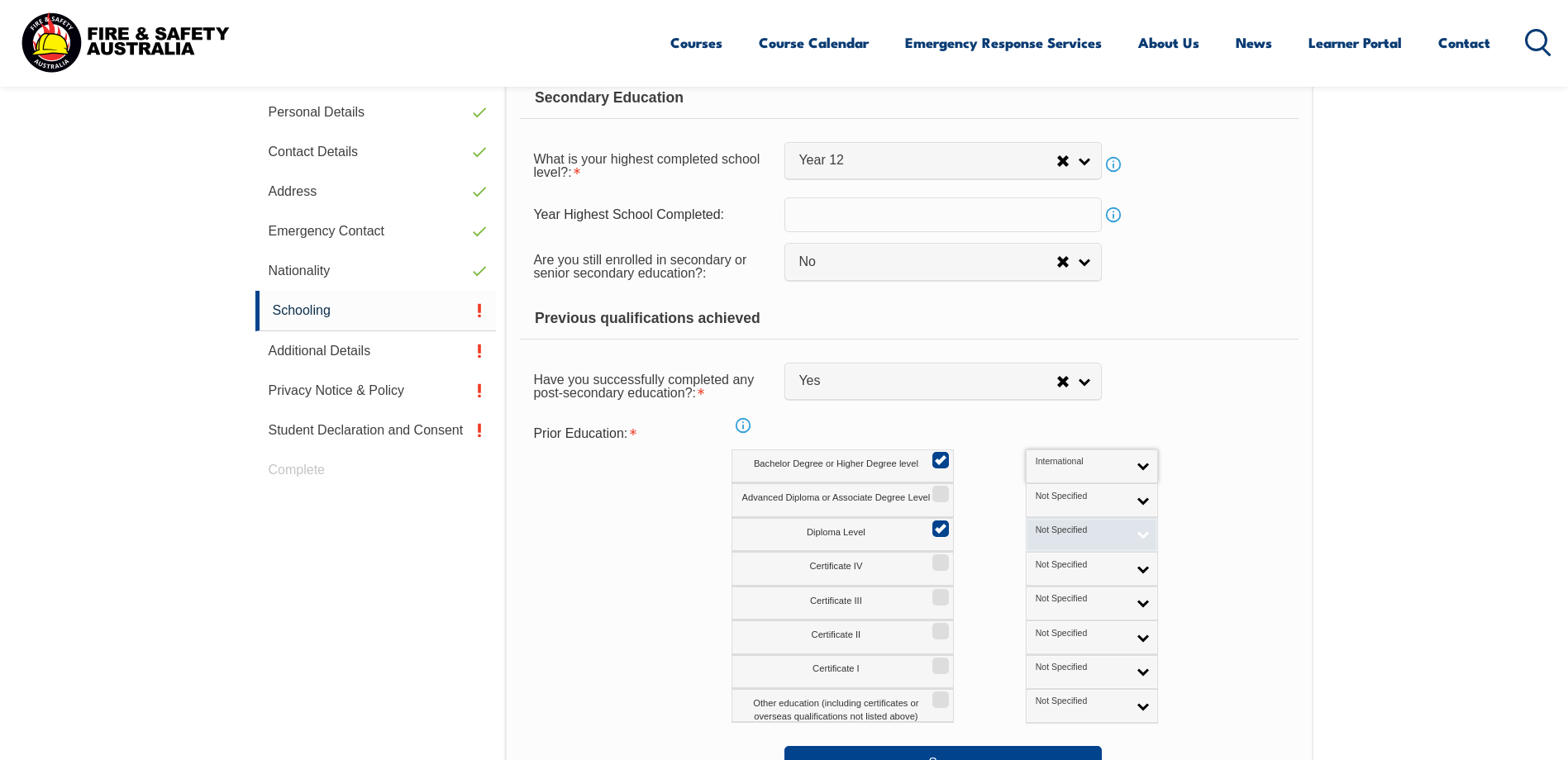 click on "Not Specified" at bounding box center [1092, 534] 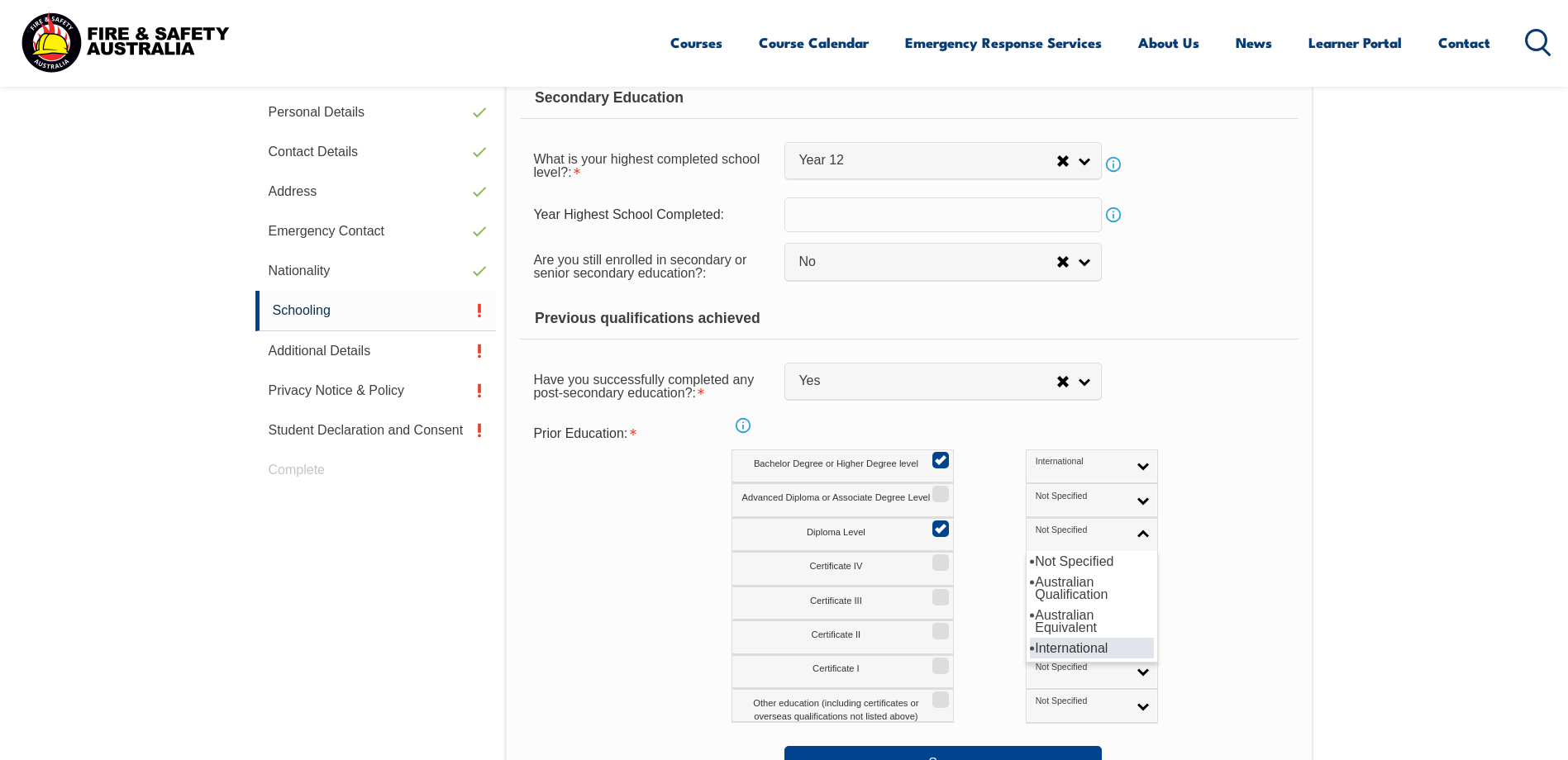 click on "International" at bounding box center [1092, 648] 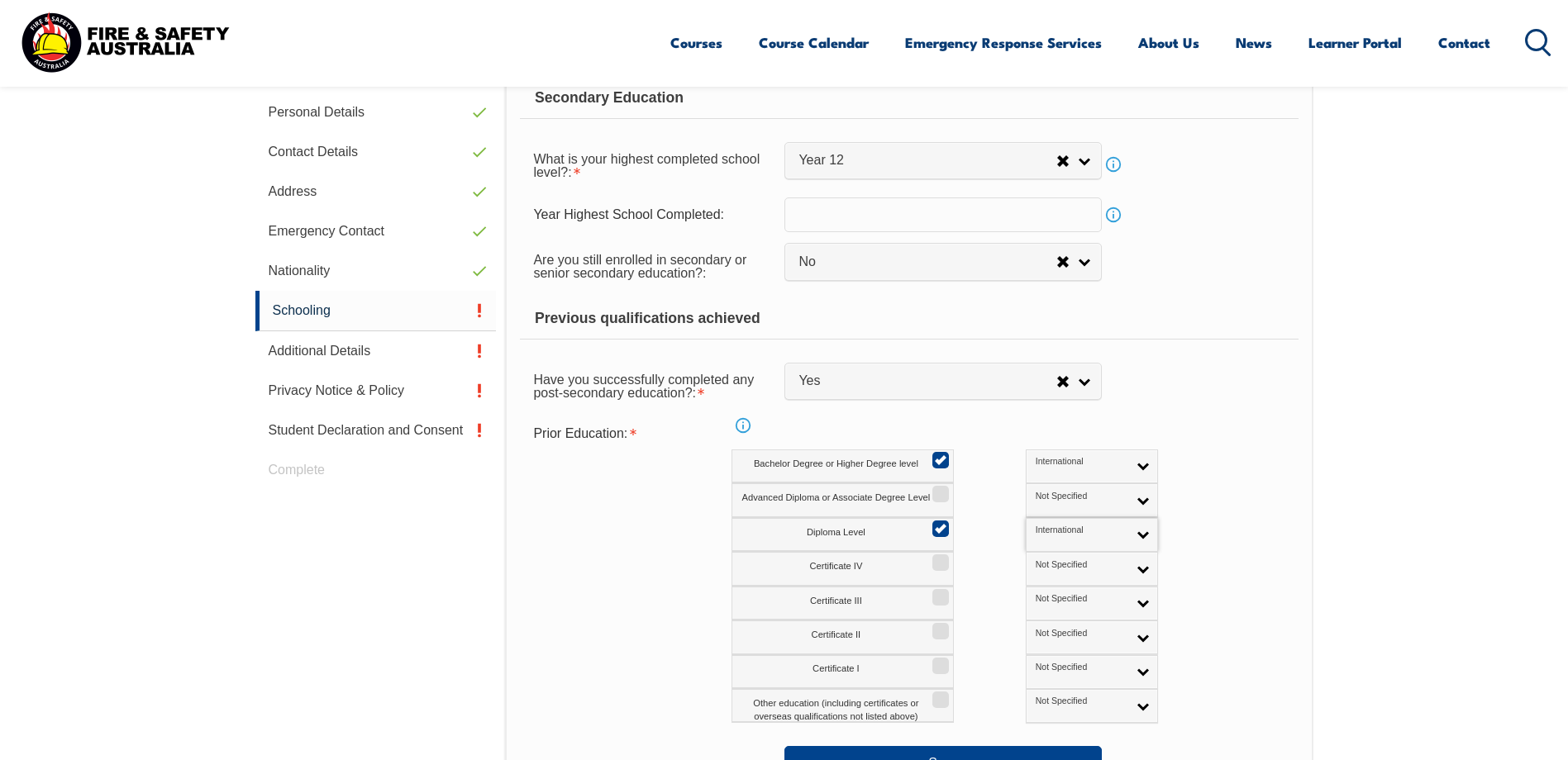 click on "Certificate IV Not Specified Australian Qualification Australian Equivalent International
Not Specified" at bounding box center (980, 568) 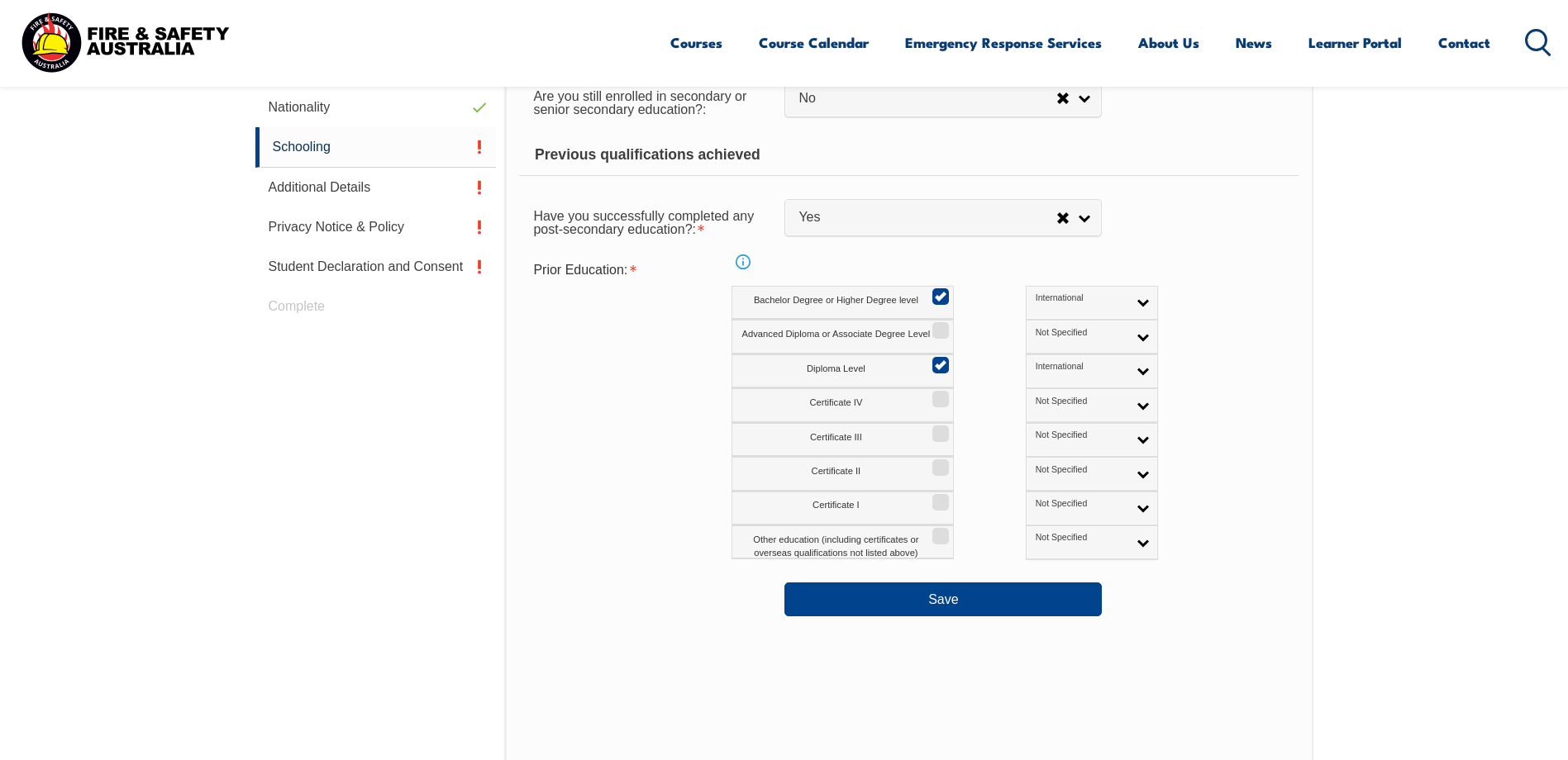 scroll, scrollTop: 698, scrollLeft: 0, axis: vertical 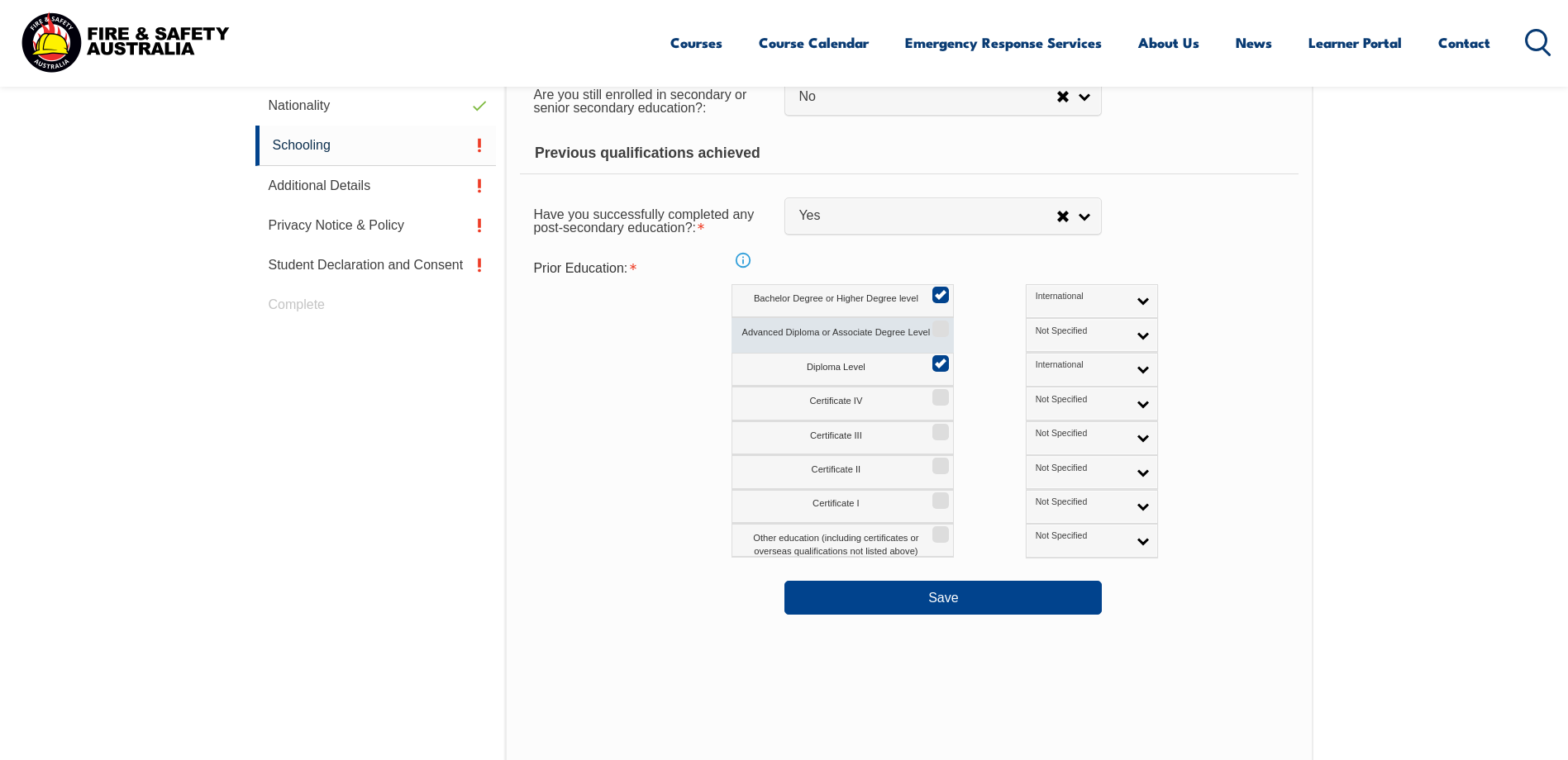 click on "Advanced Diploma or Associate Degree Level" at bounding box center [842, 335] 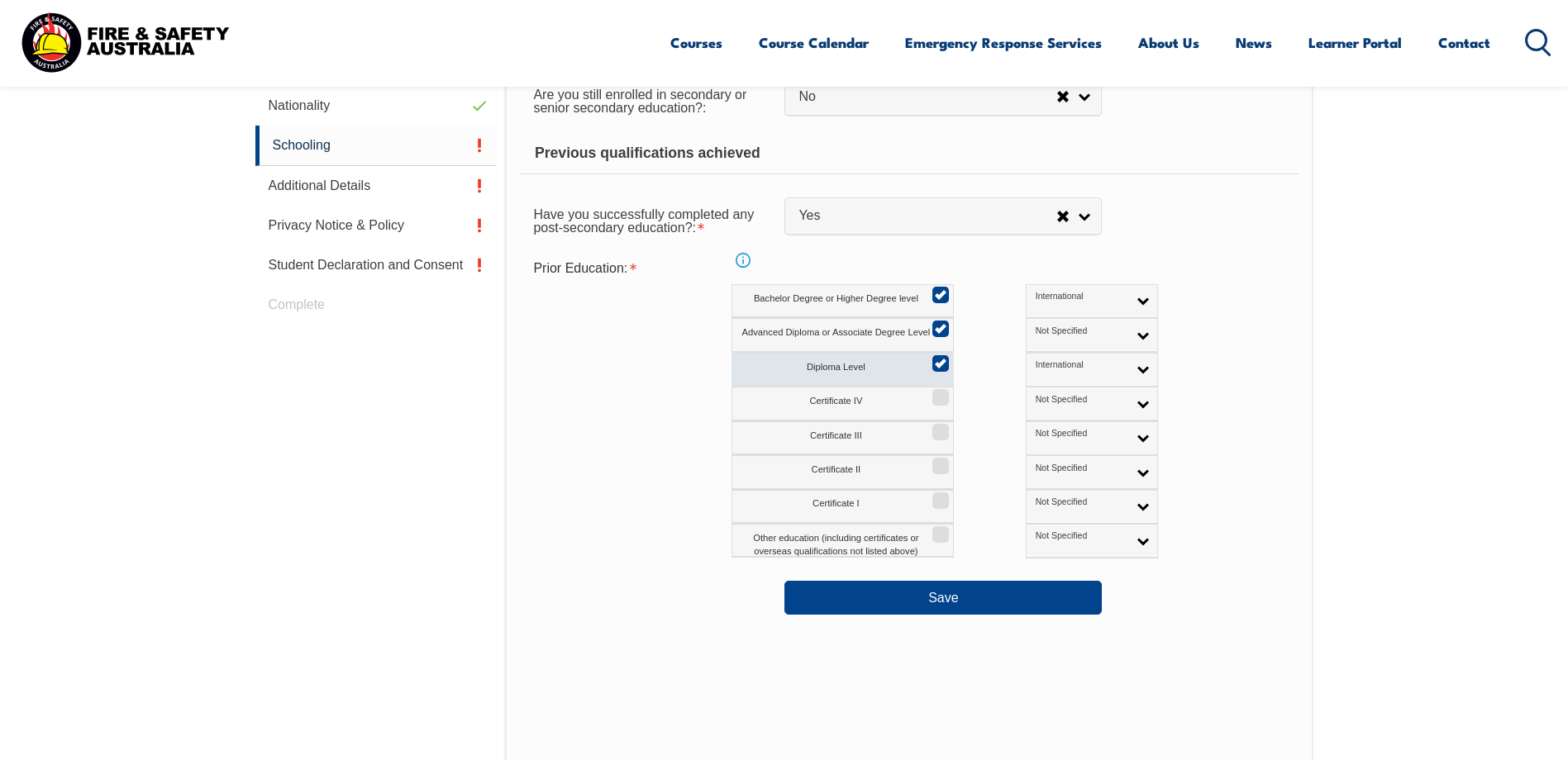 click on "Diploma Level" at bounding box center [938, 358] 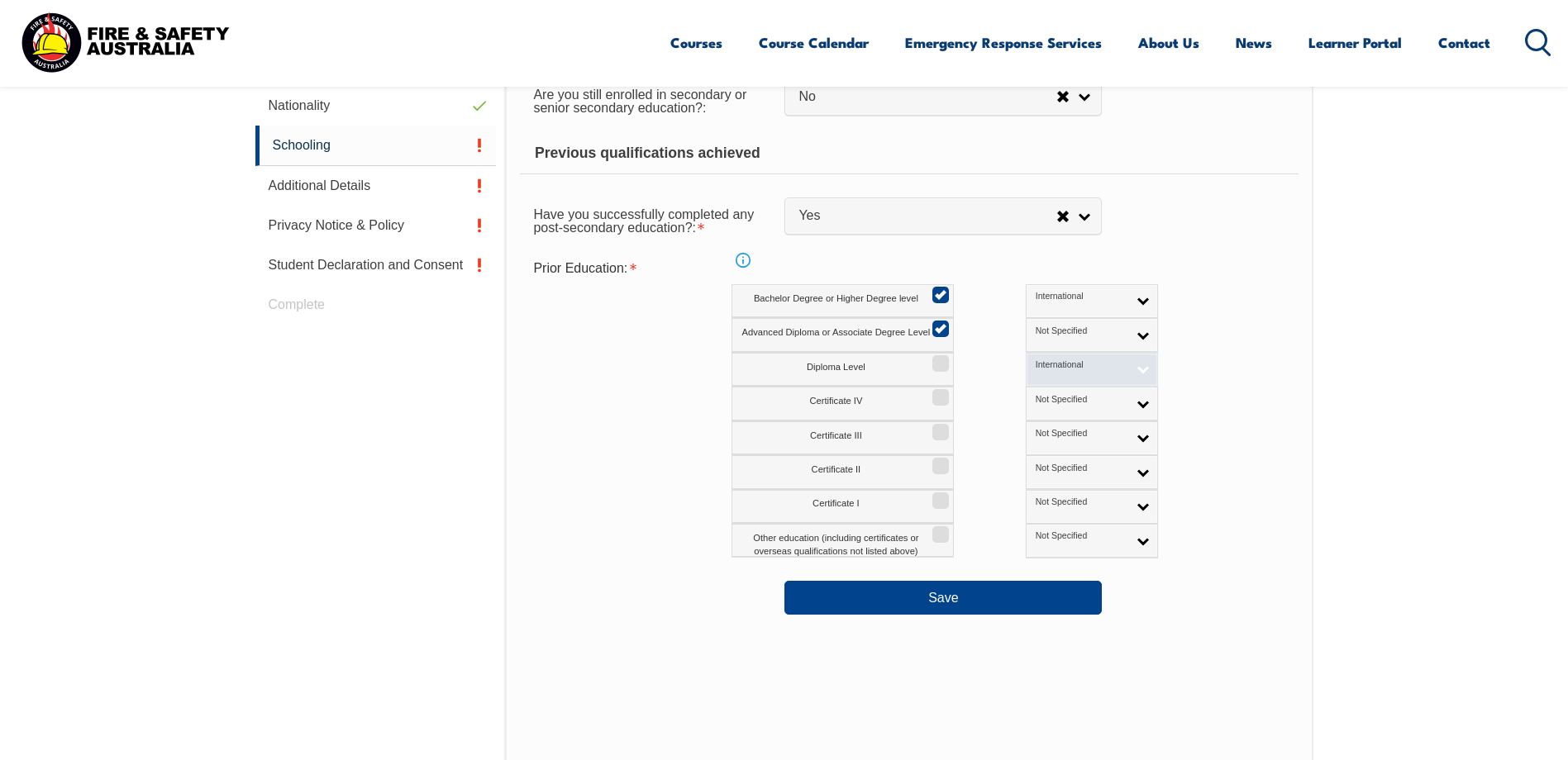 click on "International" at bounding box center (1081, 365) 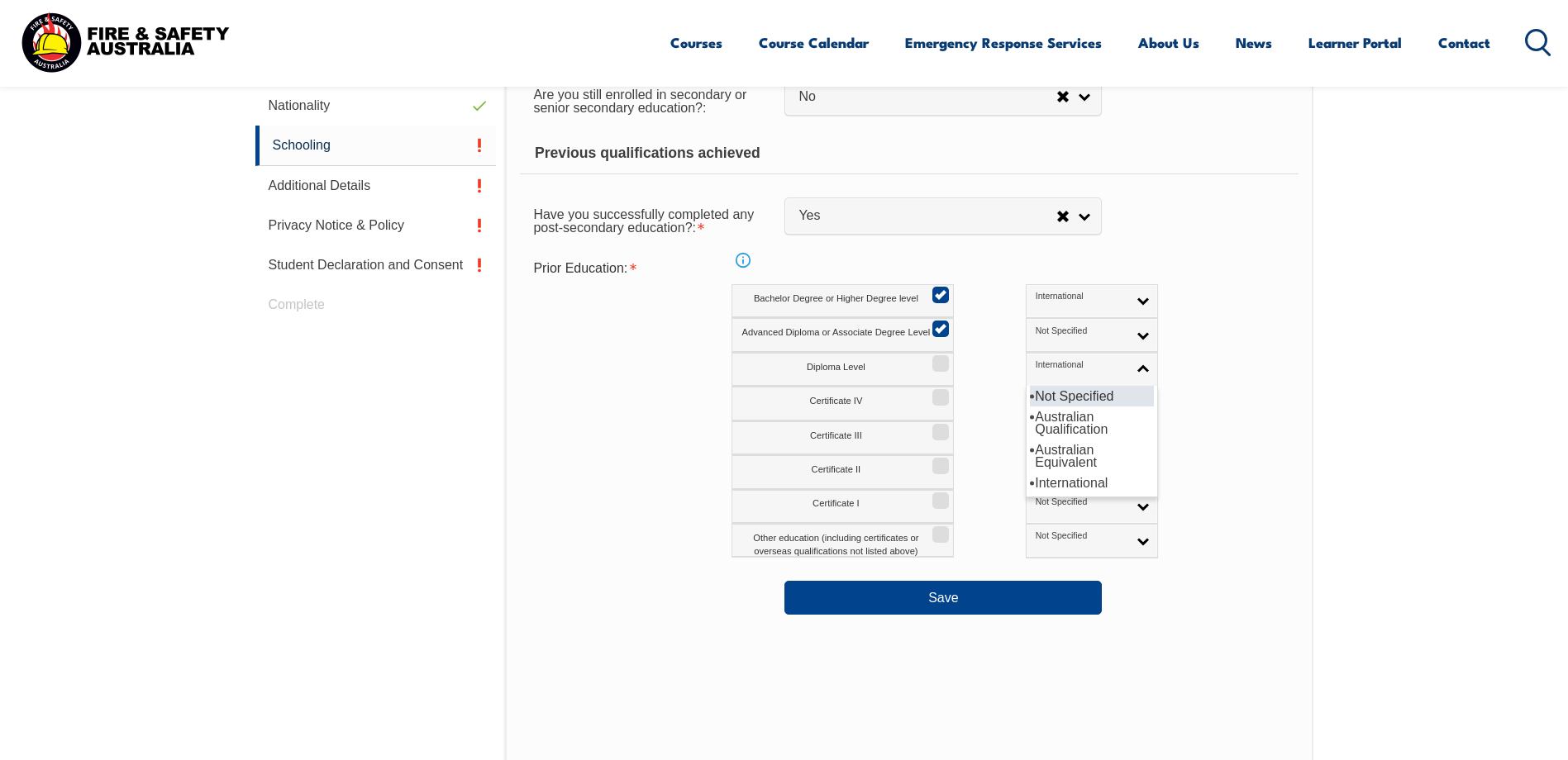 click on "Not Specified" at bounding box center (1092, 396) 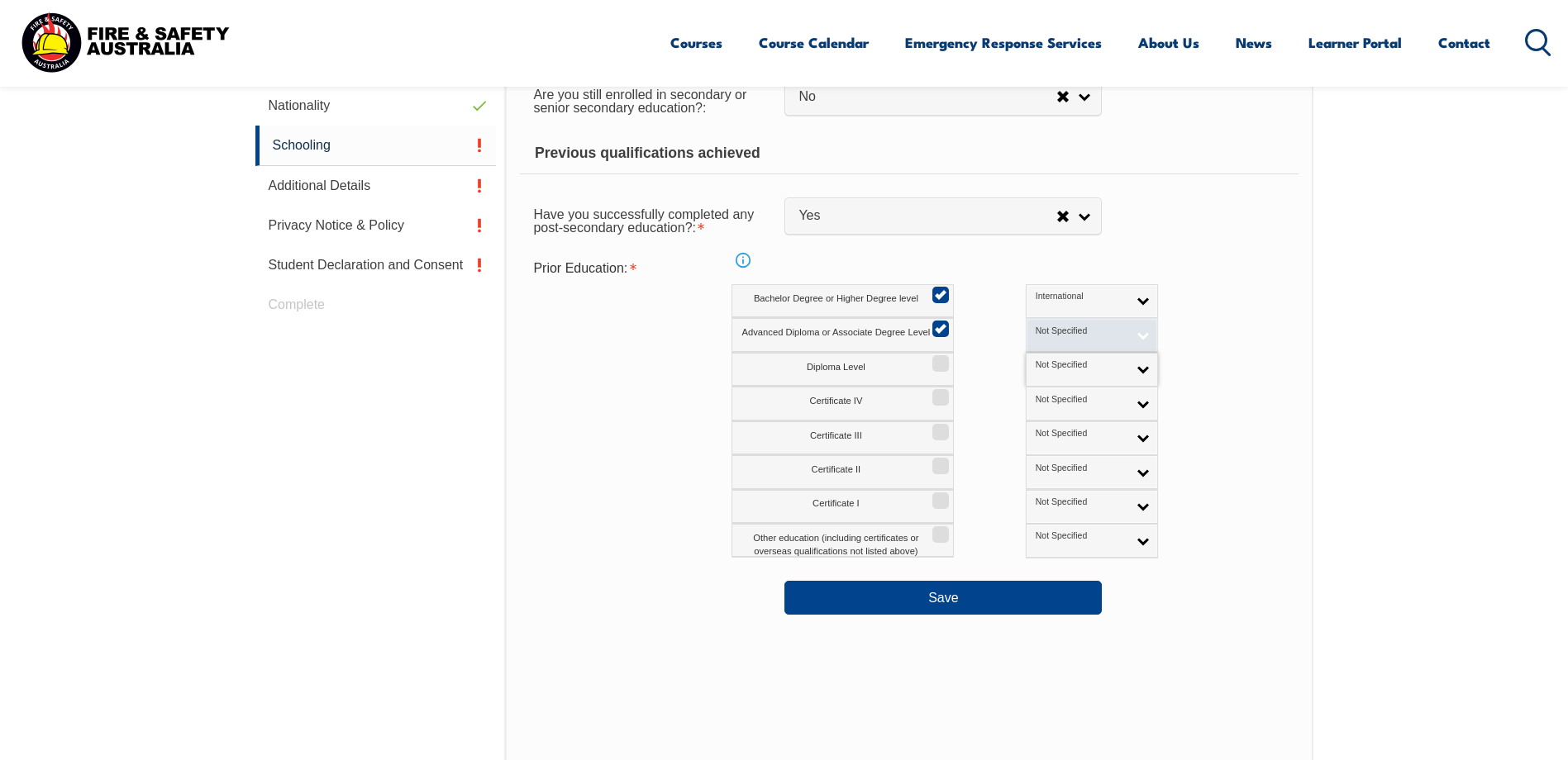 click on "Not Specified" at bounding box center (1092, 335) 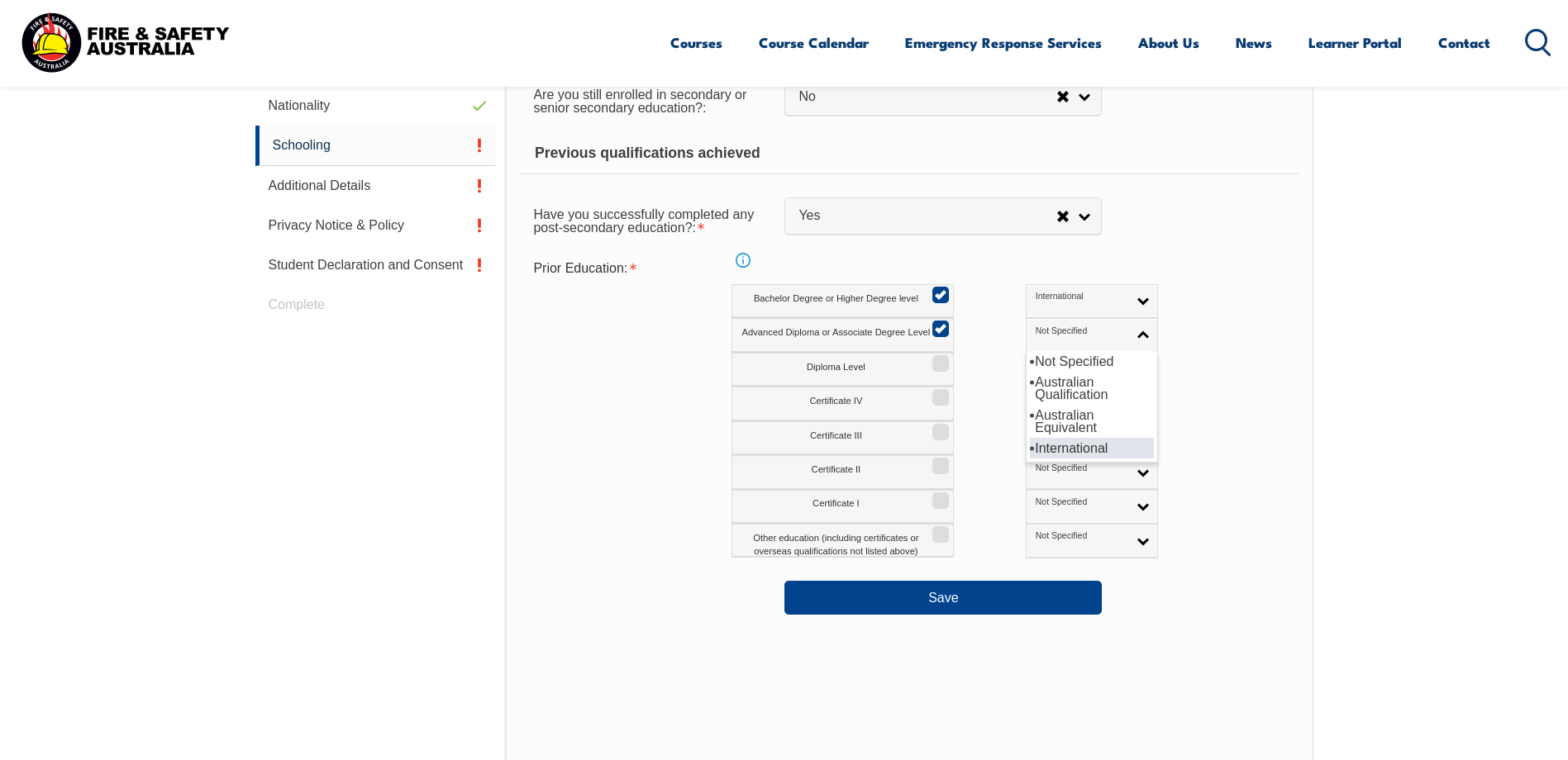 click on "International" at bounding box center (1092, 448) 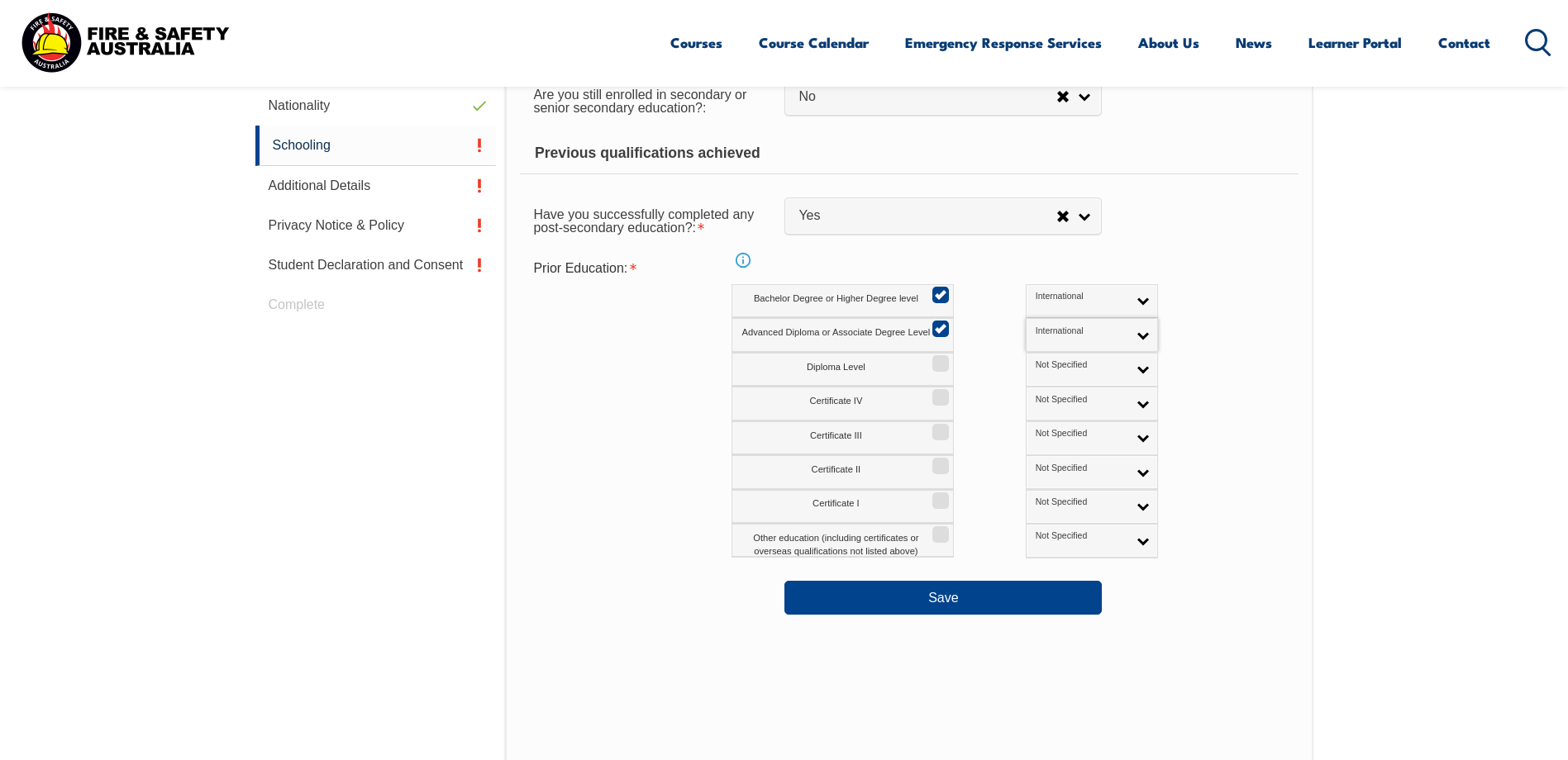 click on "Diploma Level Not Specified Australian Qualification Australian Equivalent International
Not Specified
Not Specified Australian Qualification Australian Equivalent International" at bounding box center [980, 369] 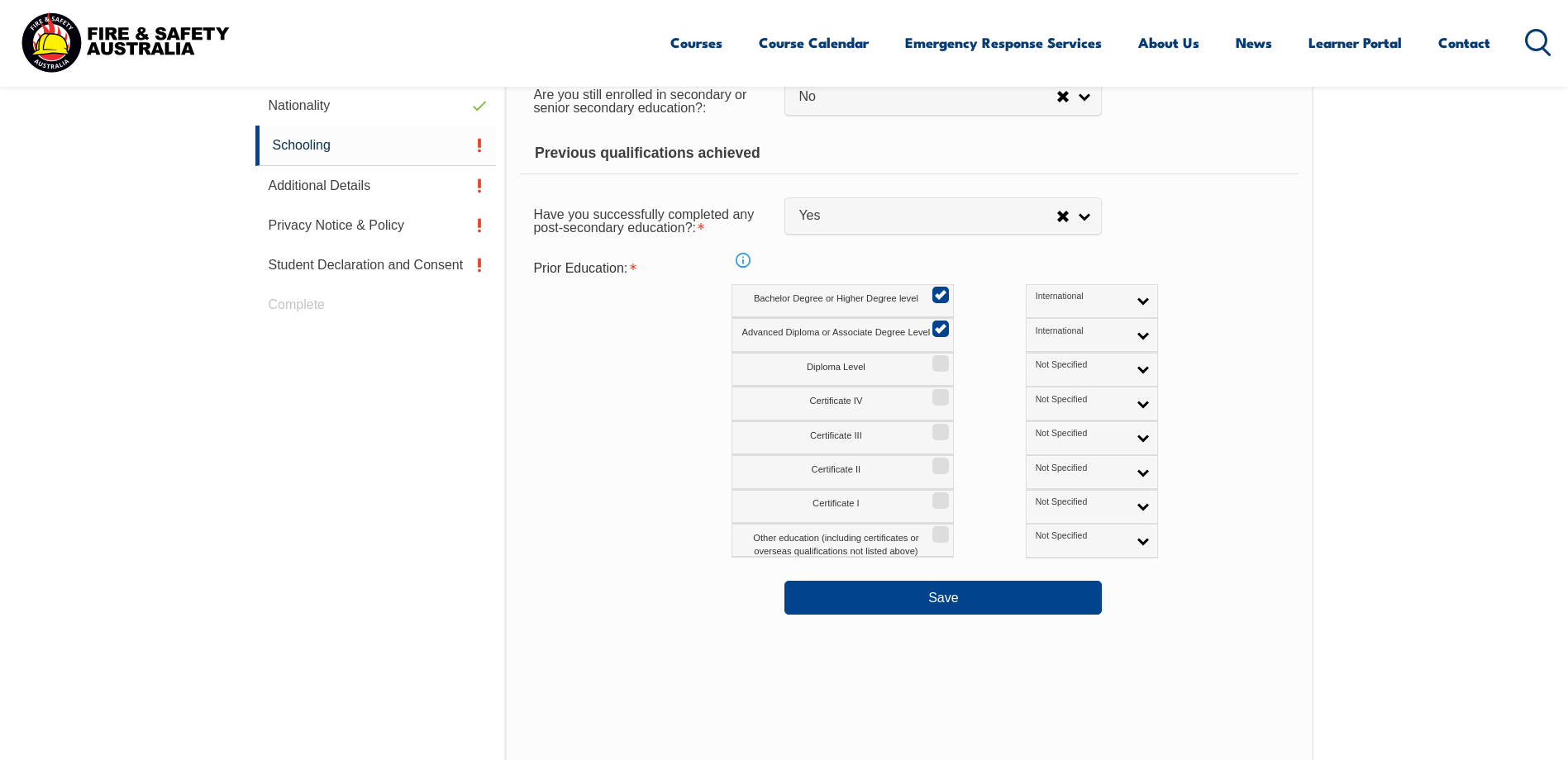 click on "Advanced Diploma or Associate Degree Level Not Specified Australian Qualification Australian Equivalent International
International
Not Specified Australian Qualification Australian Equivalent International" at bounding box center [980, 335] 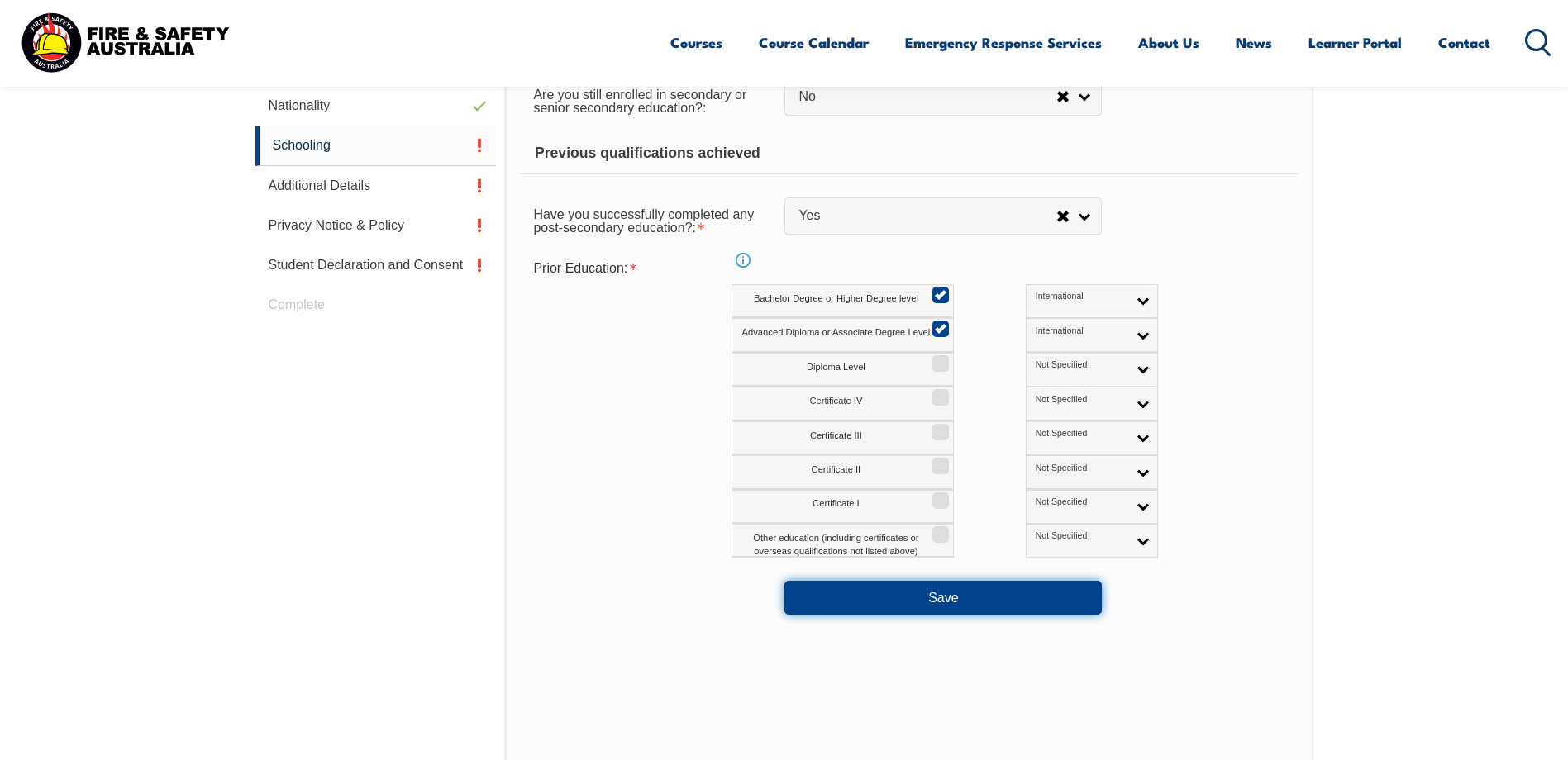 click on "Save" at bounding box center (943, 597) 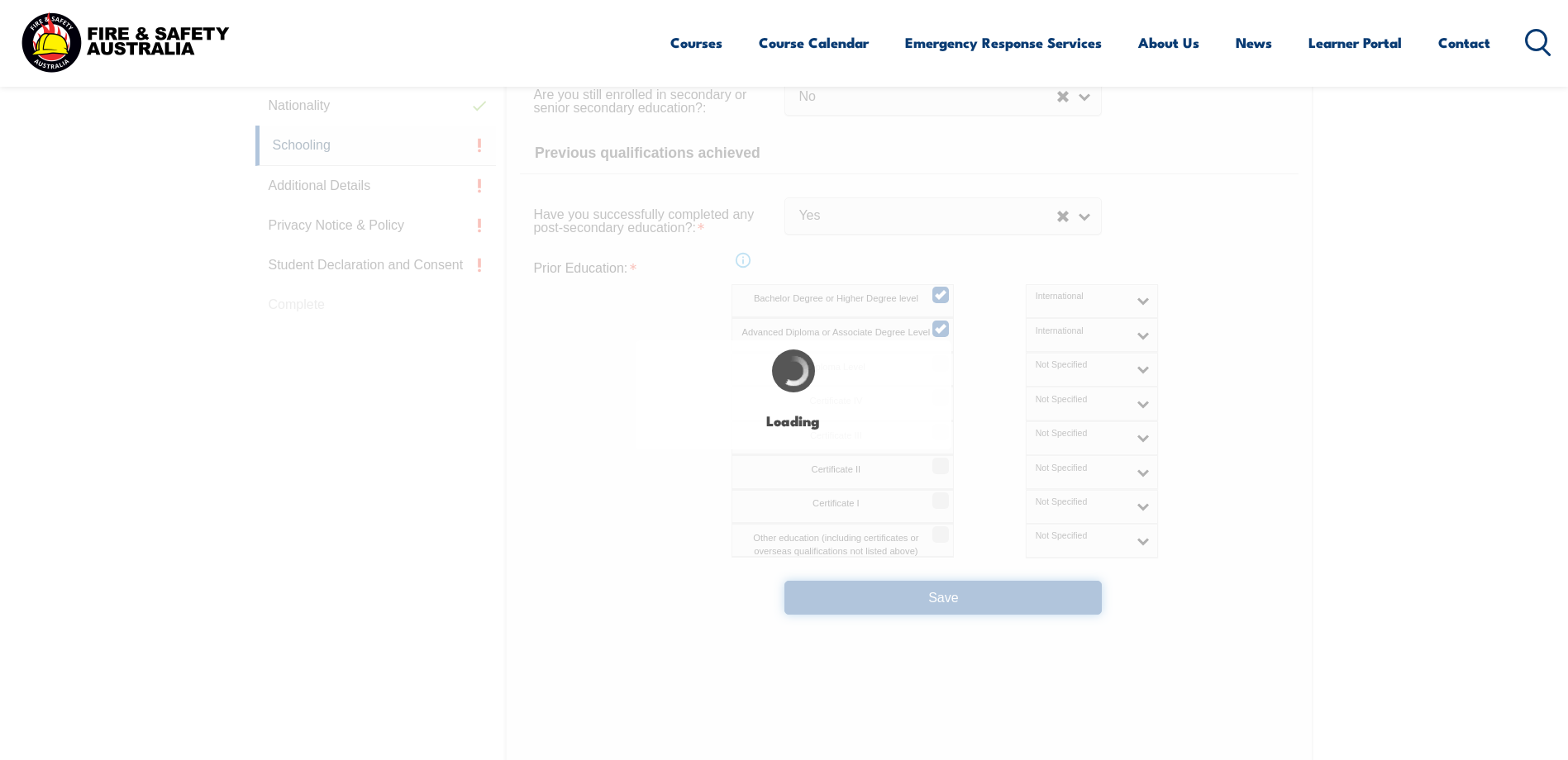 select 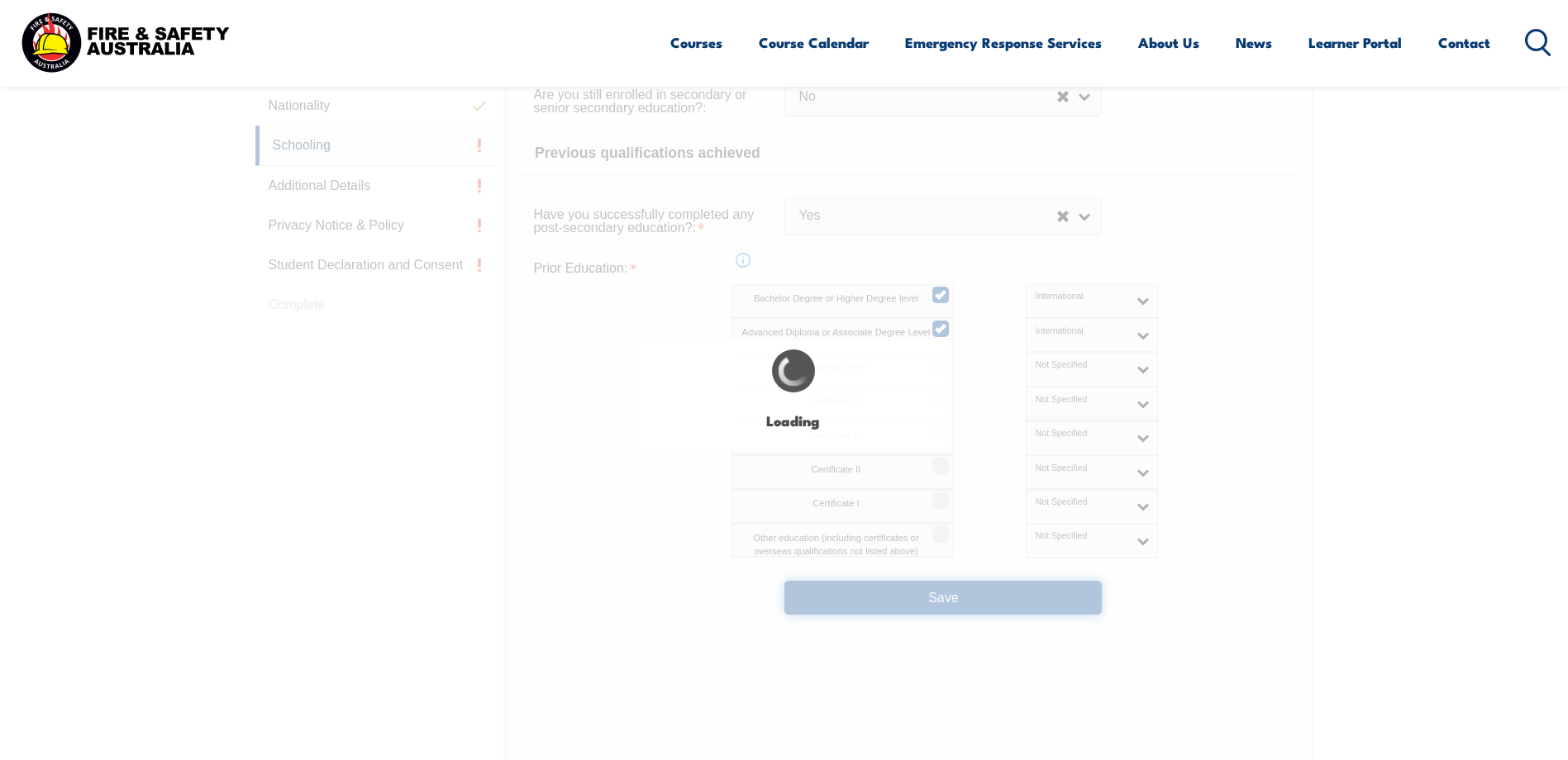 select on "false" 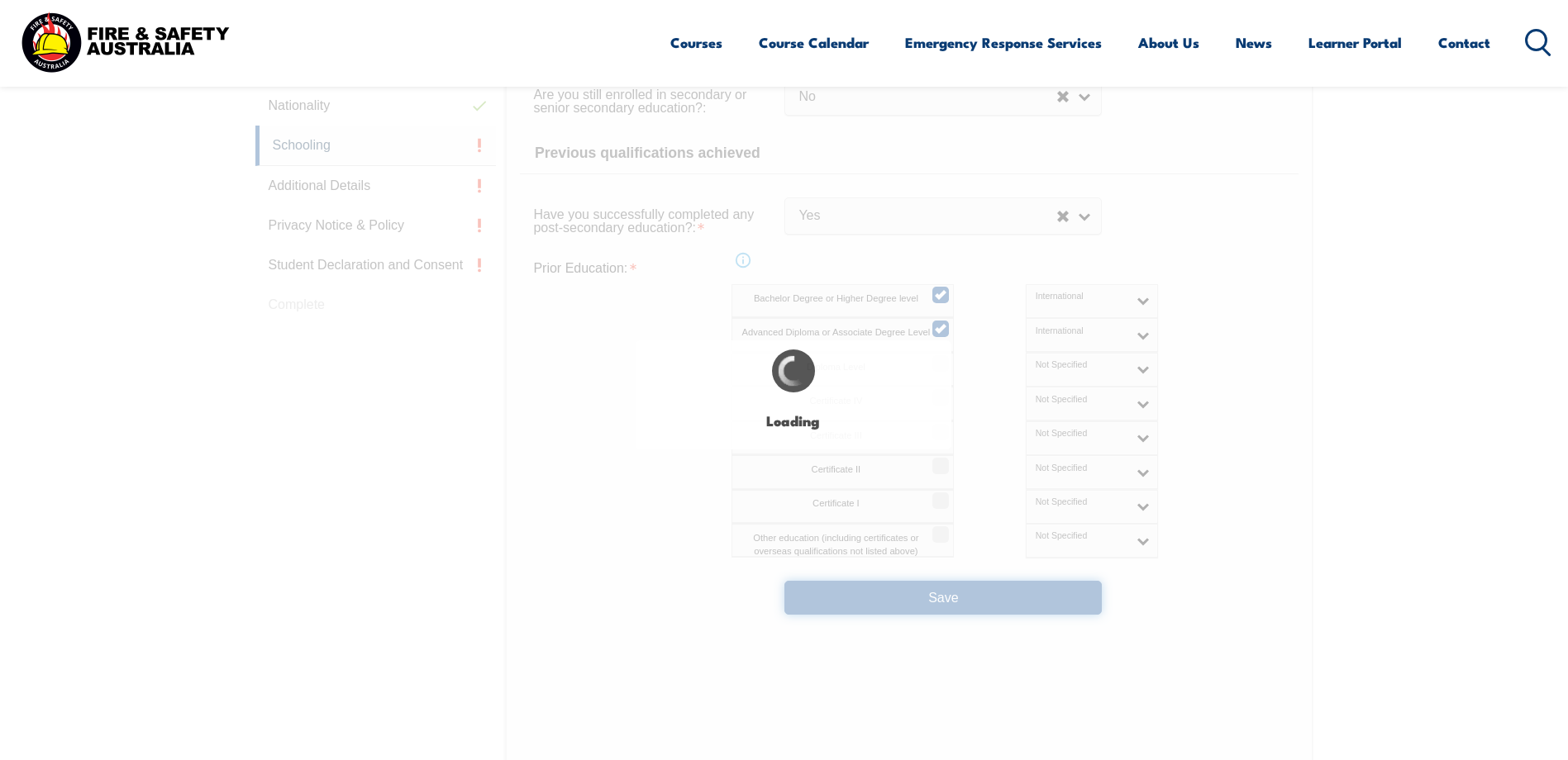 select on "true" 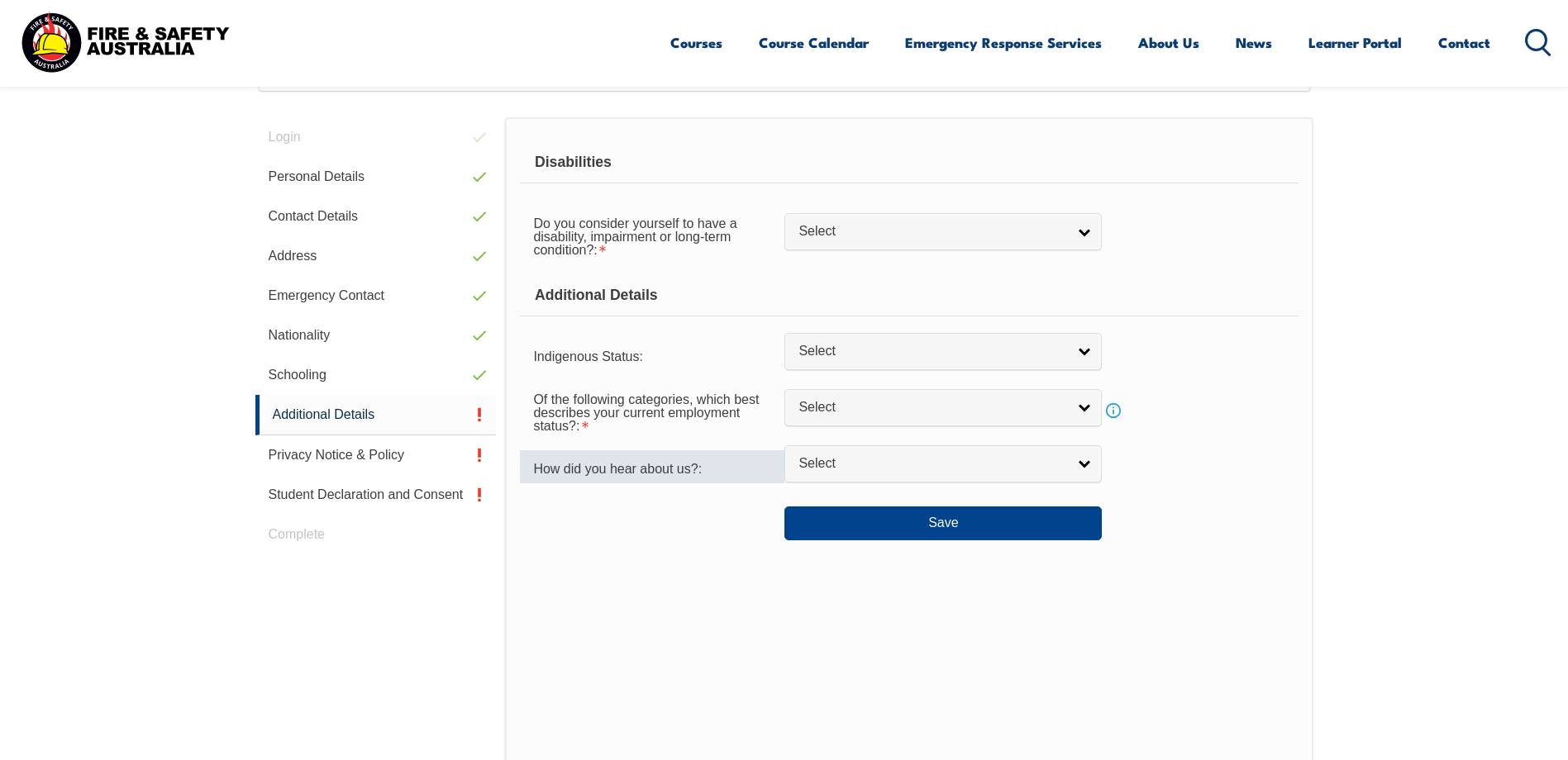 scroll, scrollTop: 450, scrollLeft: 0, axis: vertical 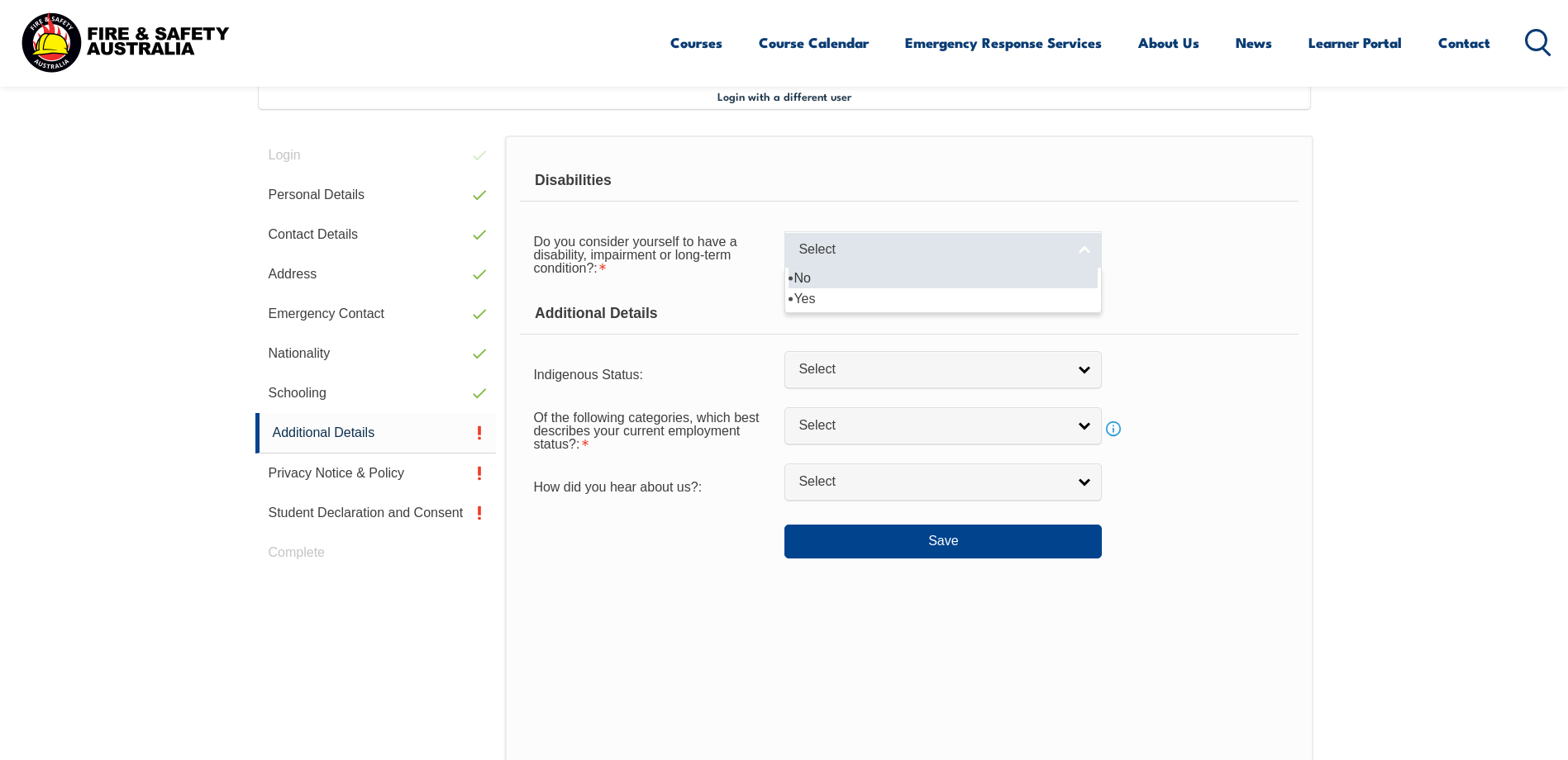 click on "Select" at bounding box center (943, 249) 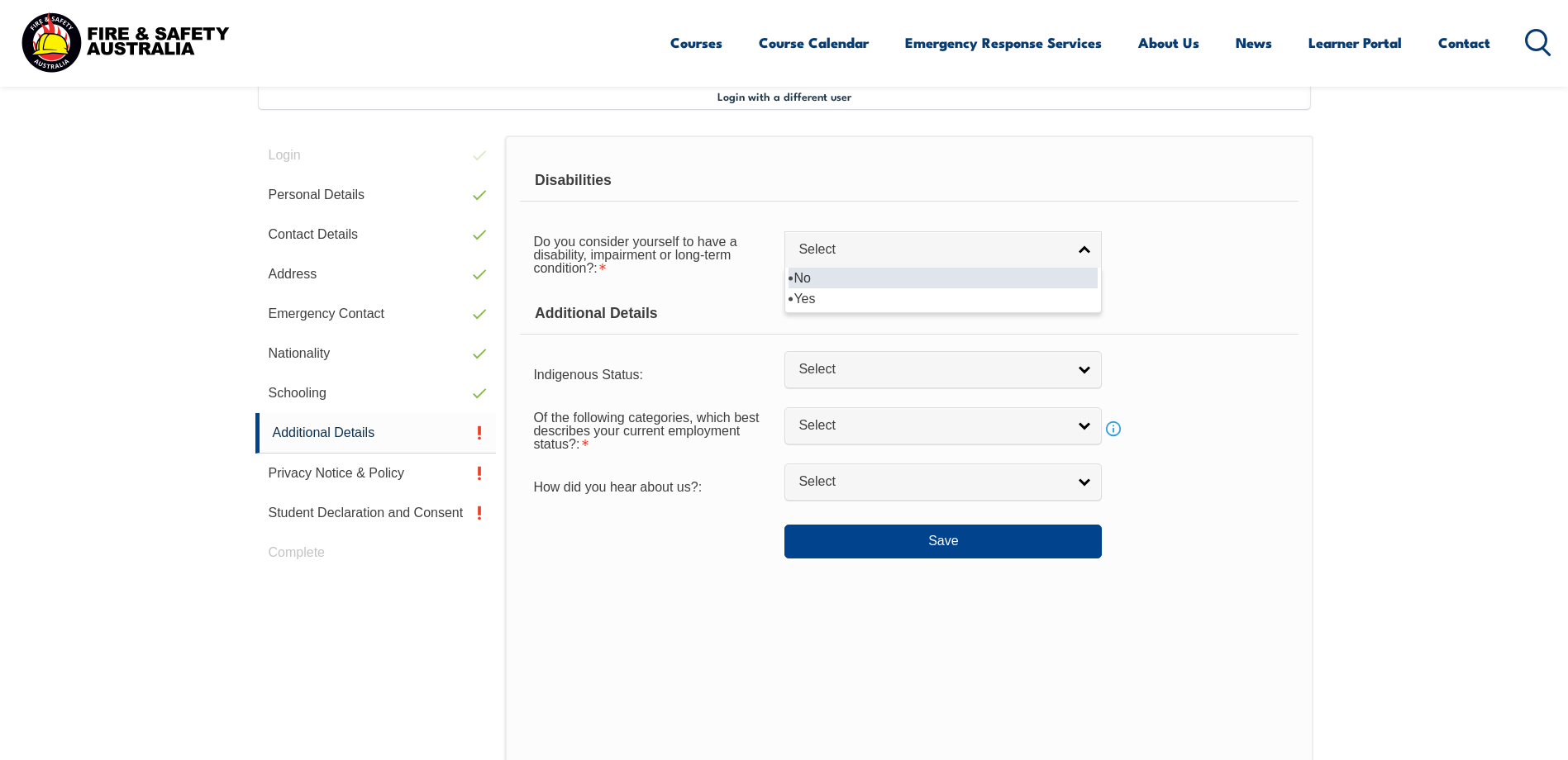click on "No" at bounding box center (943, 278) 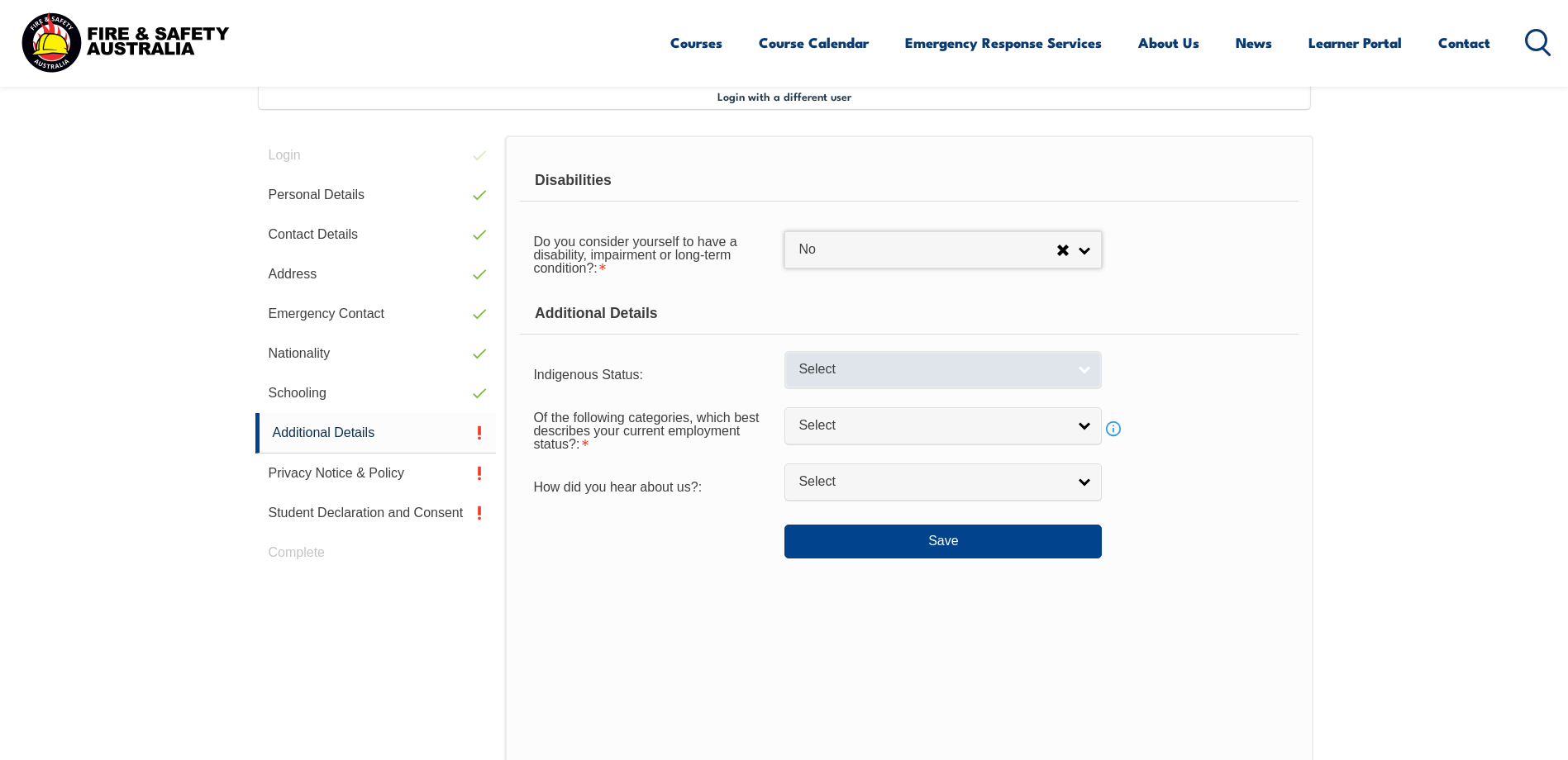 click on "Select" at bounding box center (943, 369) 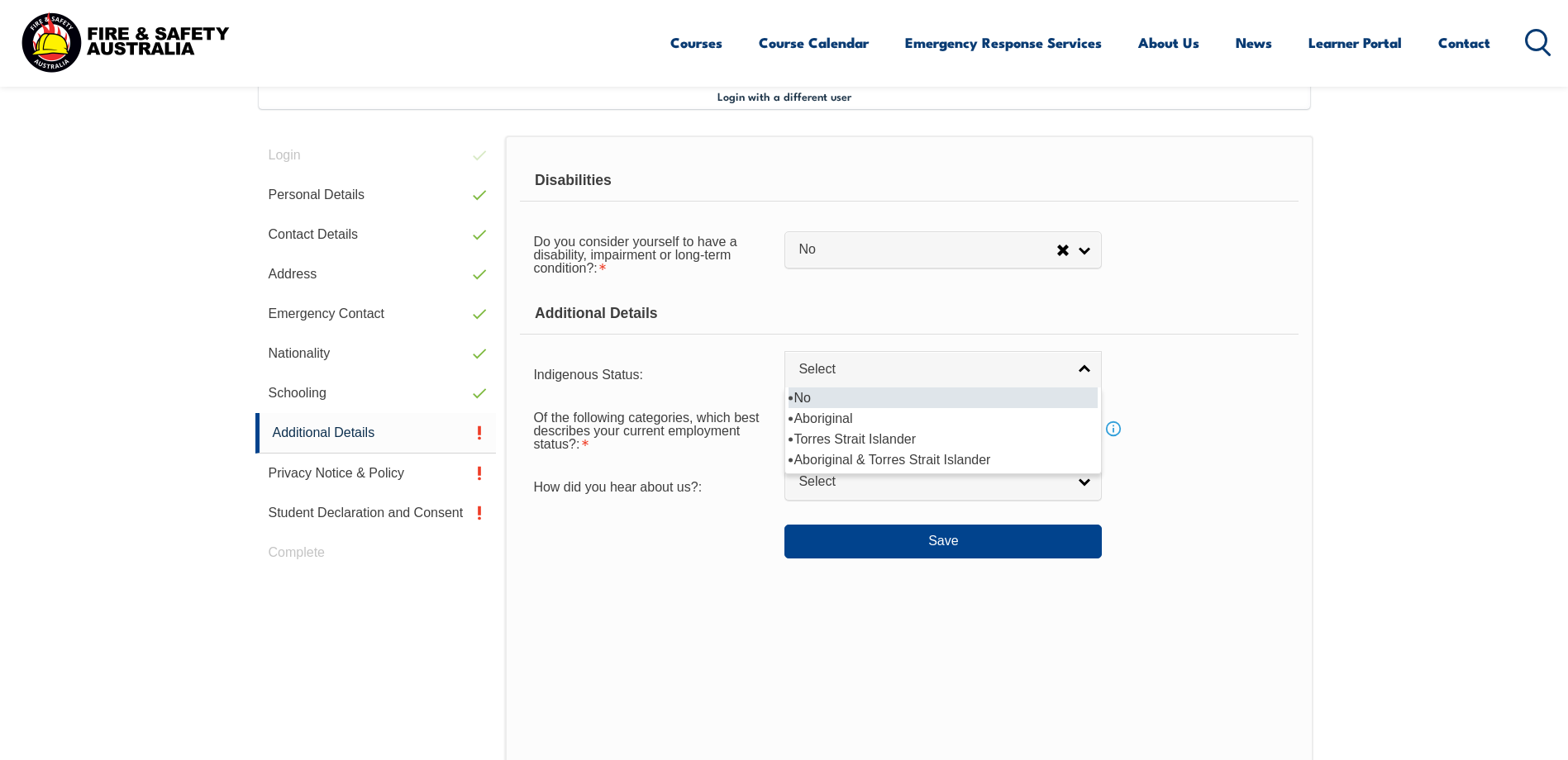 click on "No" at bounding box center (943, 397) 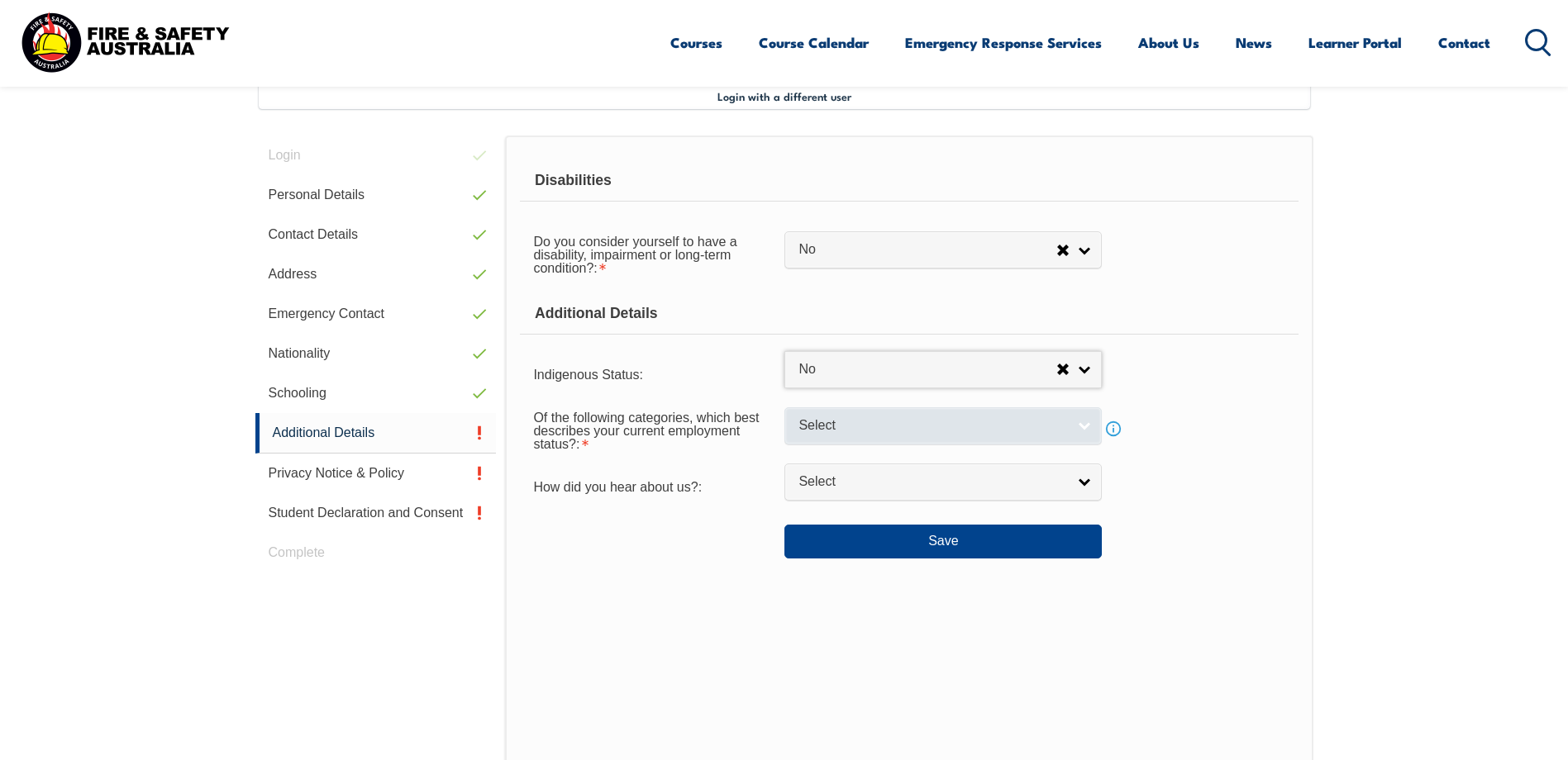 click on "Select" at bounding box center (932, 425) 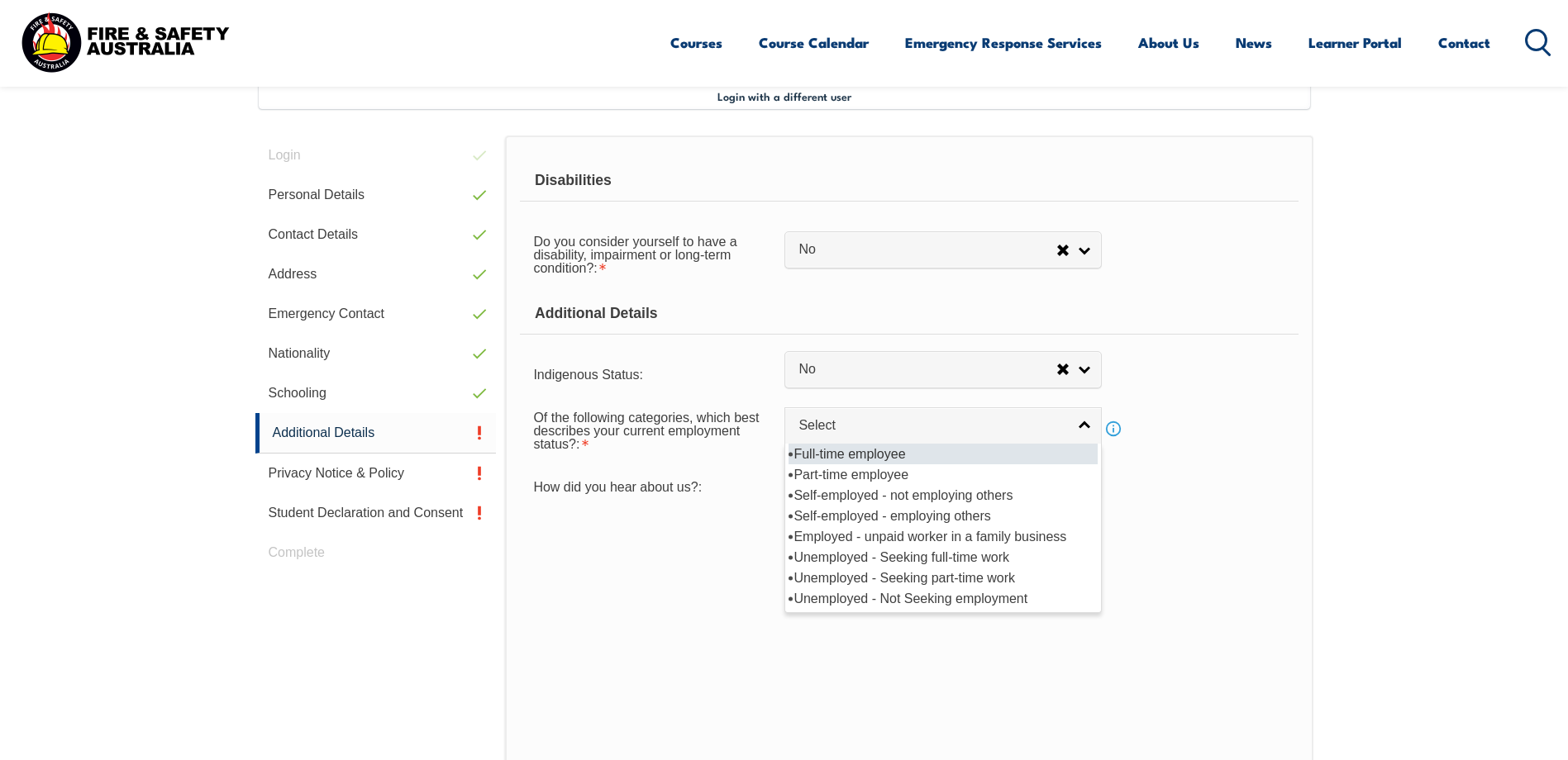 click on "Full-time employee" at bounding box center (943, 454) 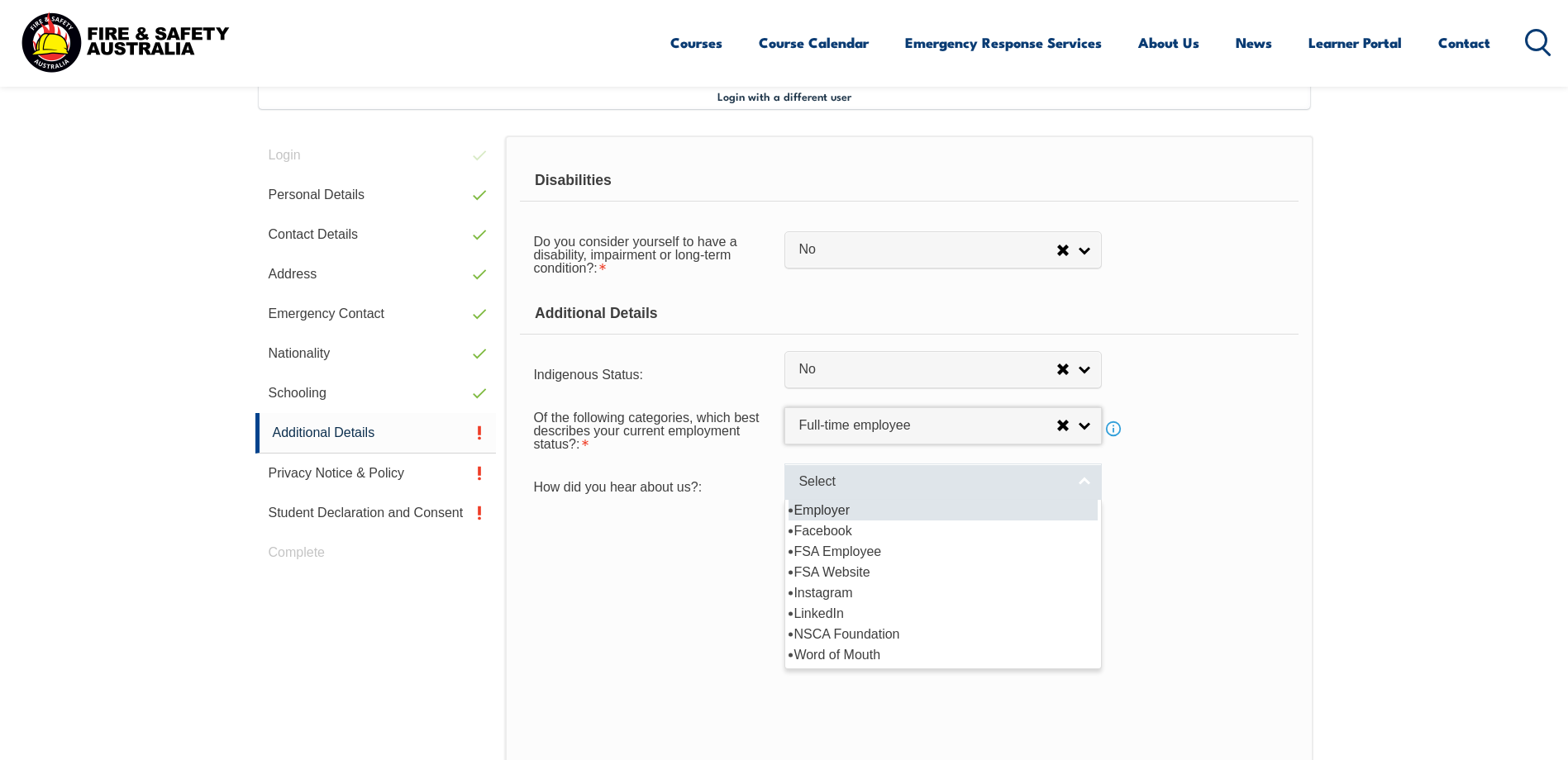 click on "Select" at bounding box center [932, 482] 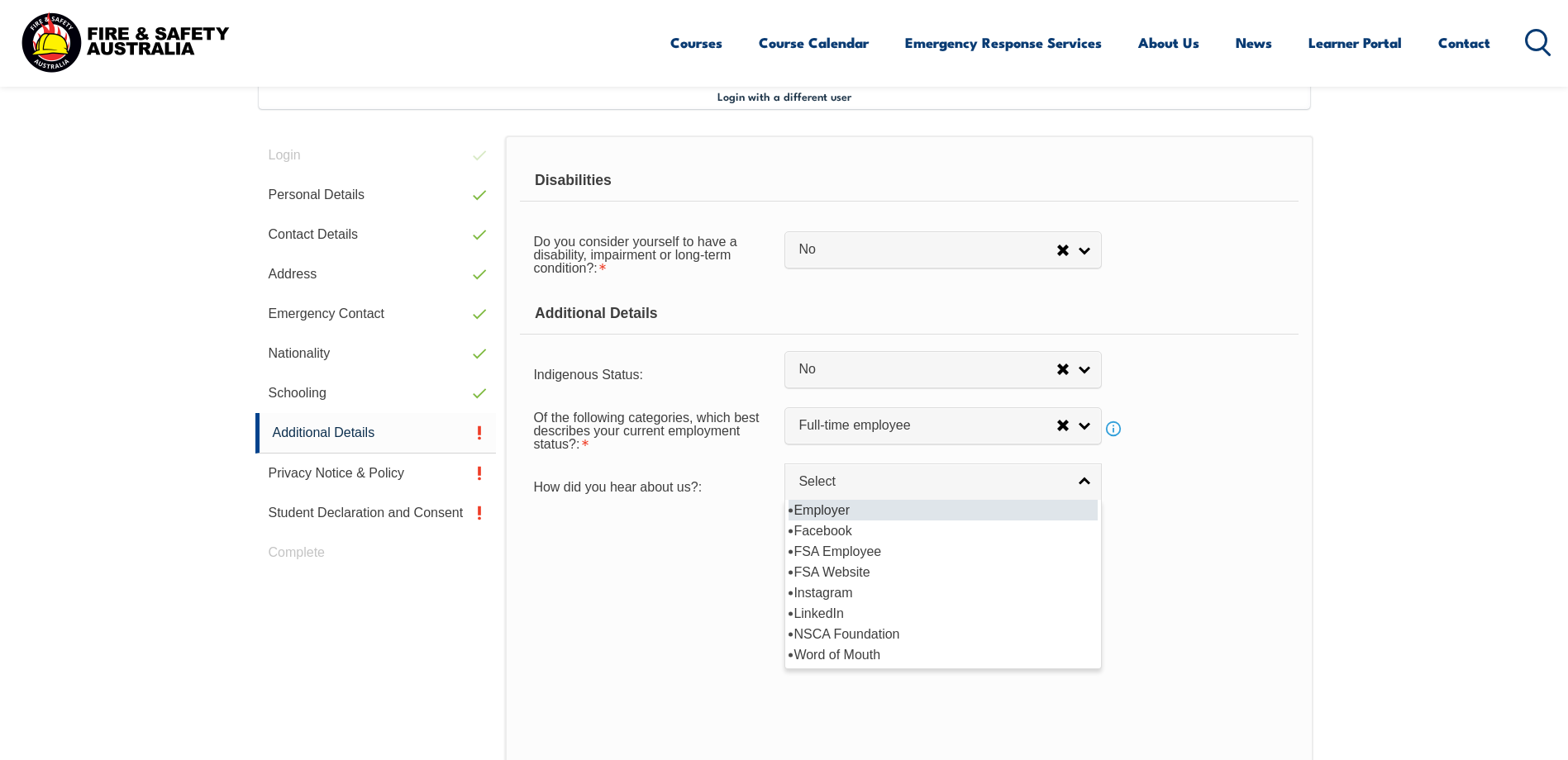 click on "Employer" at bounding box center (943, 510) 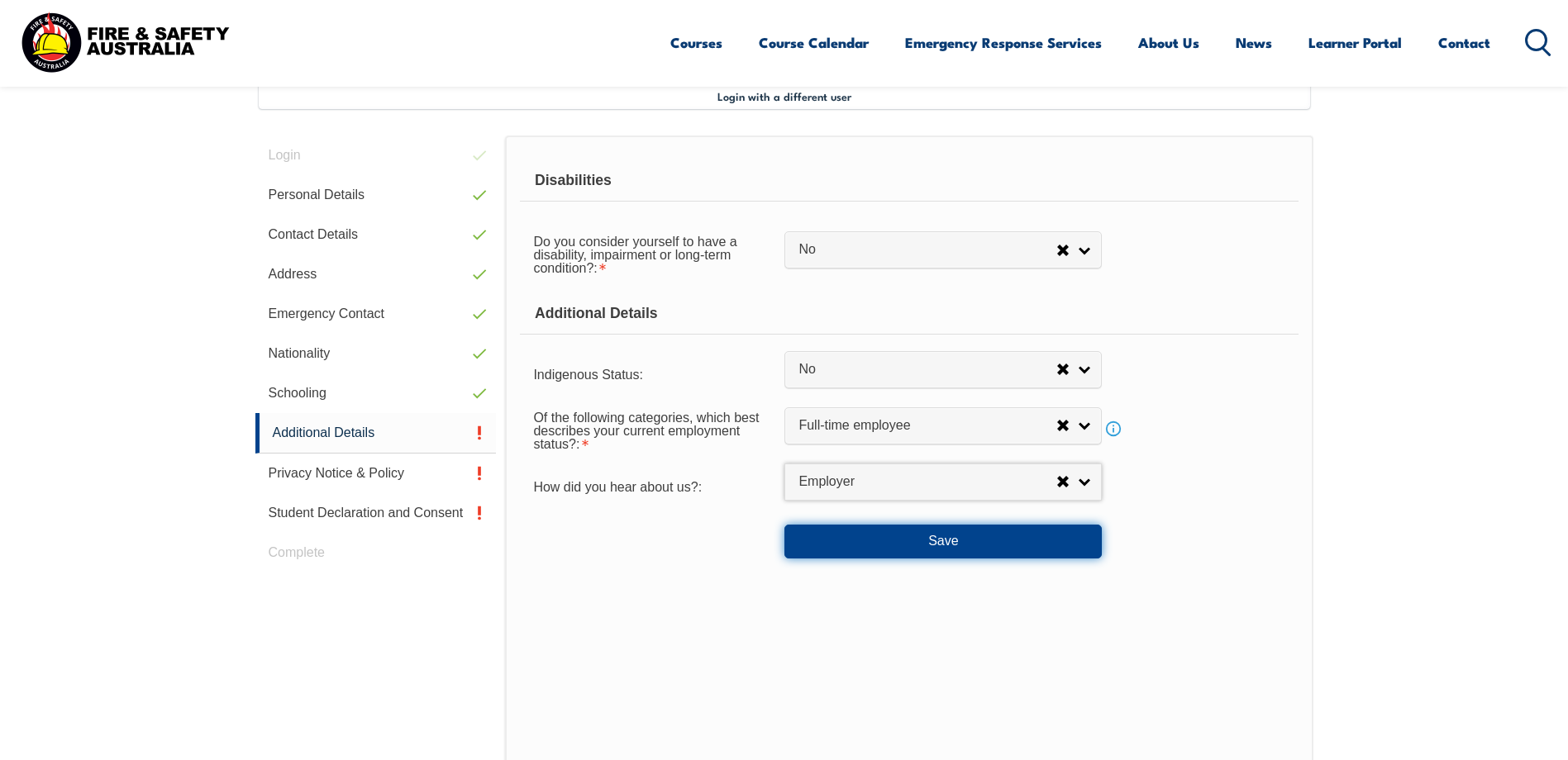 click on "Save" at bounding box center [943, 541] 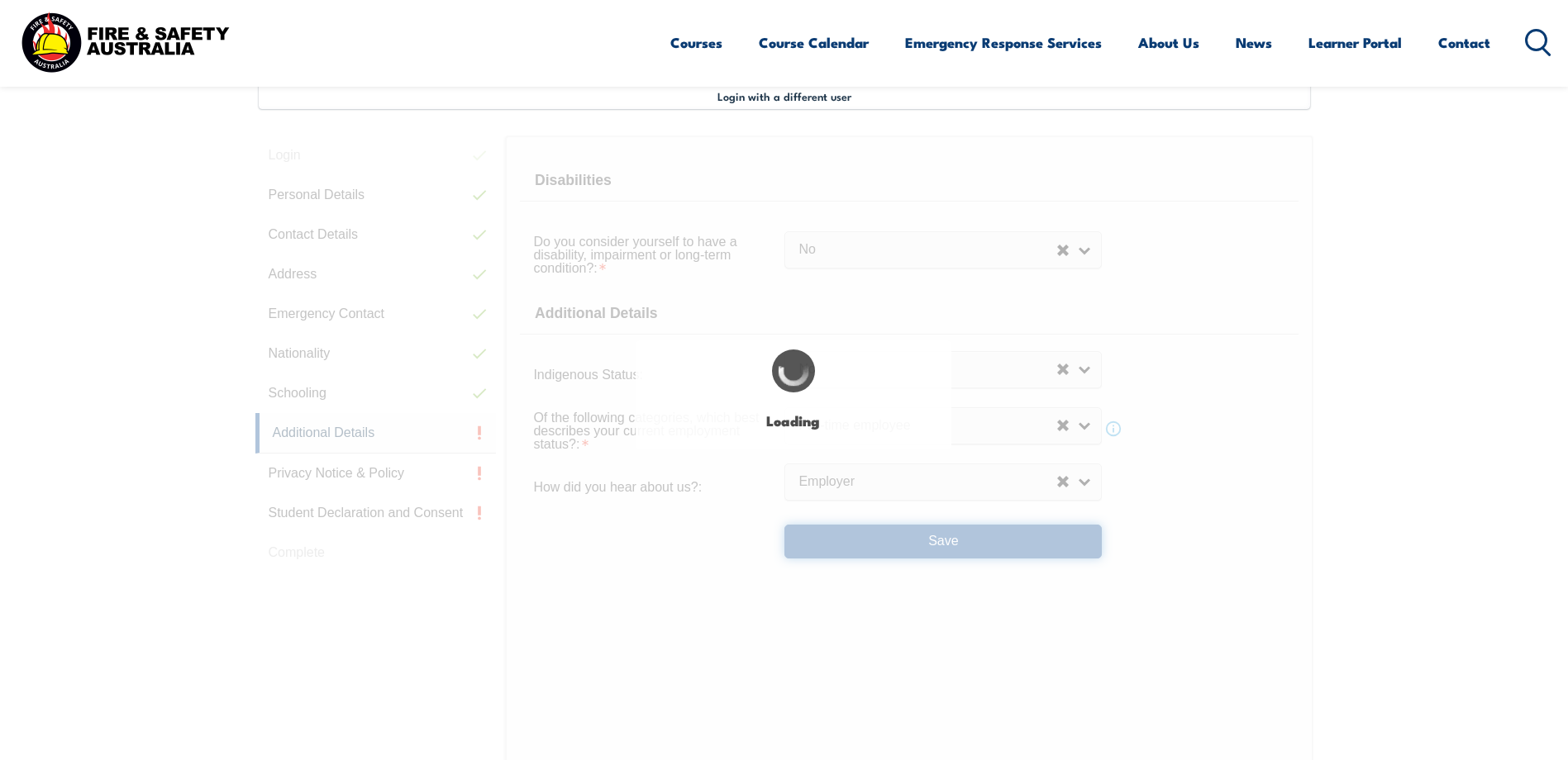 select on "false" 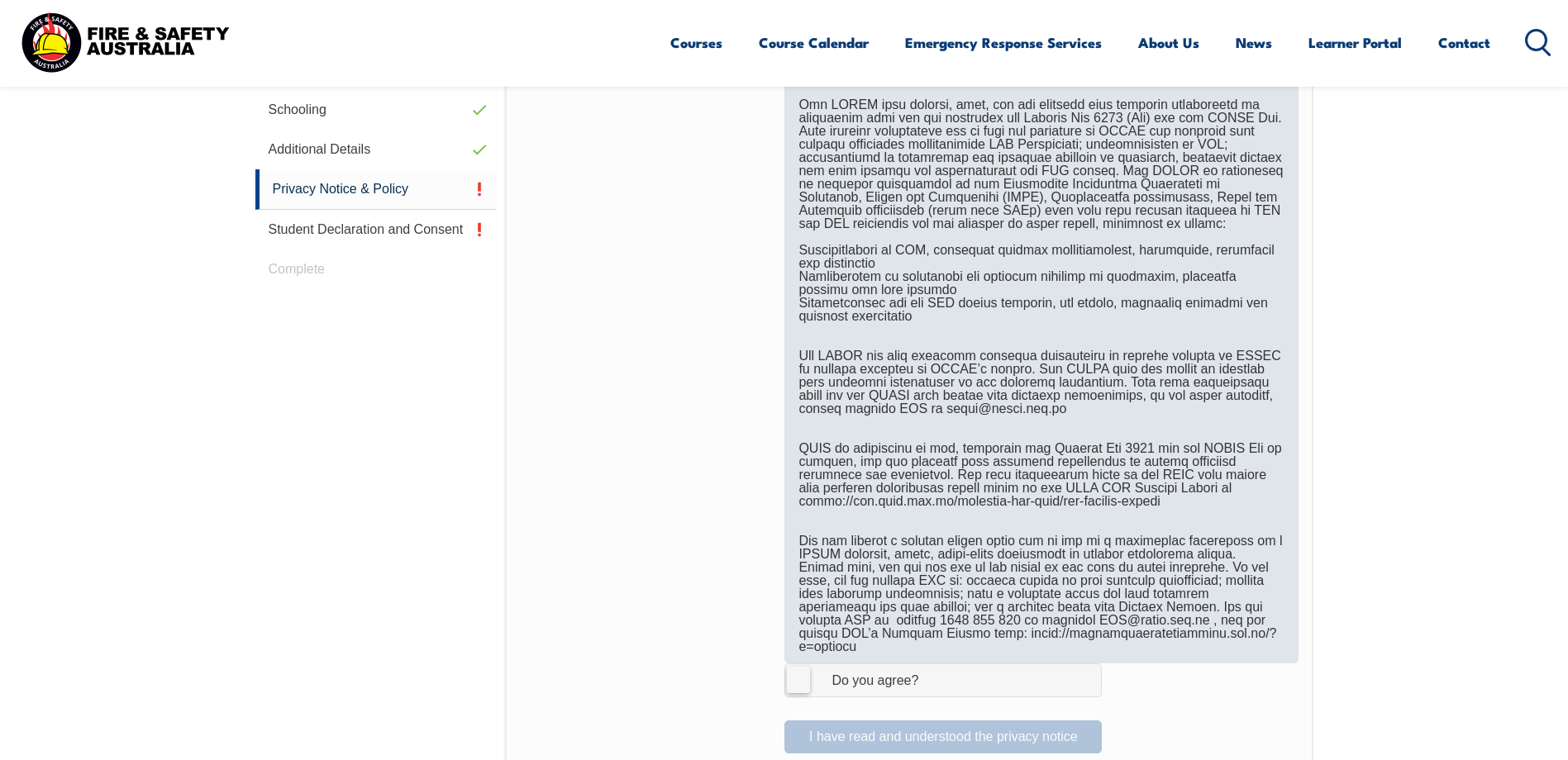 scroll, scrollTop: 863, scrollLeft: 0, axis: vertical 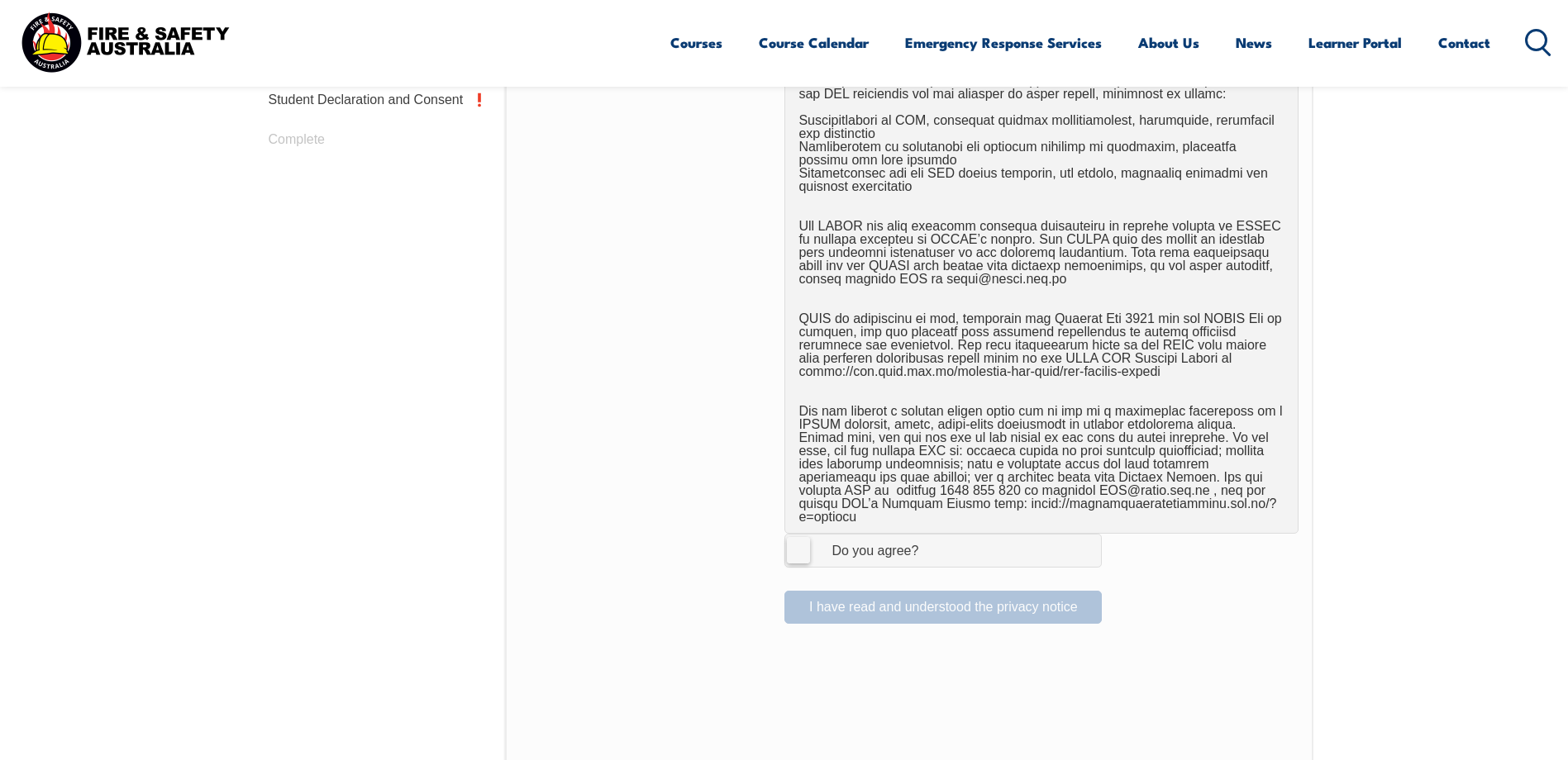 click on "I Agree Do you agree?" at bounding box center (943, 550) 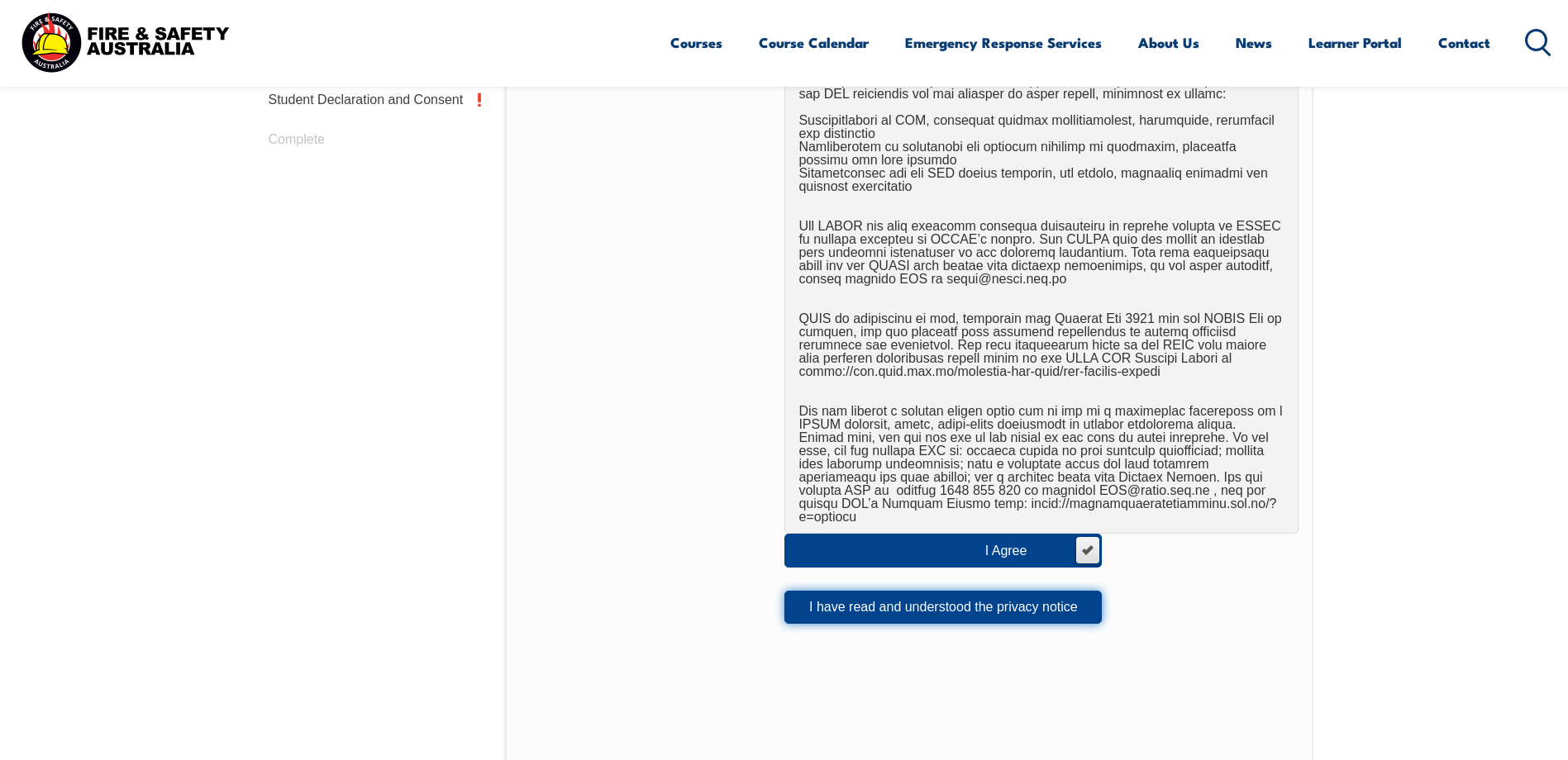 click on "I have read and understood the privacy notice" at bounding box center (943, 607) 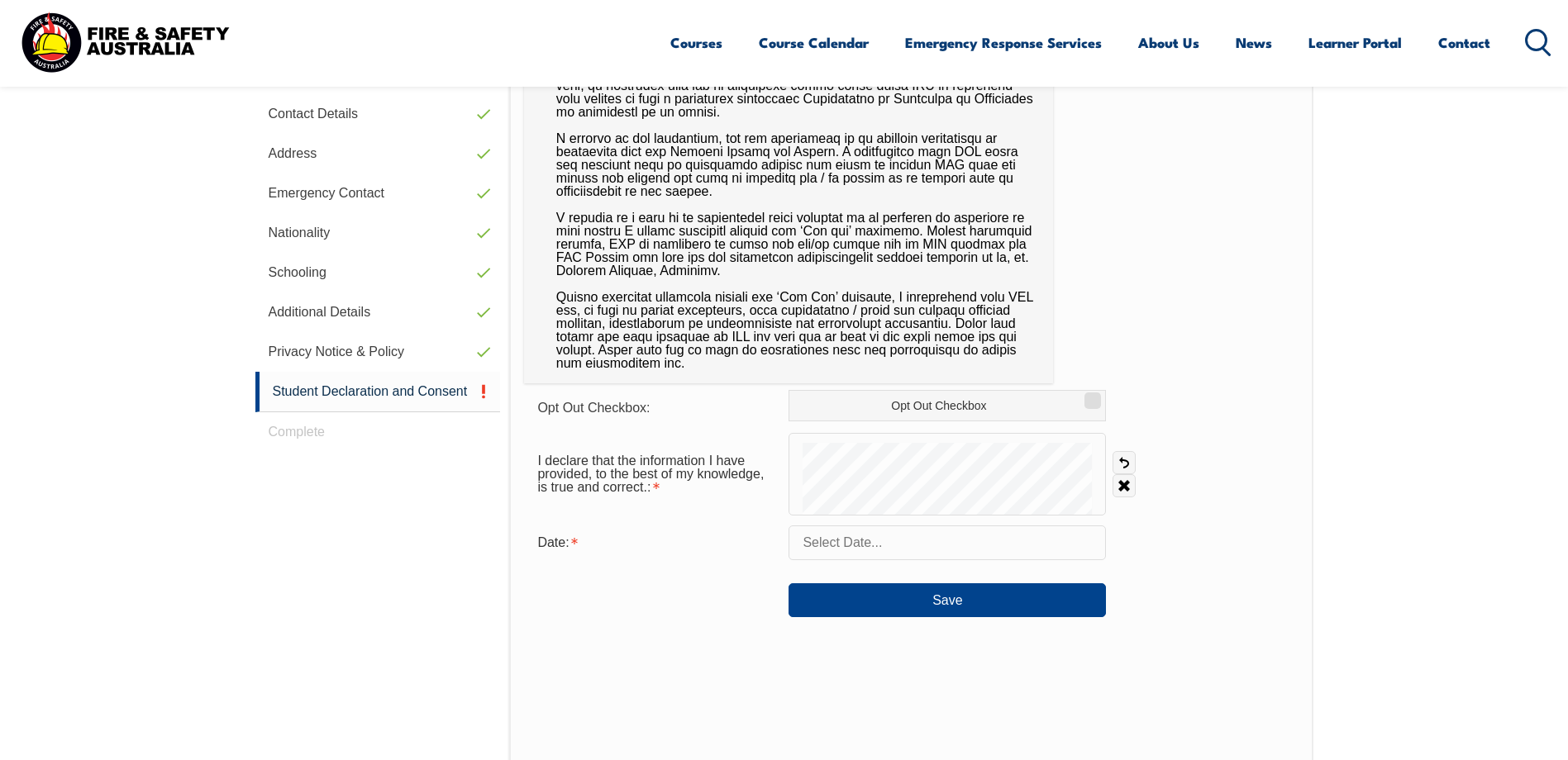 scroll, scrollTop: 450, scrollLeft: 0, axis: vertical 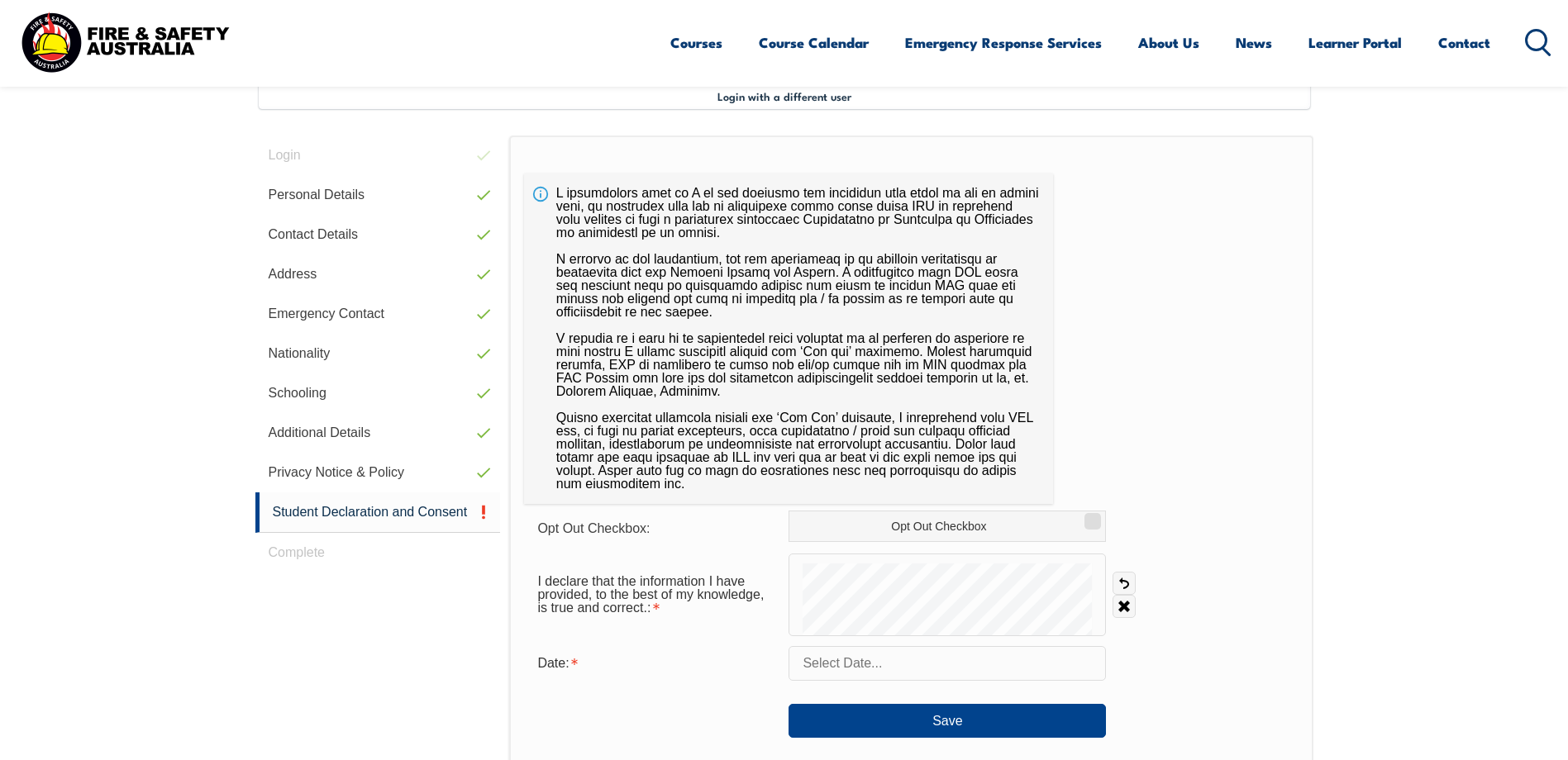 click at bounding box center (947, 663) 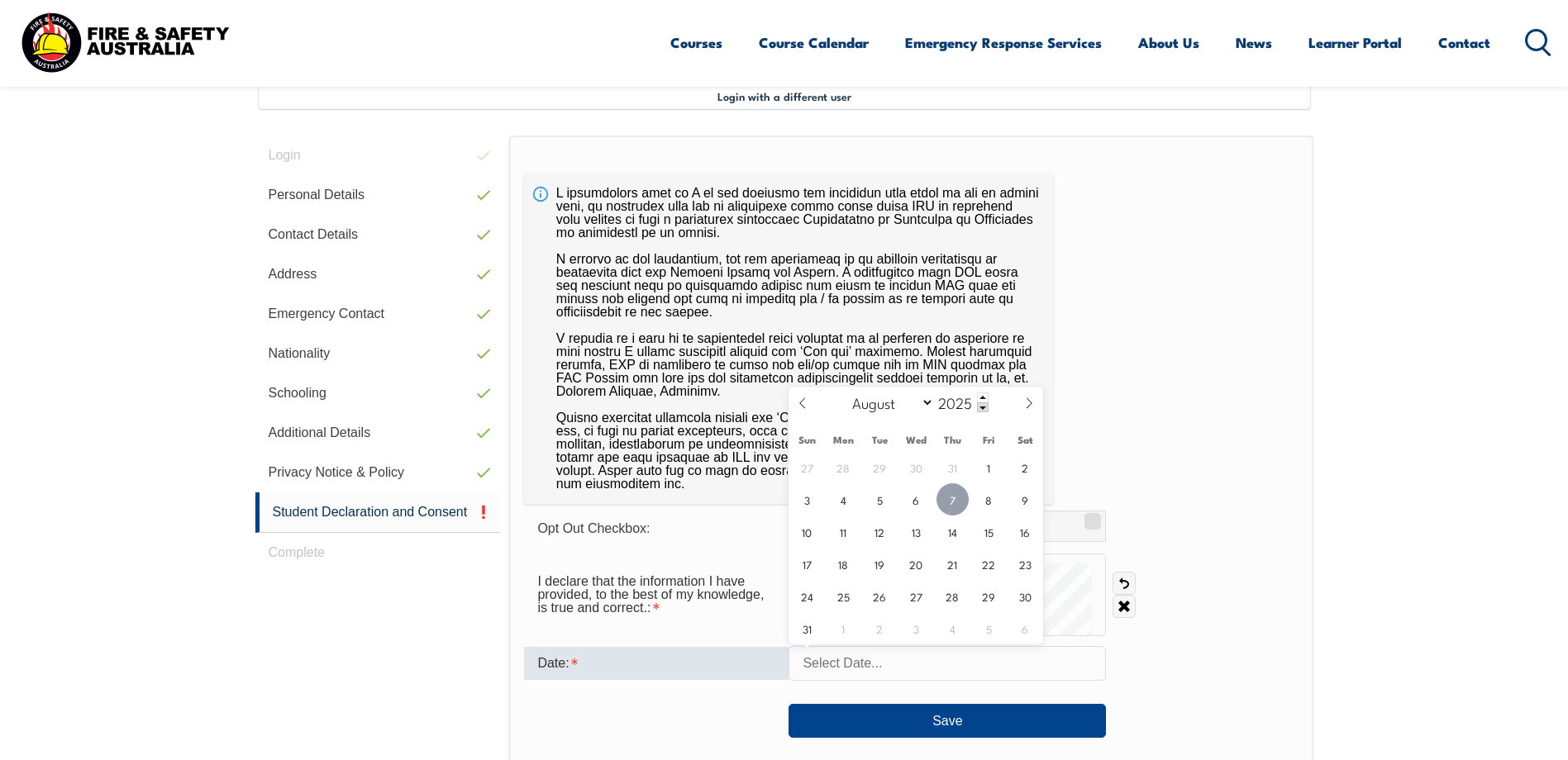 click on "7" at bounding box center [952, 499] 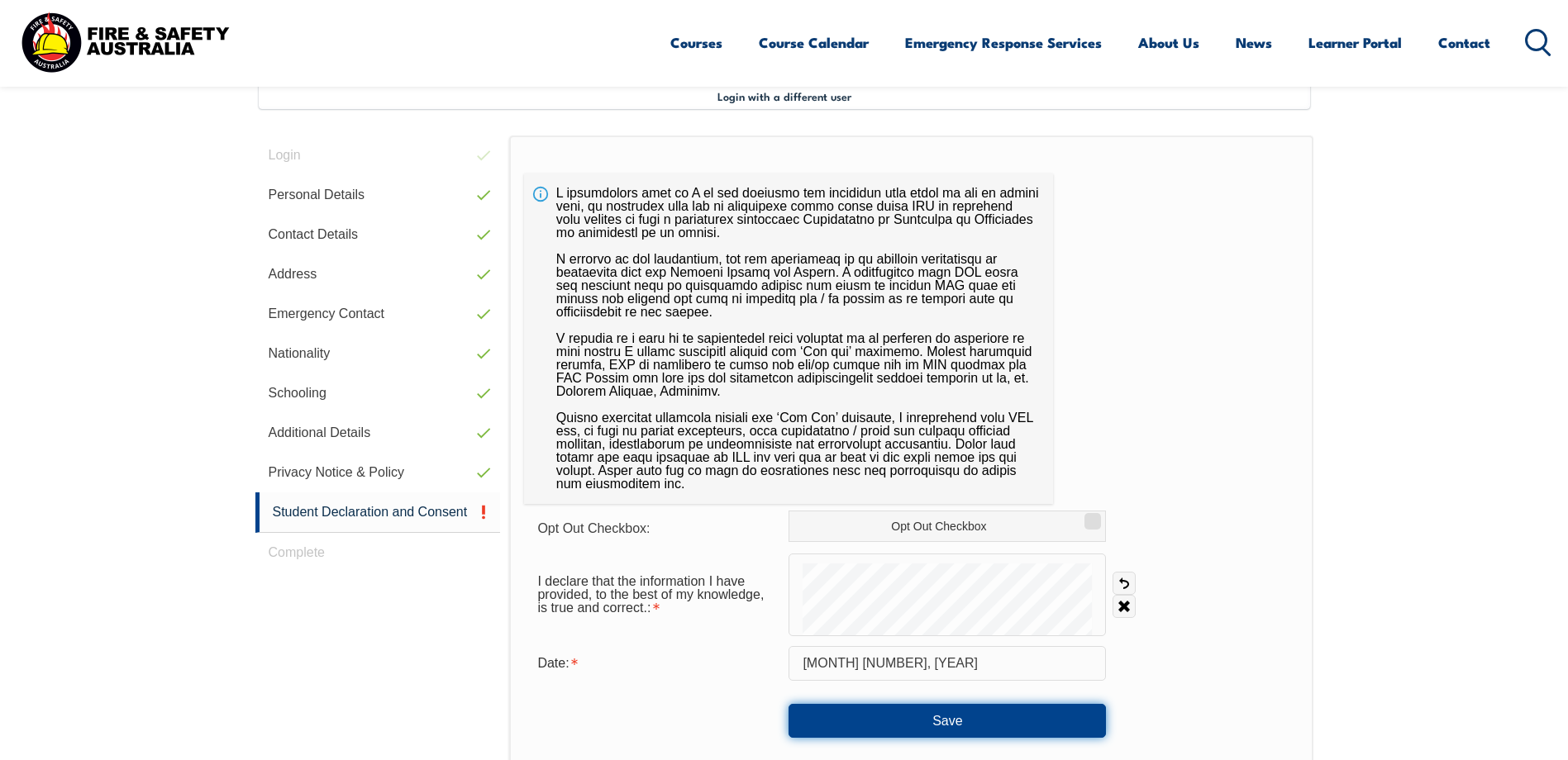 click on "Save" at bounding box center (947, 720) 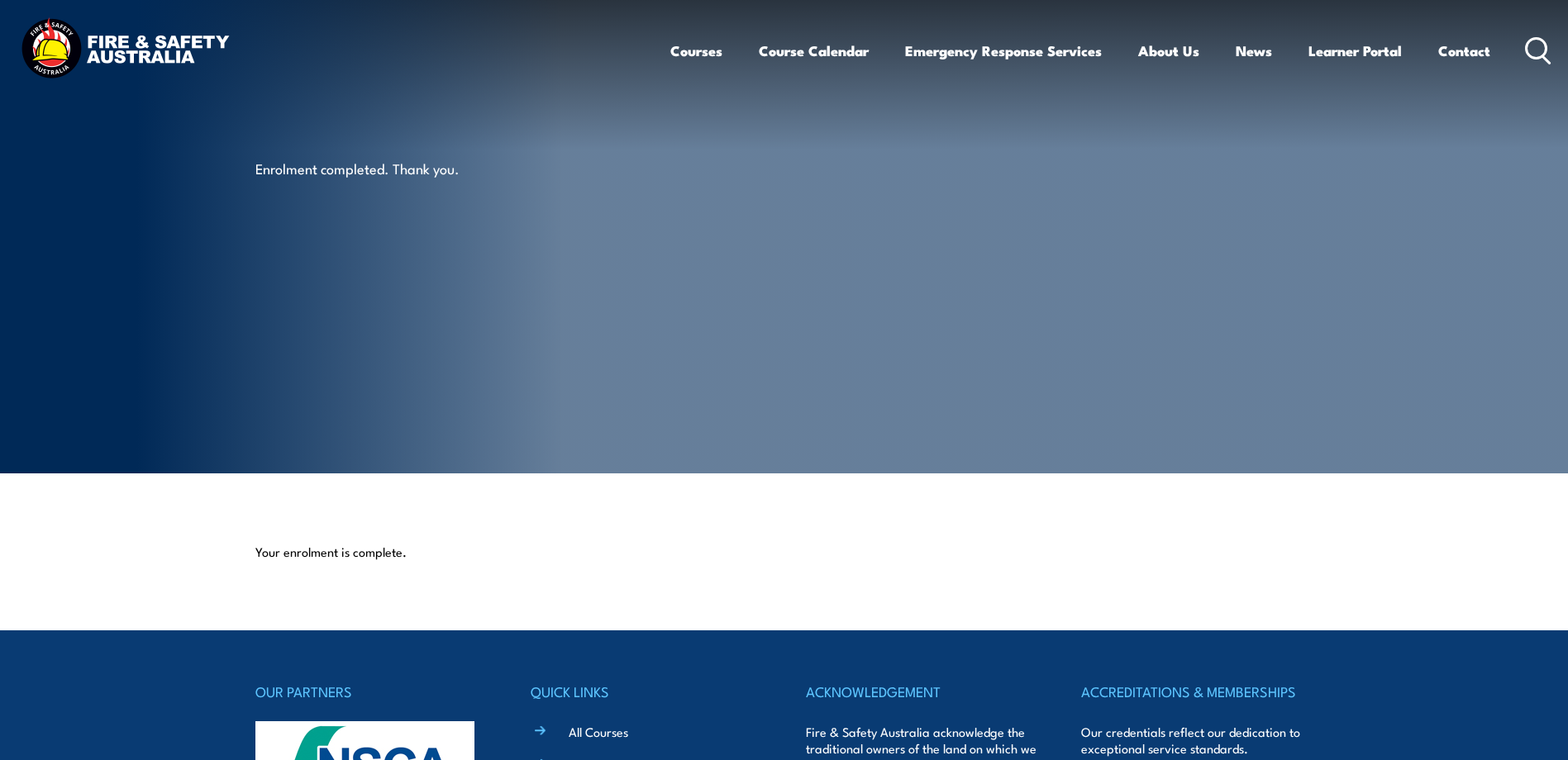 scroll, scrollTop: 0, scrollLeft: 0, axis: both 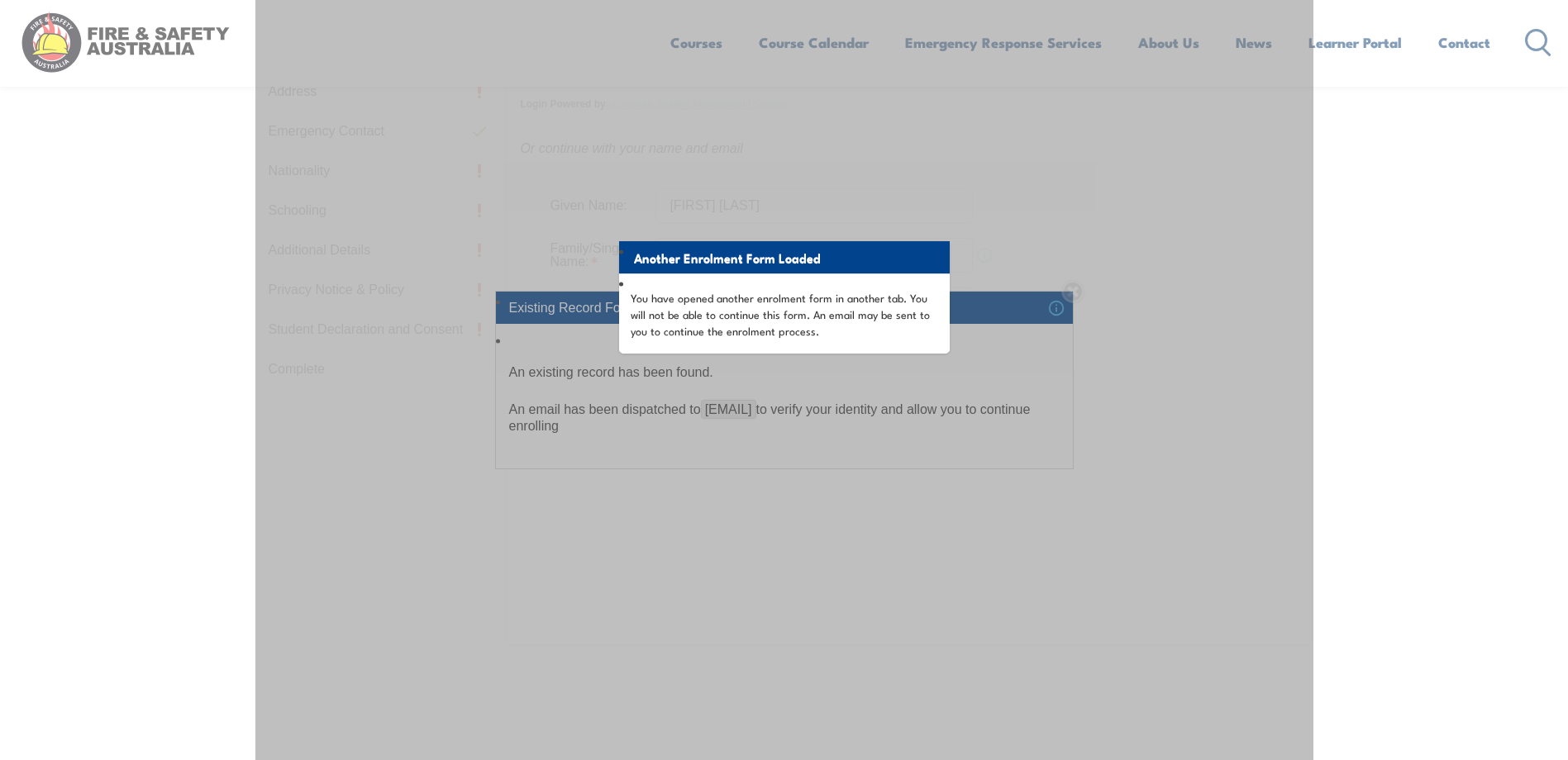 click on "You have opened another enrolment form in another tab. You will not be able to continue this form. An email may be sent to you to continue the enrolment process." at bounding box center [784, 313] 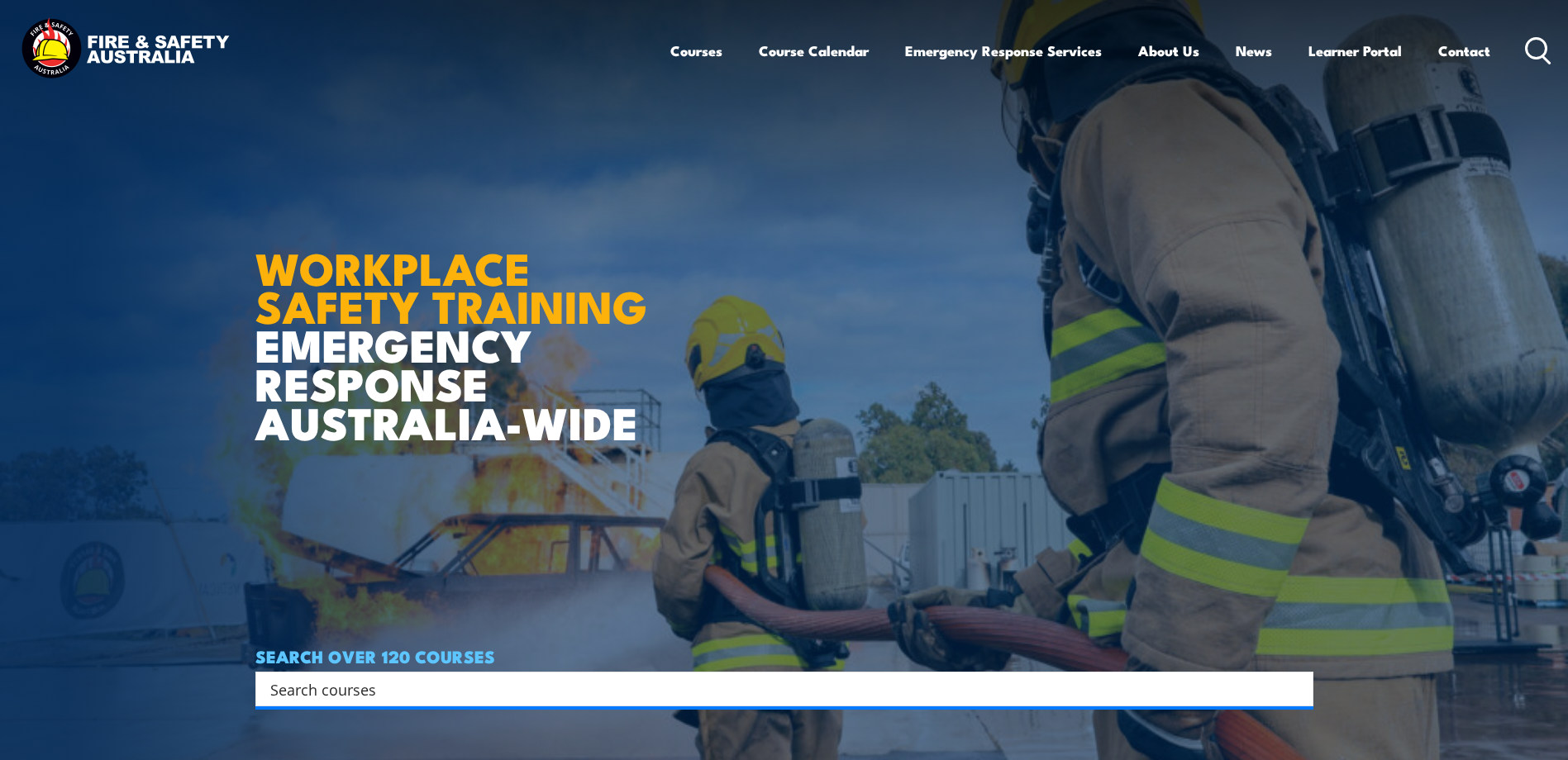 scroll, scrollTop: 0, scrollLeft: 0, axis: both 